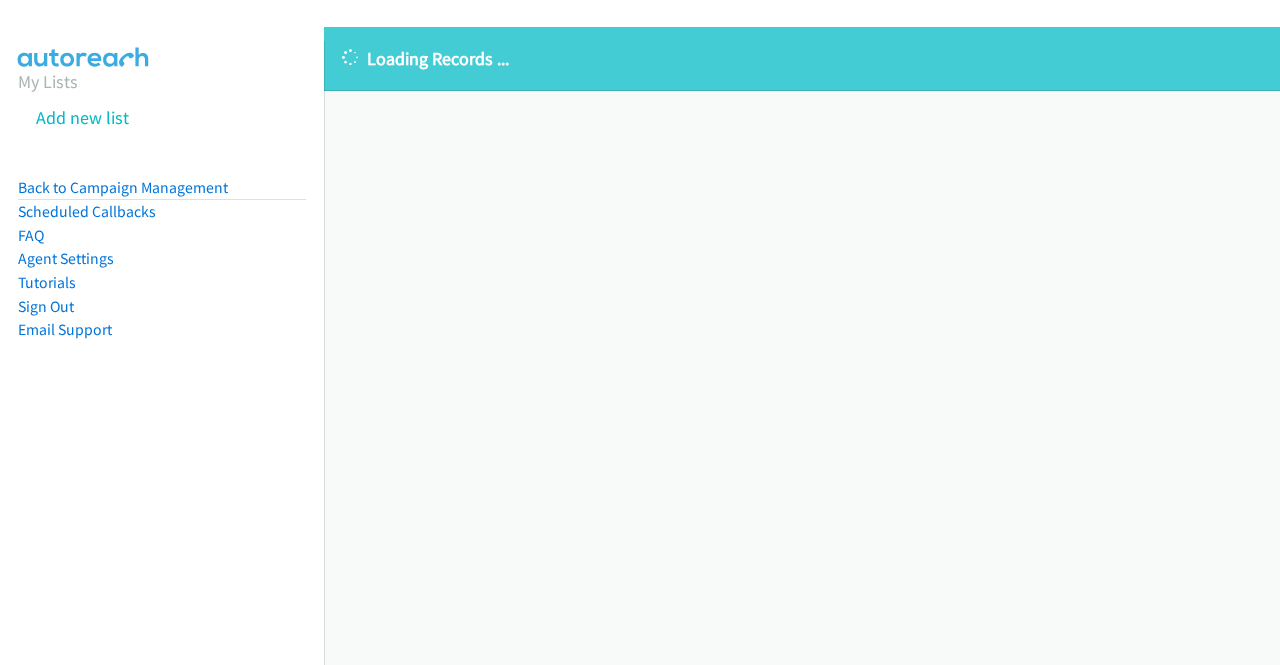 scroll, scrollTop: 0, scrollLeft: 0, axis: both 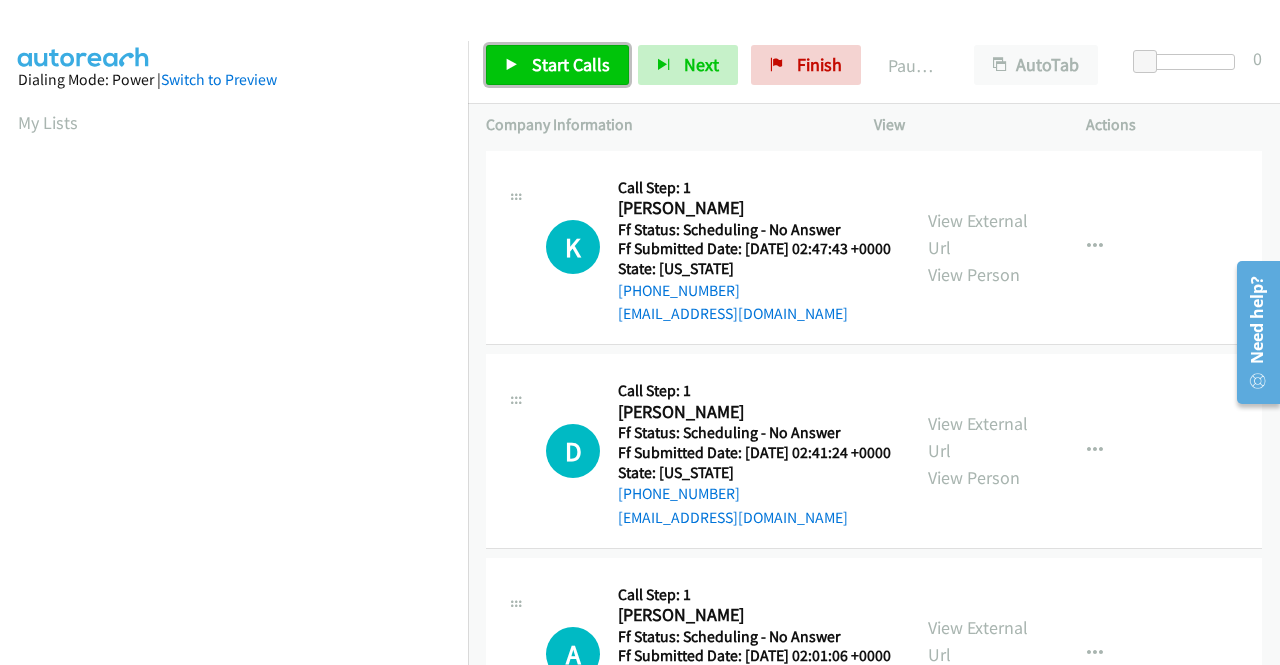 click on "Start Calls" at bounding box center (557, 65) 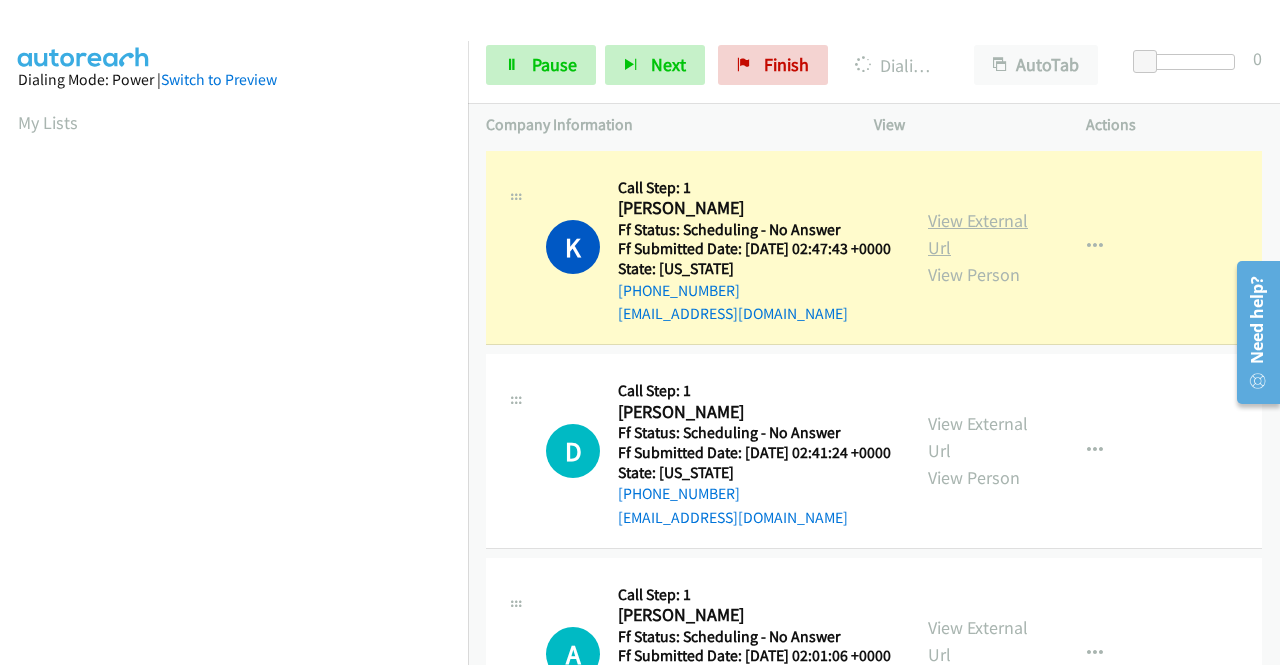 click on "View External Url" at bounding box center (978, 234) 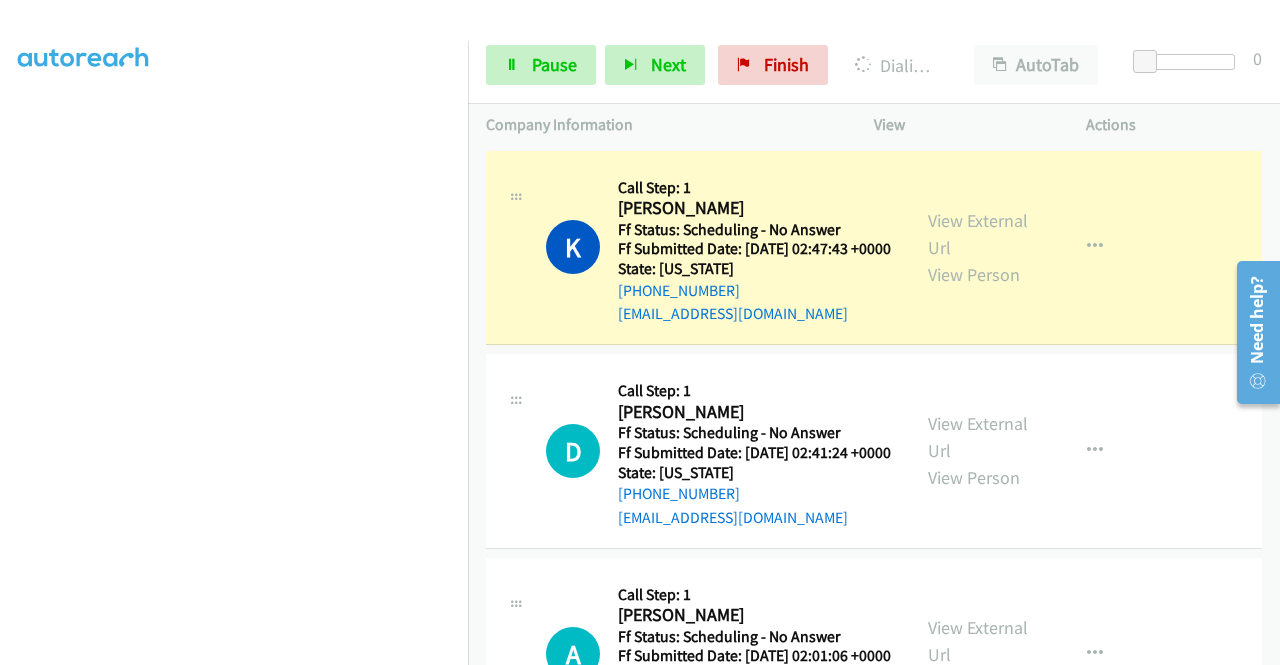 scroll, scrollTop: 456, scrollLeft: 0, axis: vertical 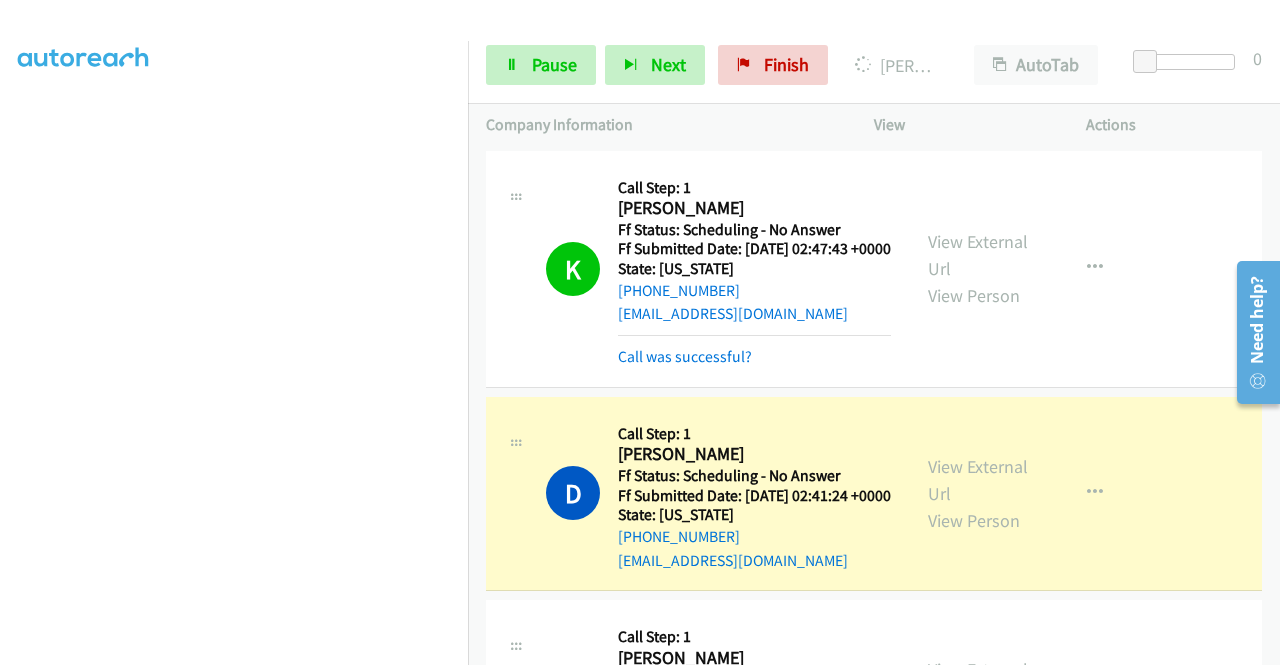 click on "View External Url
View Person" at bounding box center (980, 493) 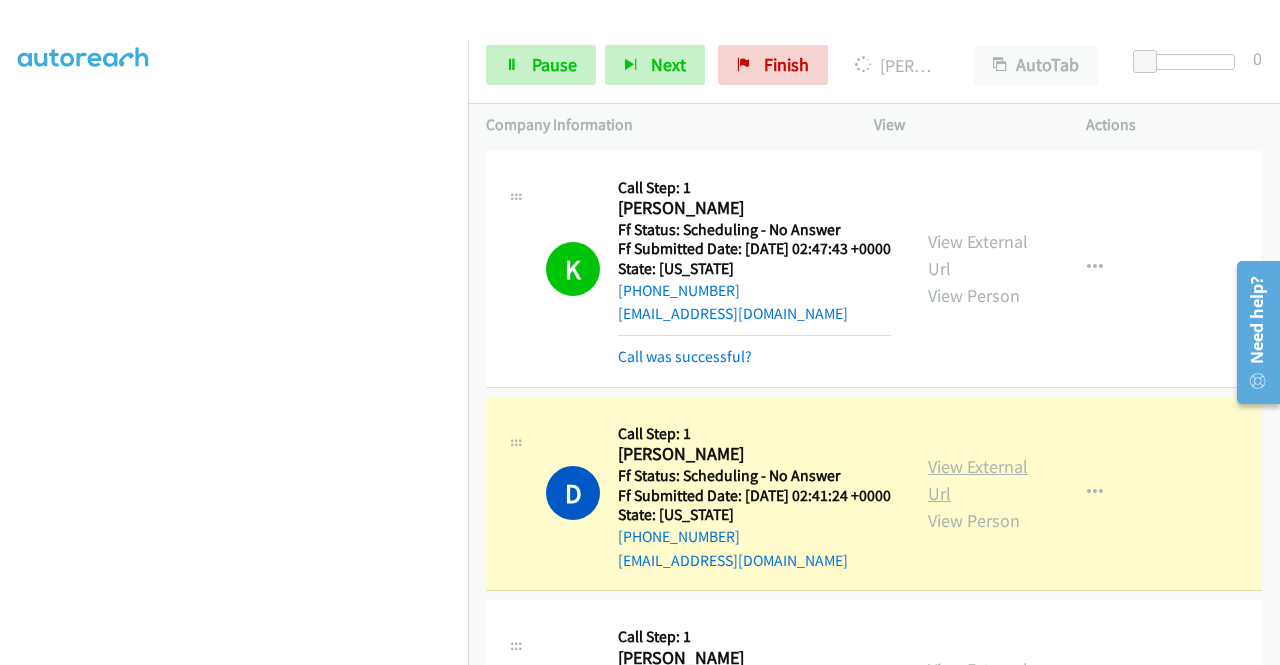 click on "View External Url" at bounding box center (978, 480) 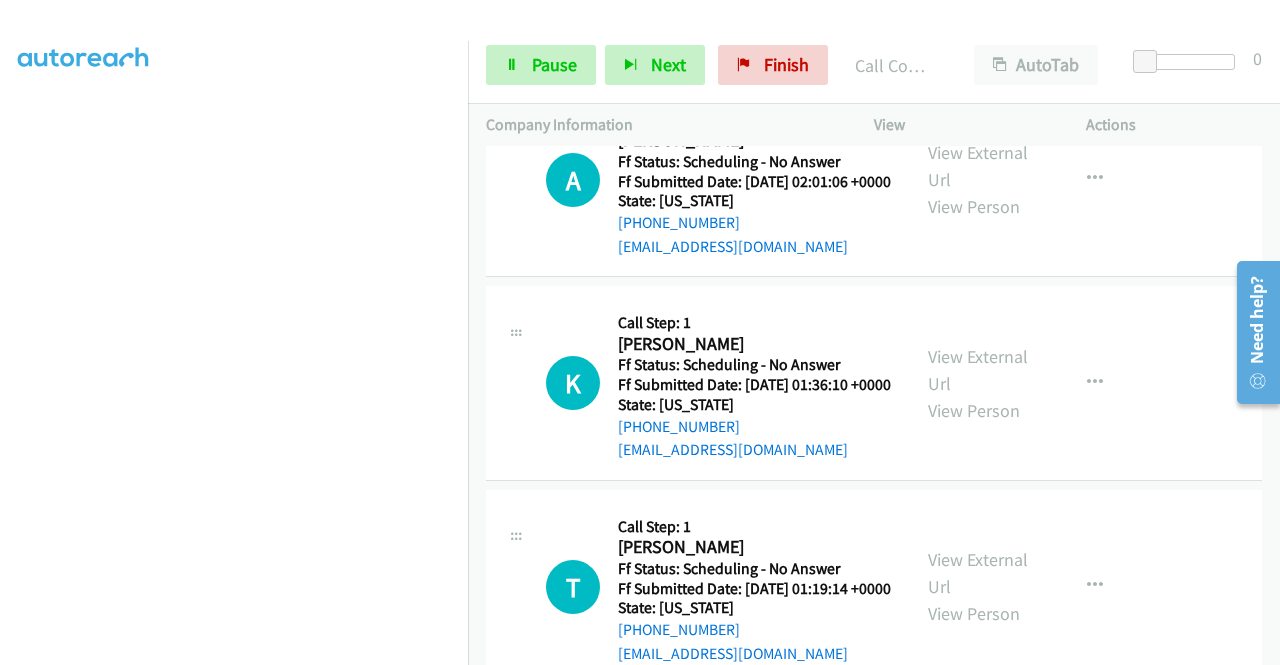 scroll, scrollTop: 573, scrollLeft: 0, axis: vertical 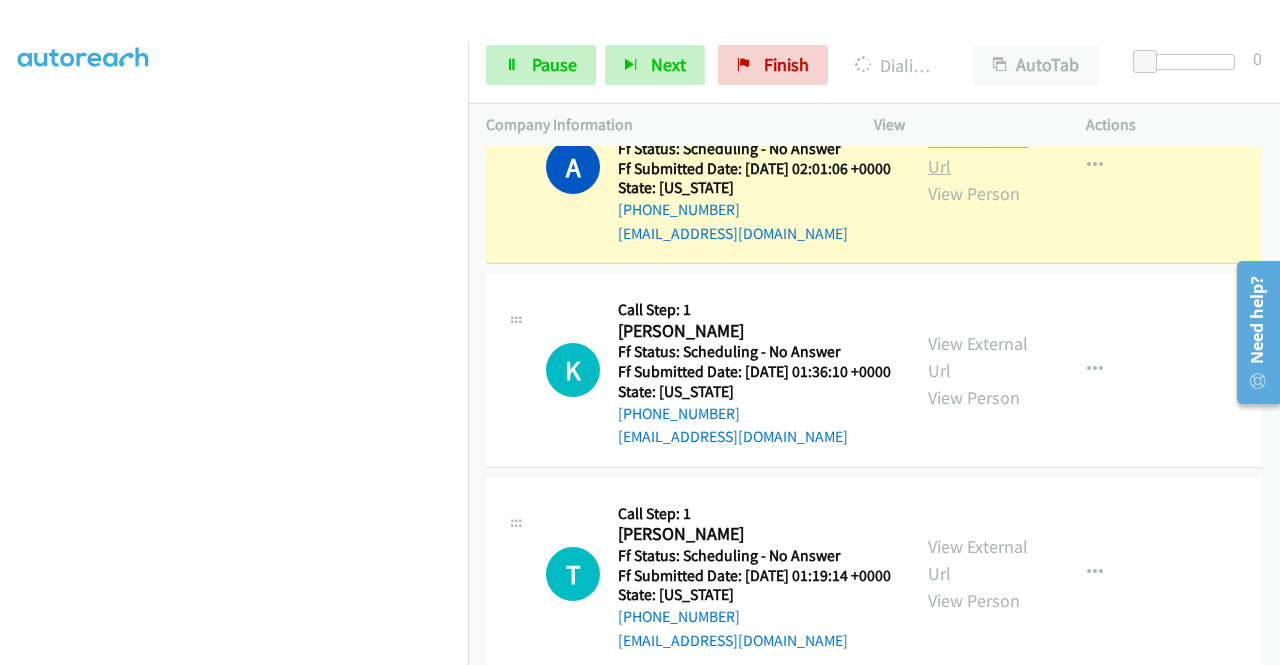 click on "View External Url" at bounding box center (978, 153) 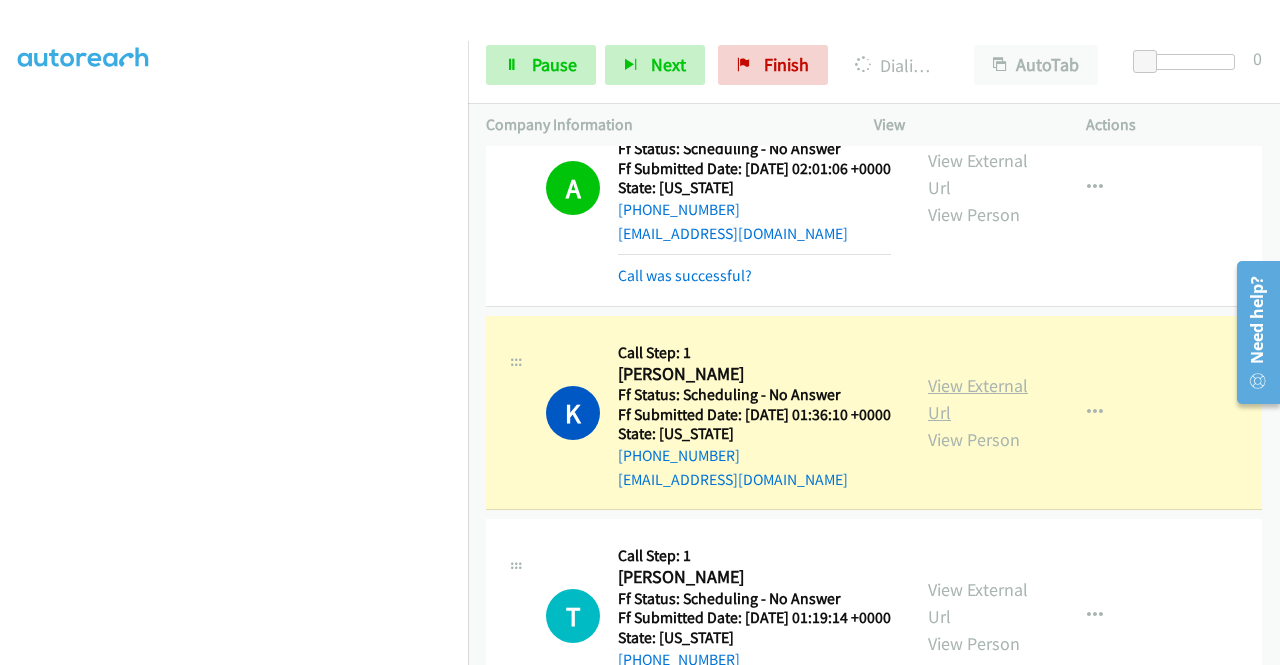 click on "View External Url" at bounding box center [978, 399] 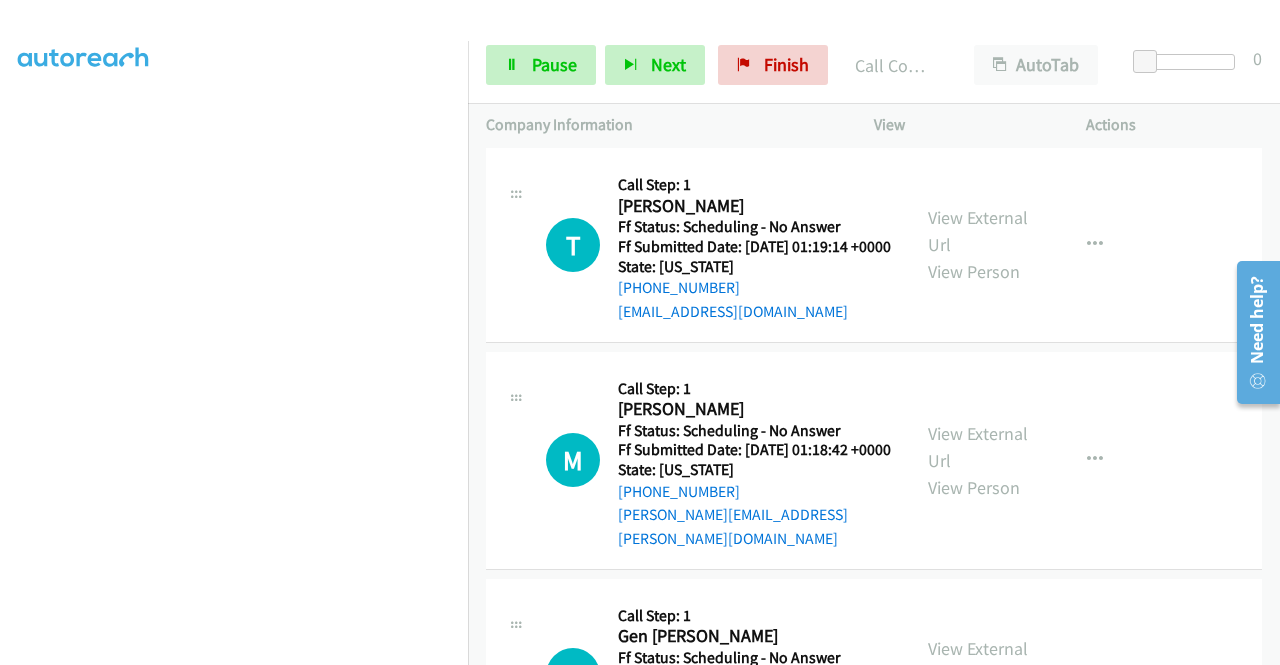 scroll, scrollTop: 1027, scrollLeft: 0, axis: vertical 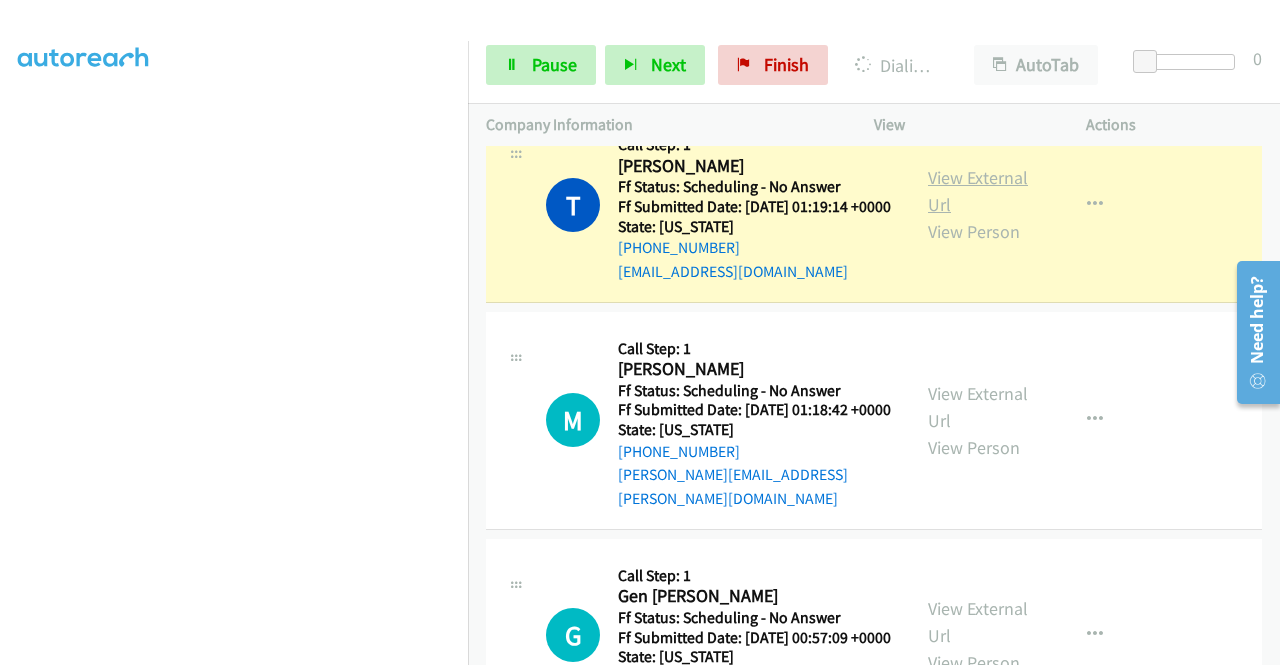 click on "View External Url" at bounding box center (978, 191) 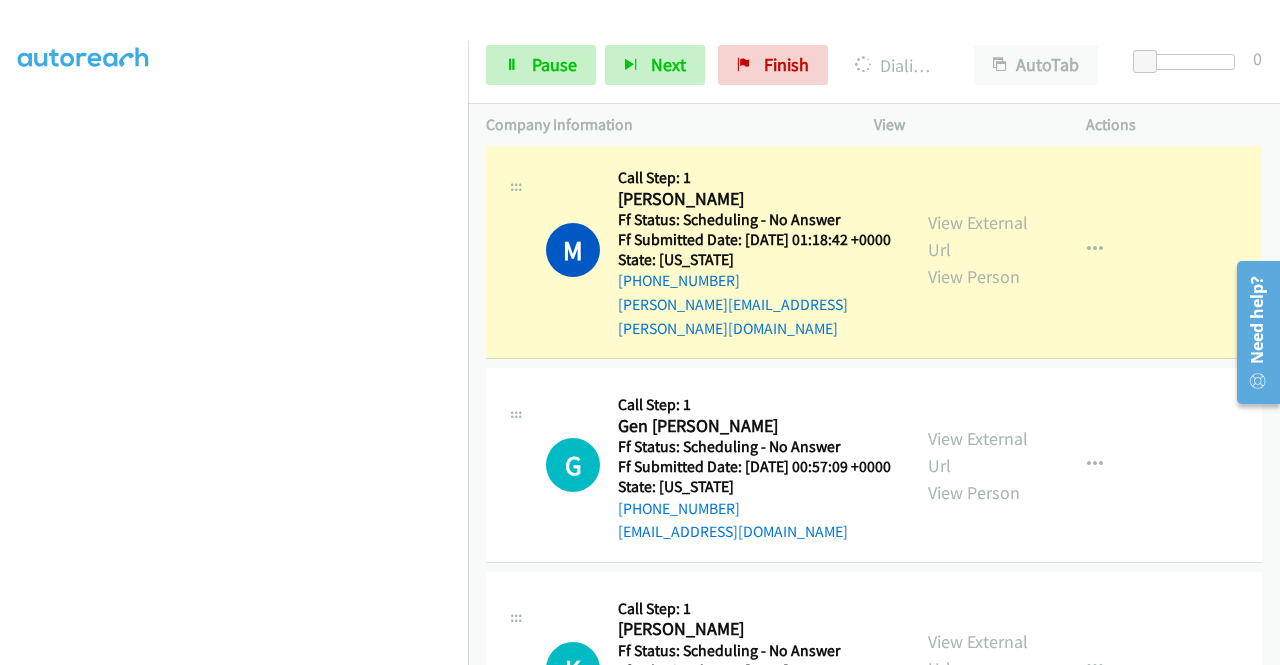 scroll, scrollTop: 1373, scrollLeft: 0, axis: vertical 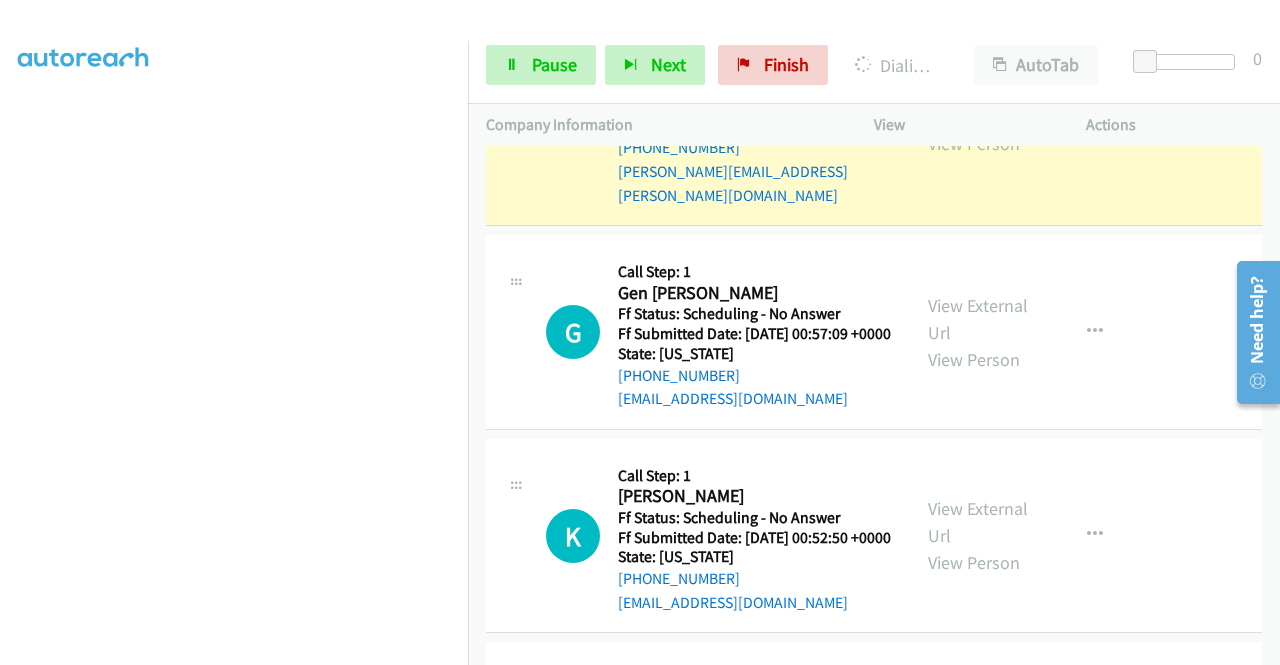 click on "View External Url" at bounding box center (978, 103) 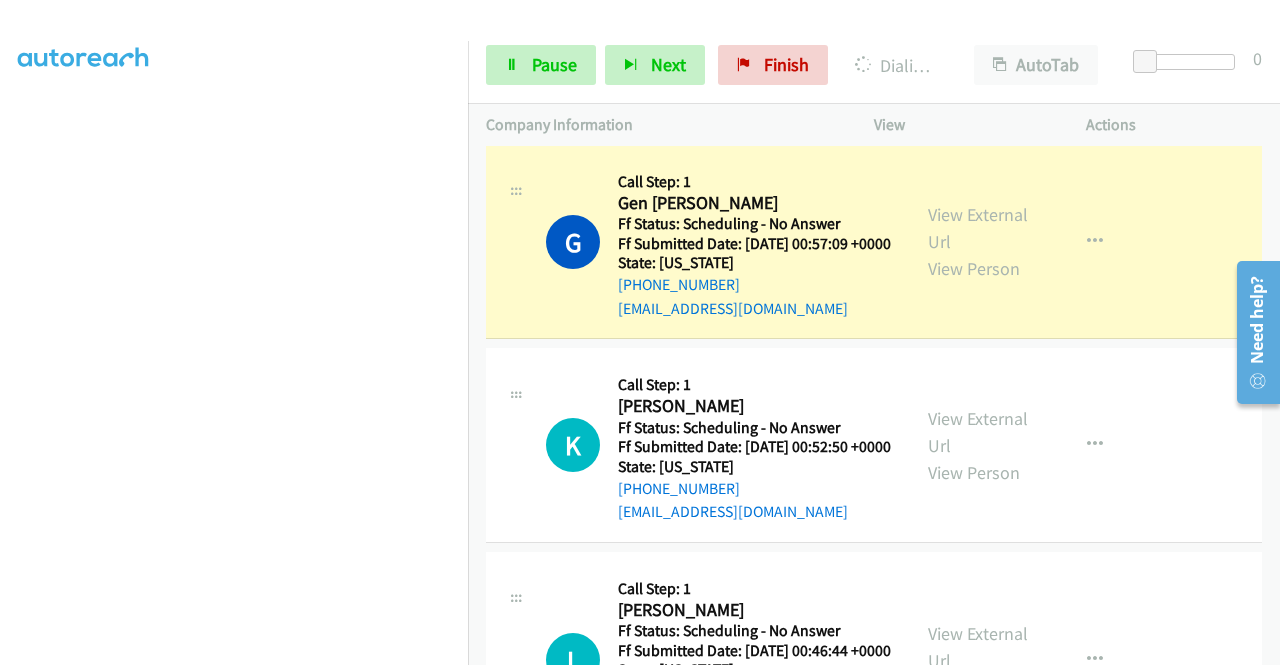 scroll, scrollTop: 1546, scrollLeft: 0, axis: vertical 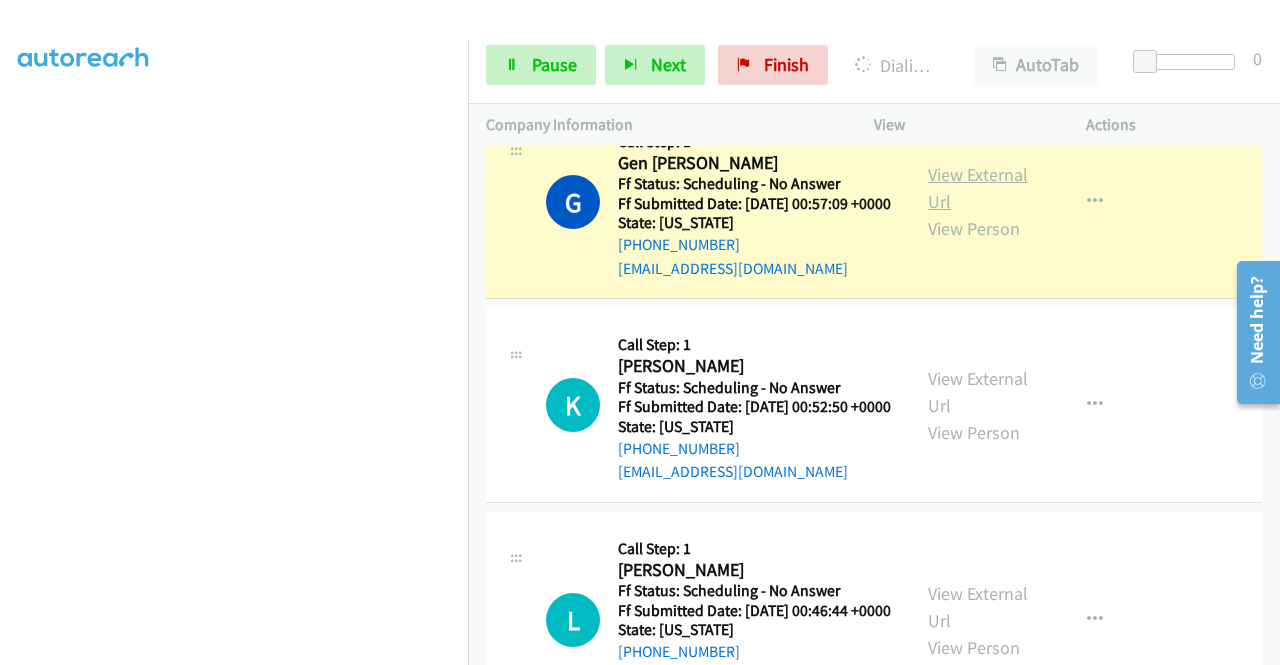 click on "View External Url" at bounding box center (978, 188) 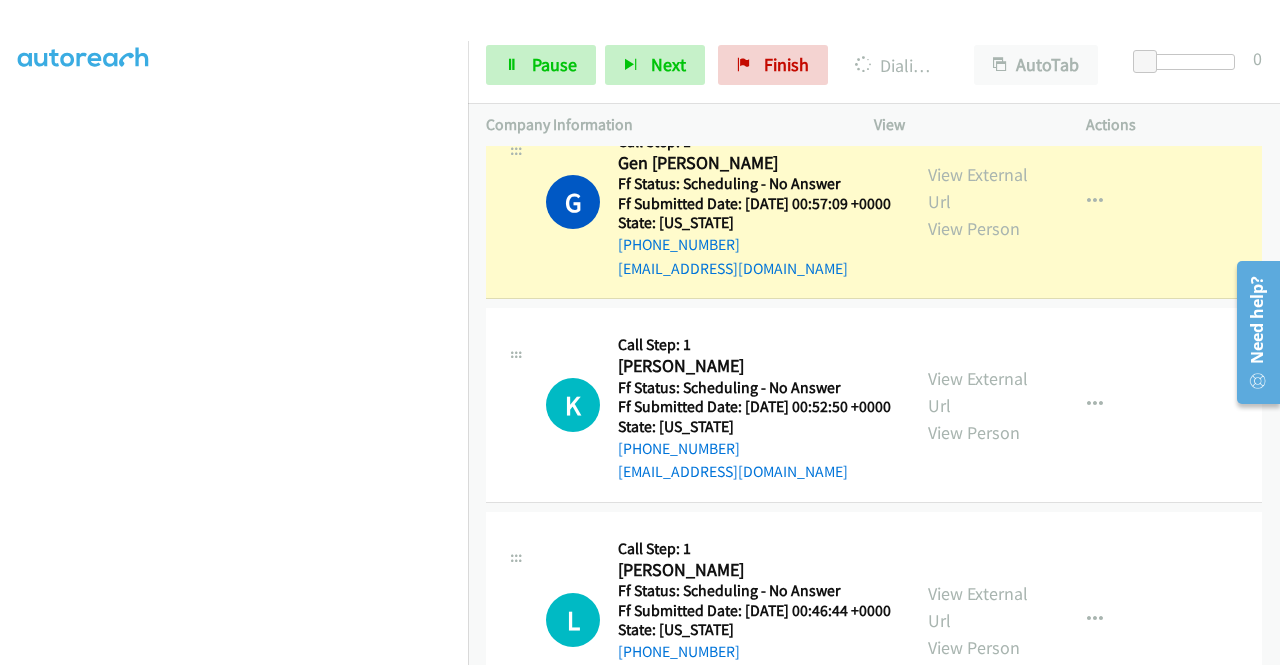 scroll, scrollTop: 0, scrollLeft: 0, axis: both 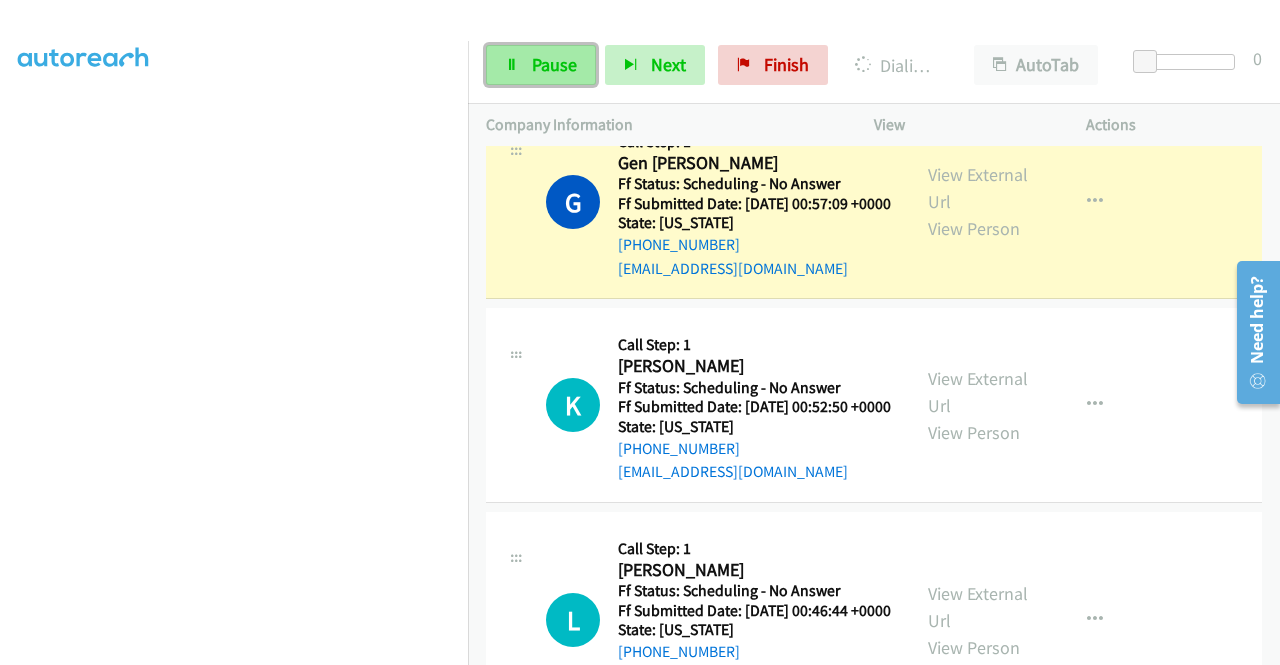 click at bounding box center (512, 66) 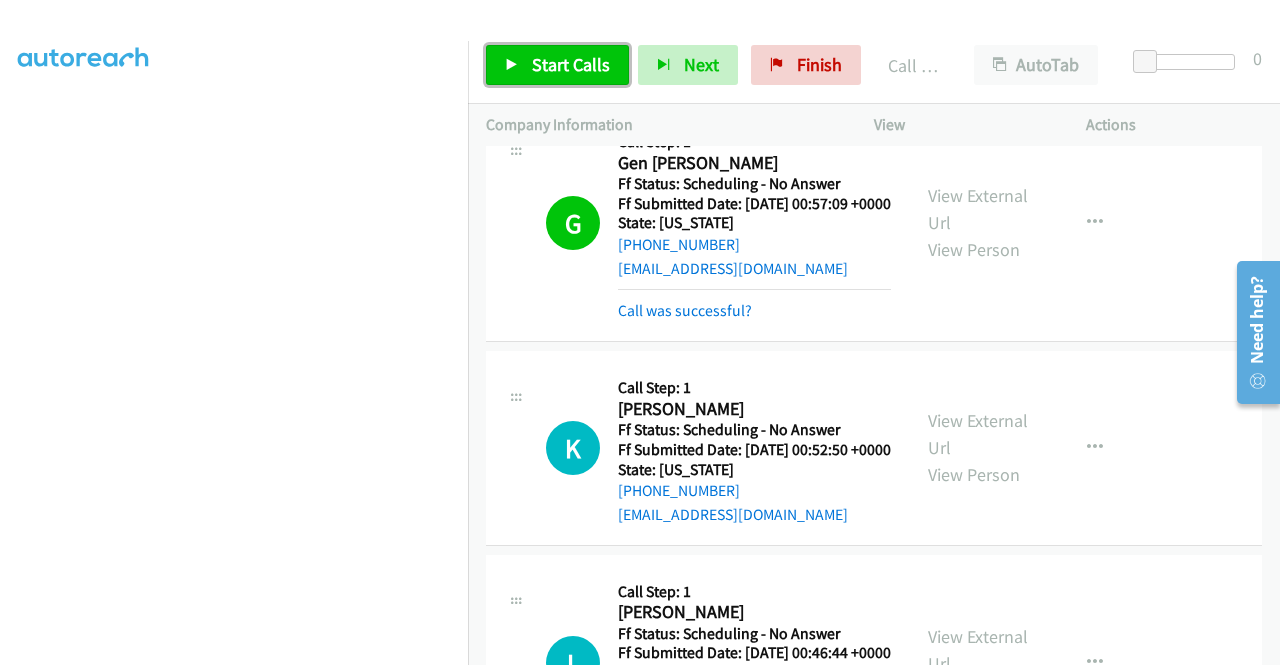 click on "Start Calls" at bounding box center (571, 64) 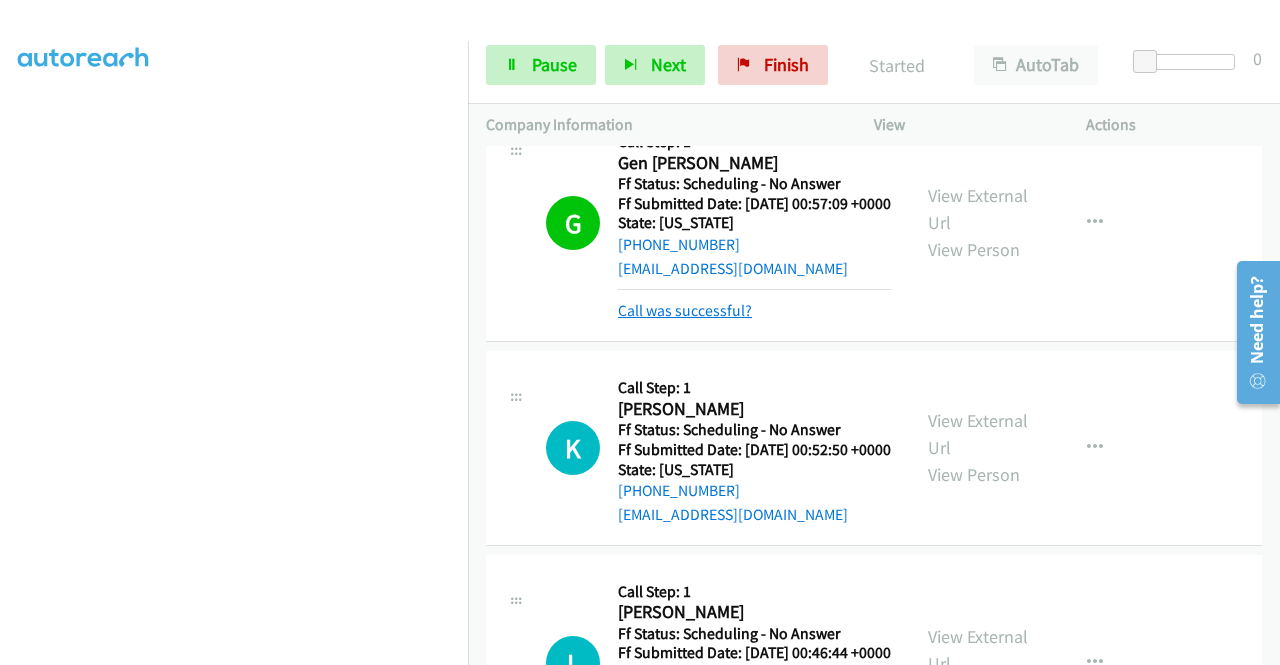 click on "Call was successful?" at bounding box center (685, 310) 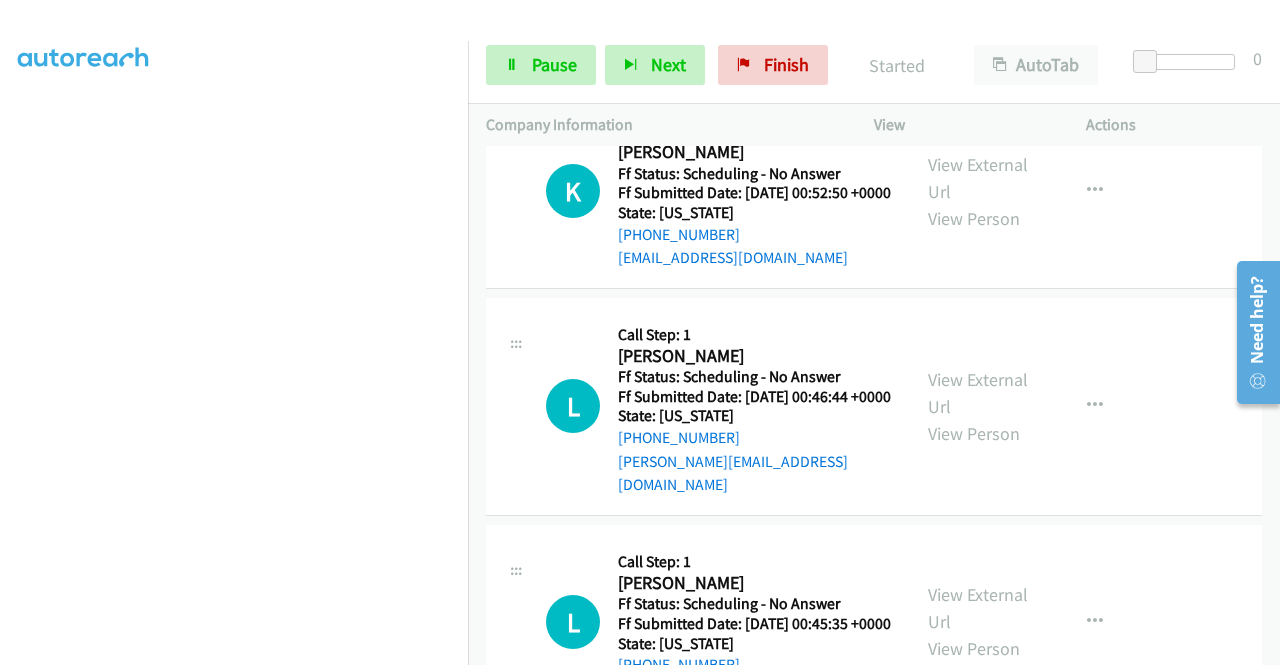 scroll, scrollTop: 1800, scrollLeft: 0, axis: vertical 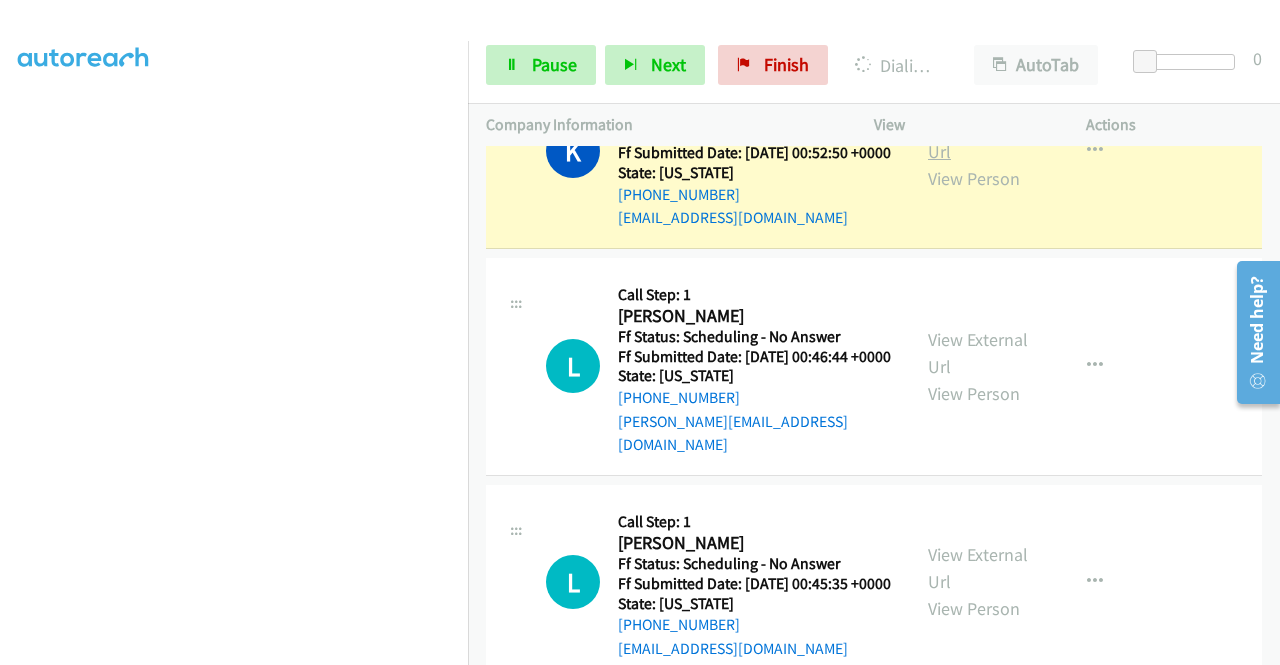 click on "View External Url" at bounding box center [978, 138] 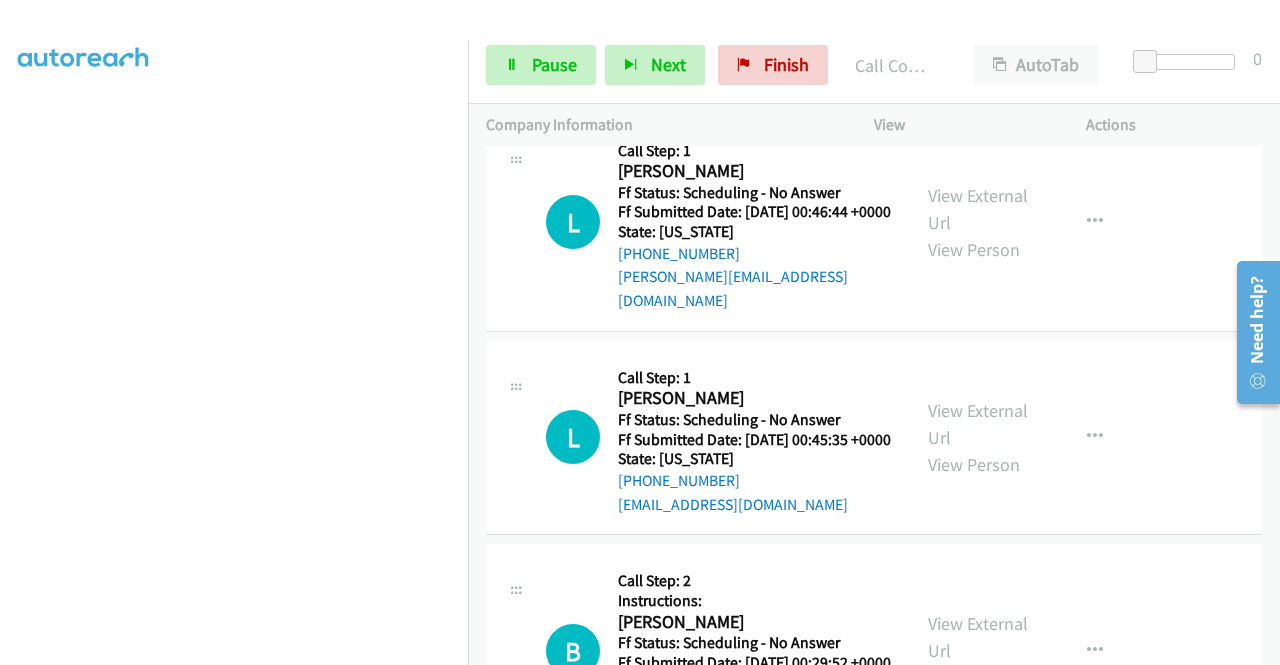 scroll, scrollTop: 2054, scrollLeft: 0, axis: vertical 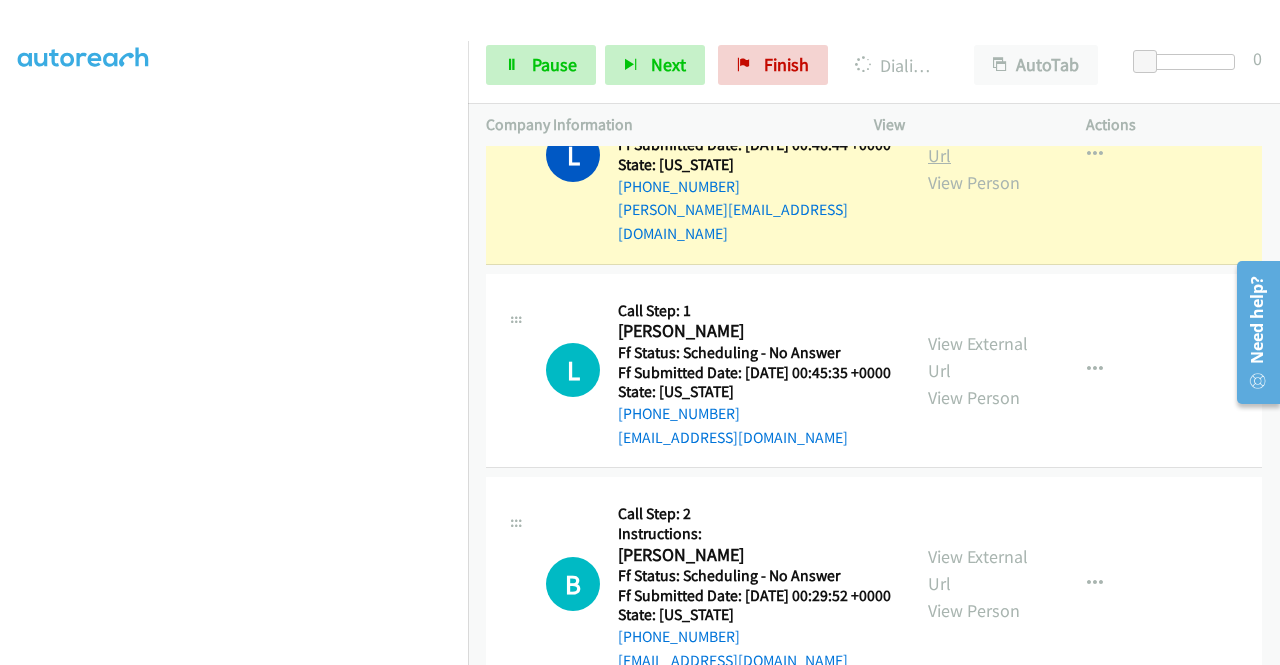click on "View External Url" at bounding box center (978, 142) 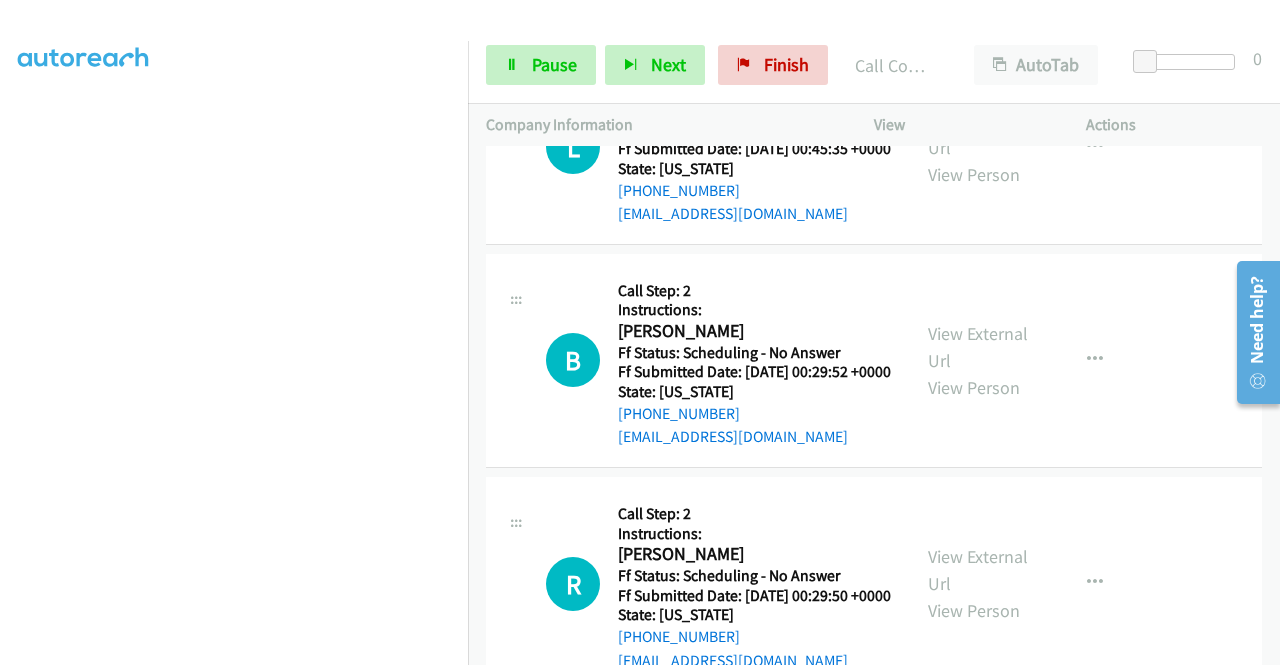 scroll, scrollTop: 2320, scrollLeft: 0, axis: vertical 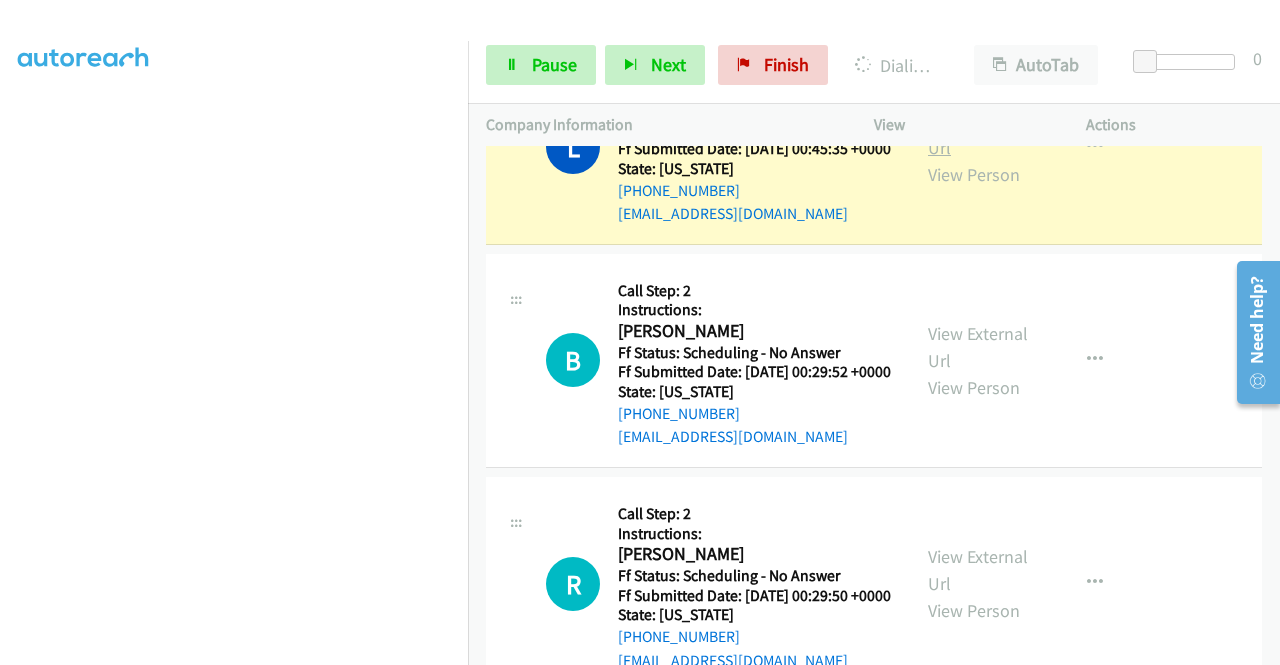 click on "View External Url" at bounding box center [978, 134] 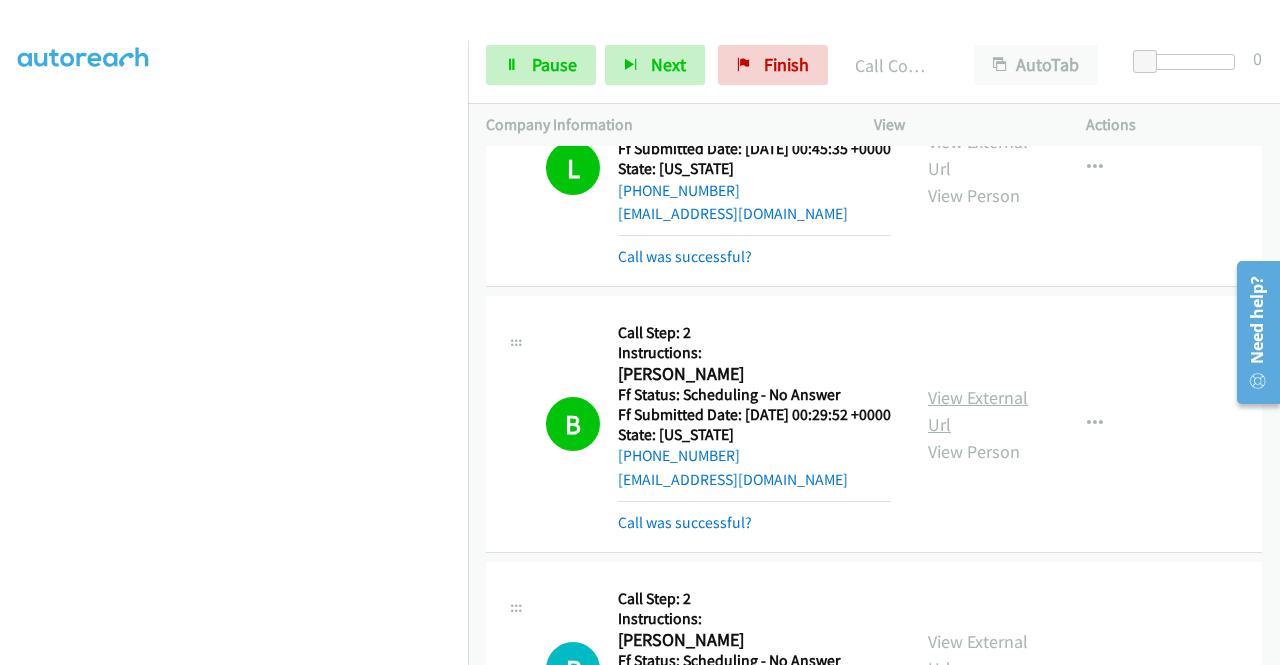 click on "View External Url" at bounding box center (978, 411) 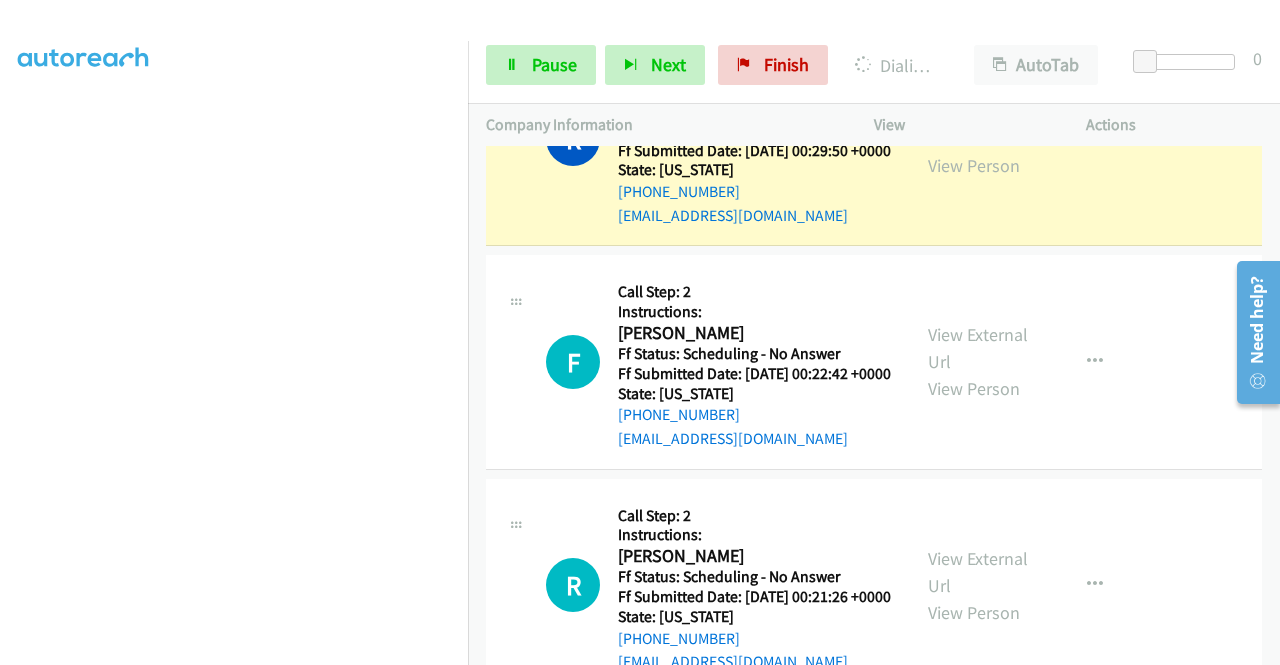 scroll, scrollTop: 2854, scrollLeft: 0, axis: vertical 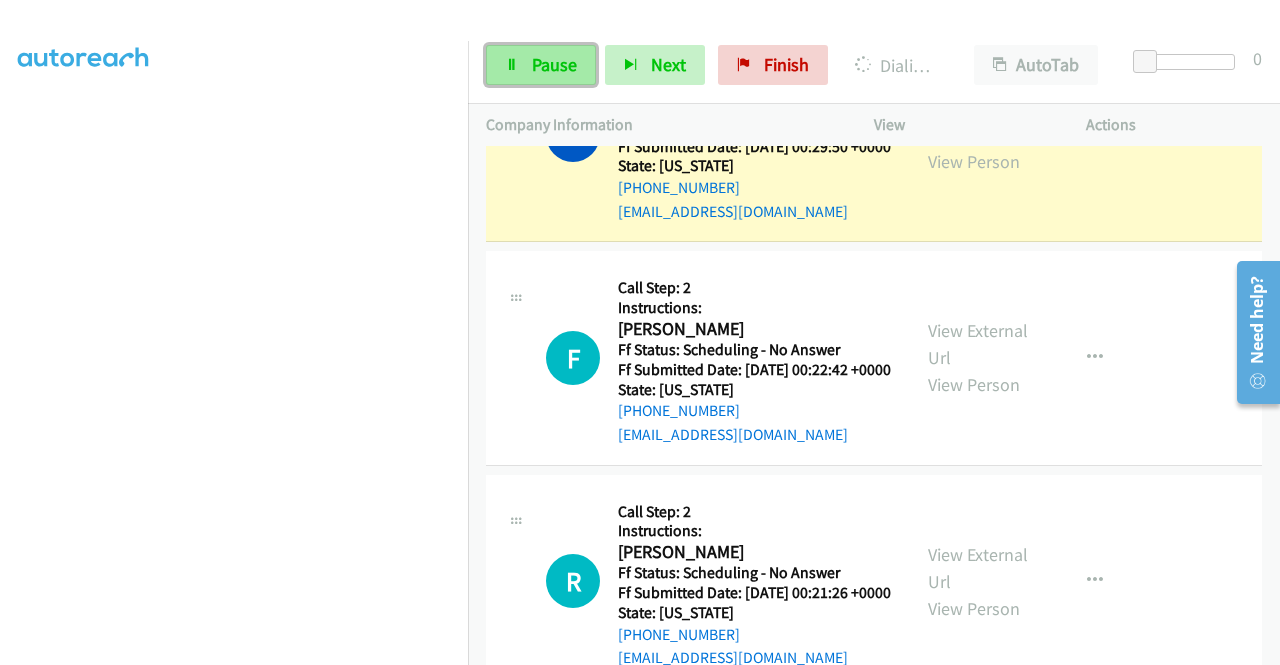 click on "Pause" at bounding box center (541, 65) 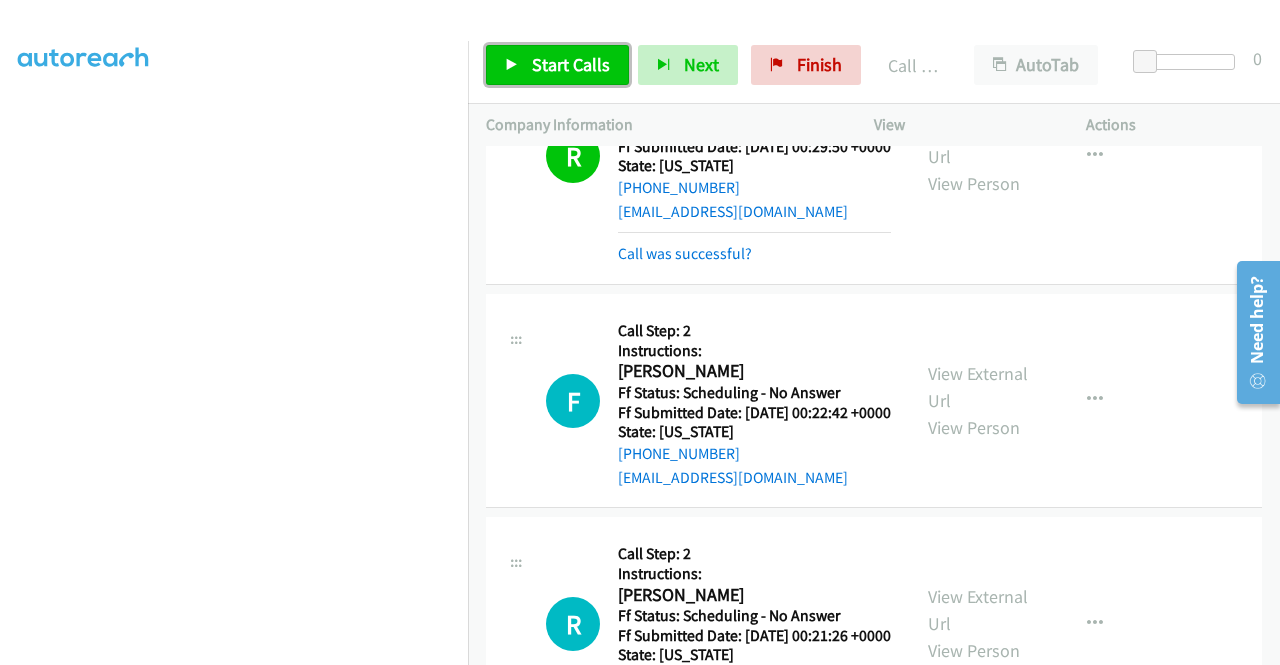 click on "Start Calls" at bounding box center [571, 64] 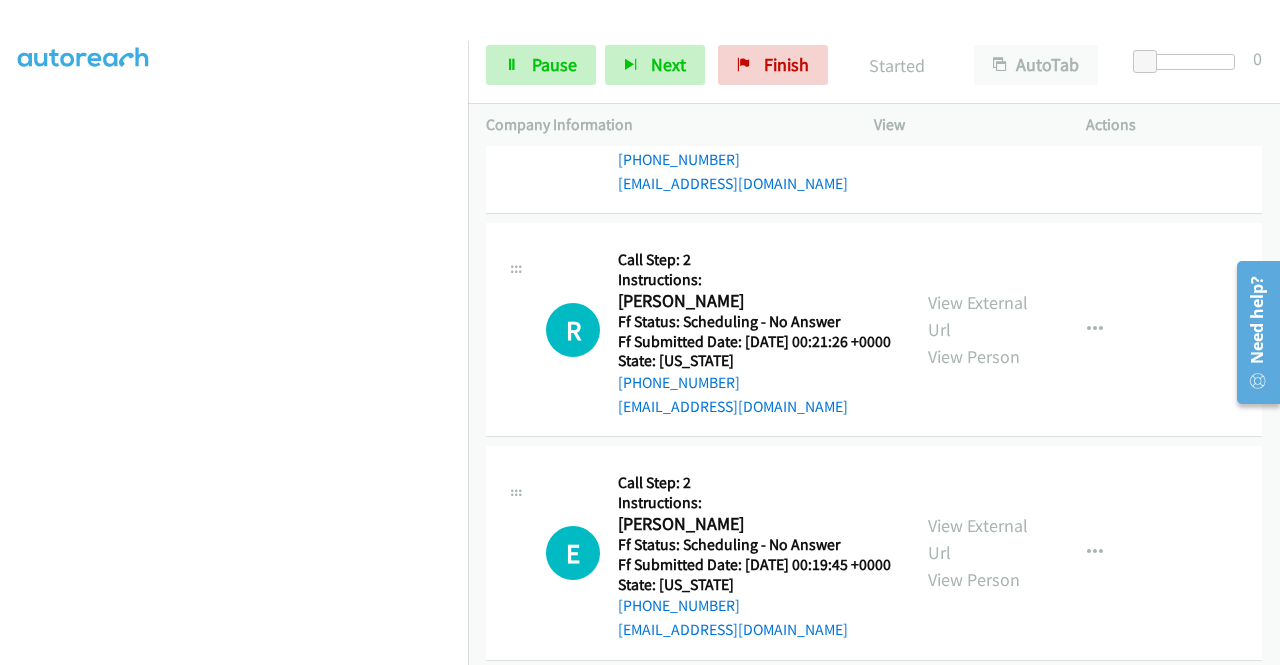 scroll, scrollTop: 3187, scrollLeft: 0, axis: vertical 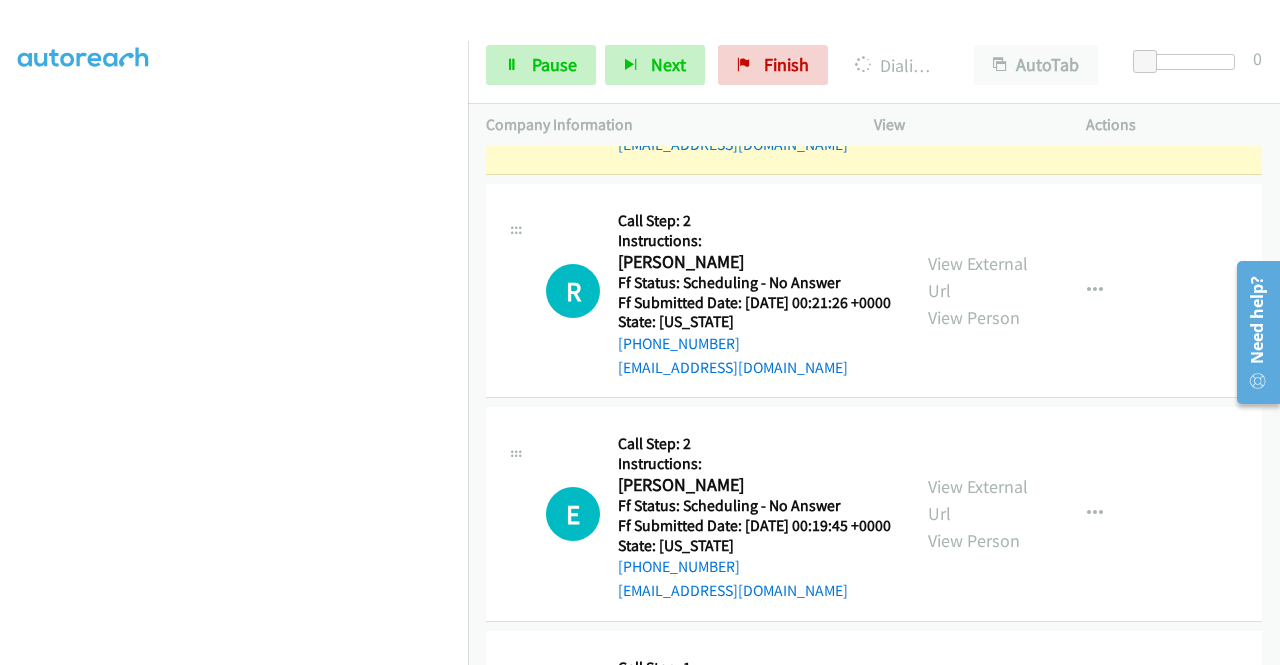 click on "View External Url" at bounding box center (978, 54) 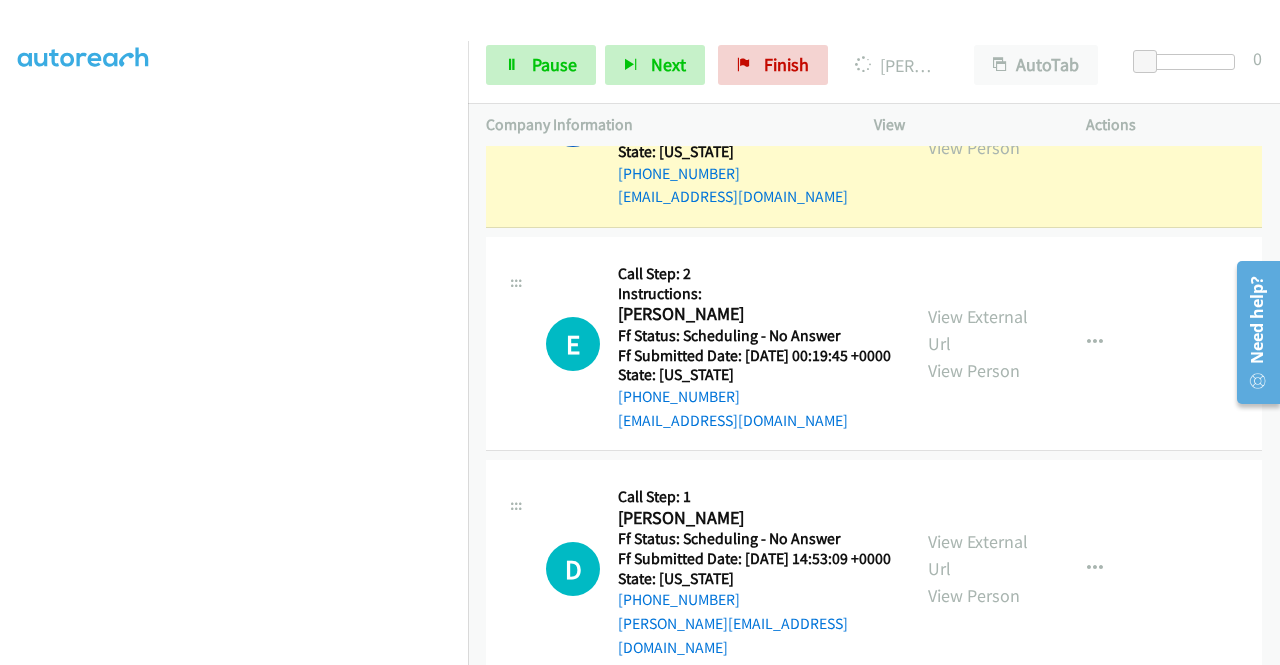 scroll, scrollTop: 3414, scrollLeft: 0, axis: vertical 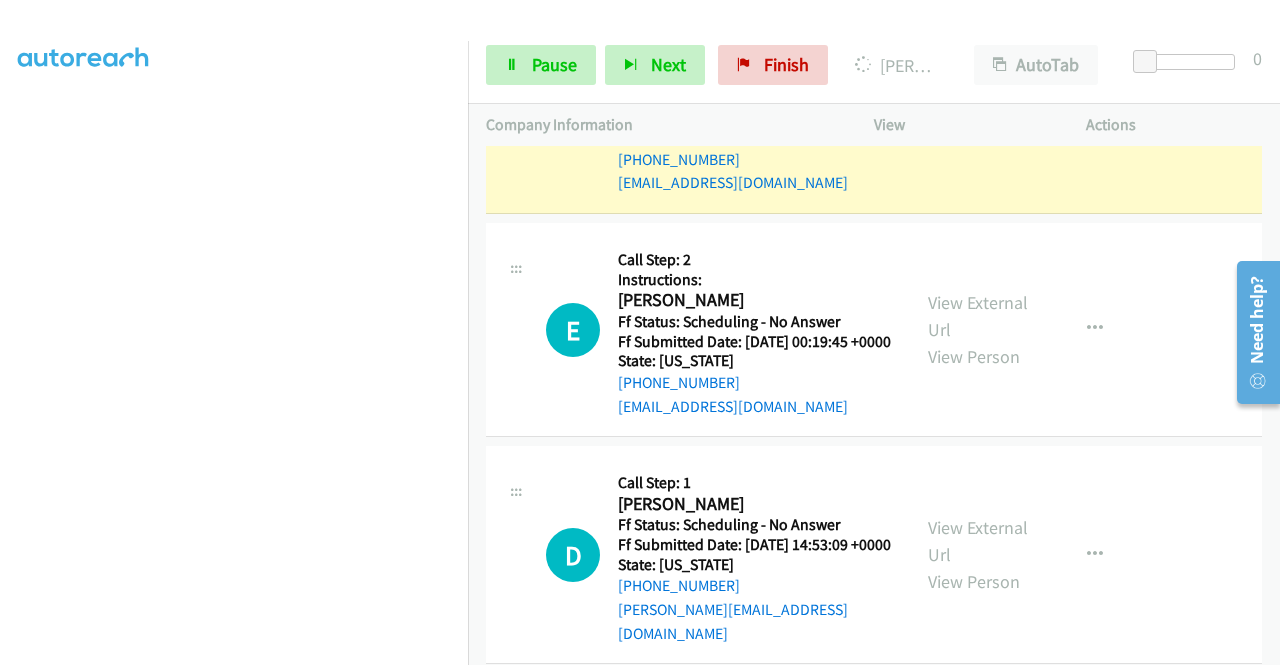 click on "View External Url
View Person" at bounding box center [980, 106] 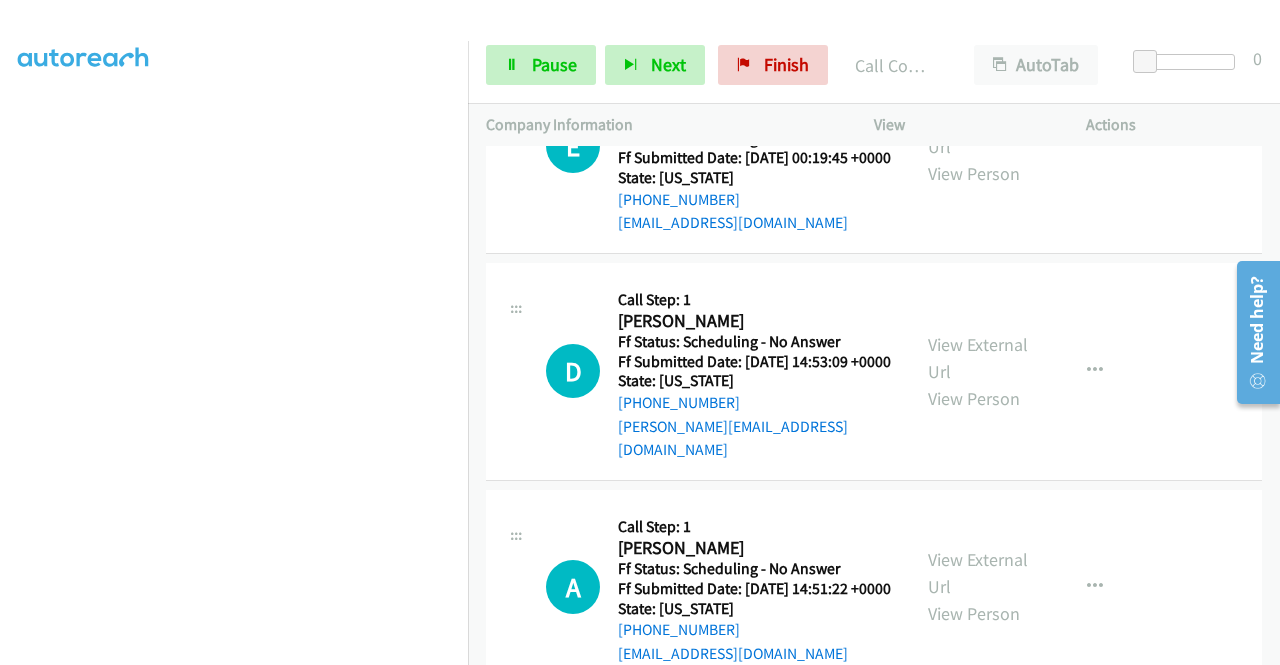 scroll, scrollTop: 3707, scrollLeft: 0, axis: vertical 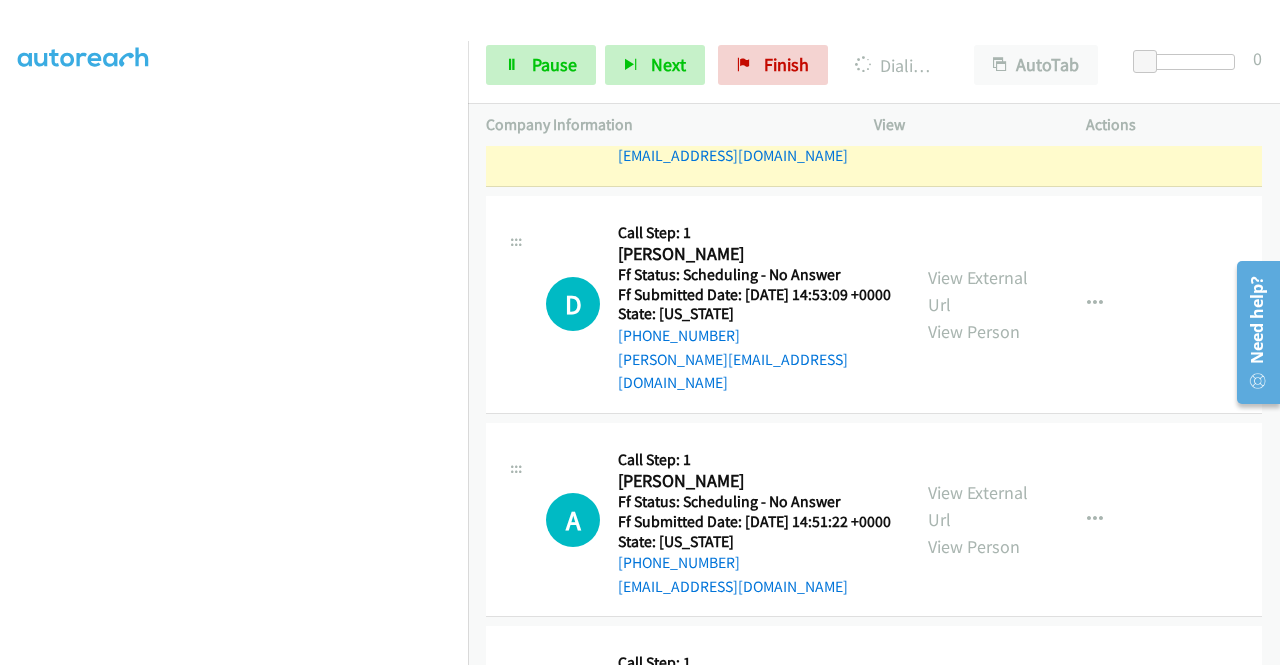 click on "View External Url" at bounding box center (978, 66) 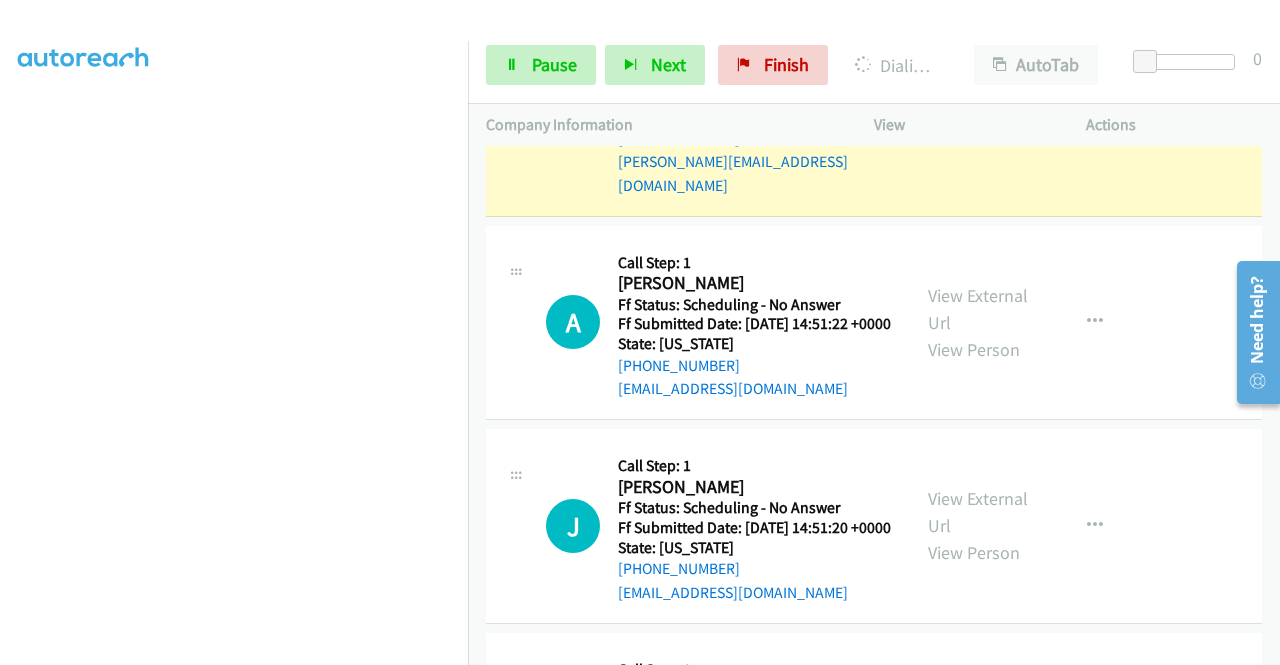 scroll, scrollTop: 4040, scrollLeft: 0, axis: vertical 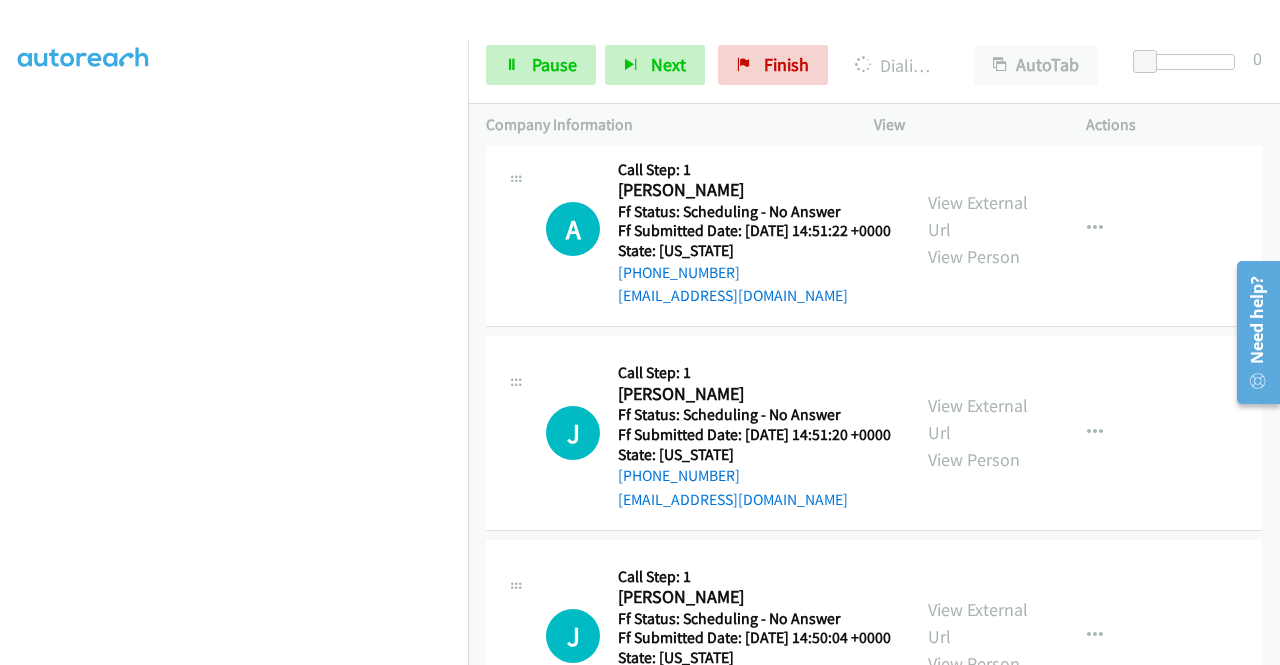 click on "View External Url
View Person" at bounding box center [980, 14] 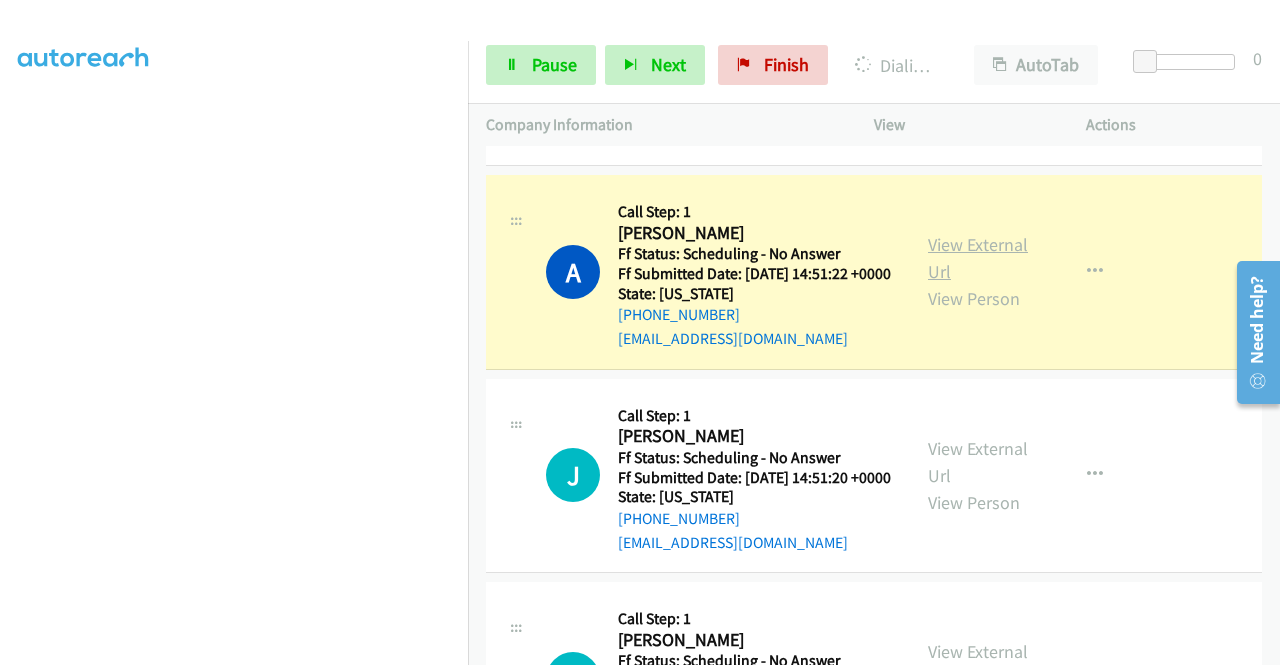 click on "View External Url" at bounding box center [978, 258] 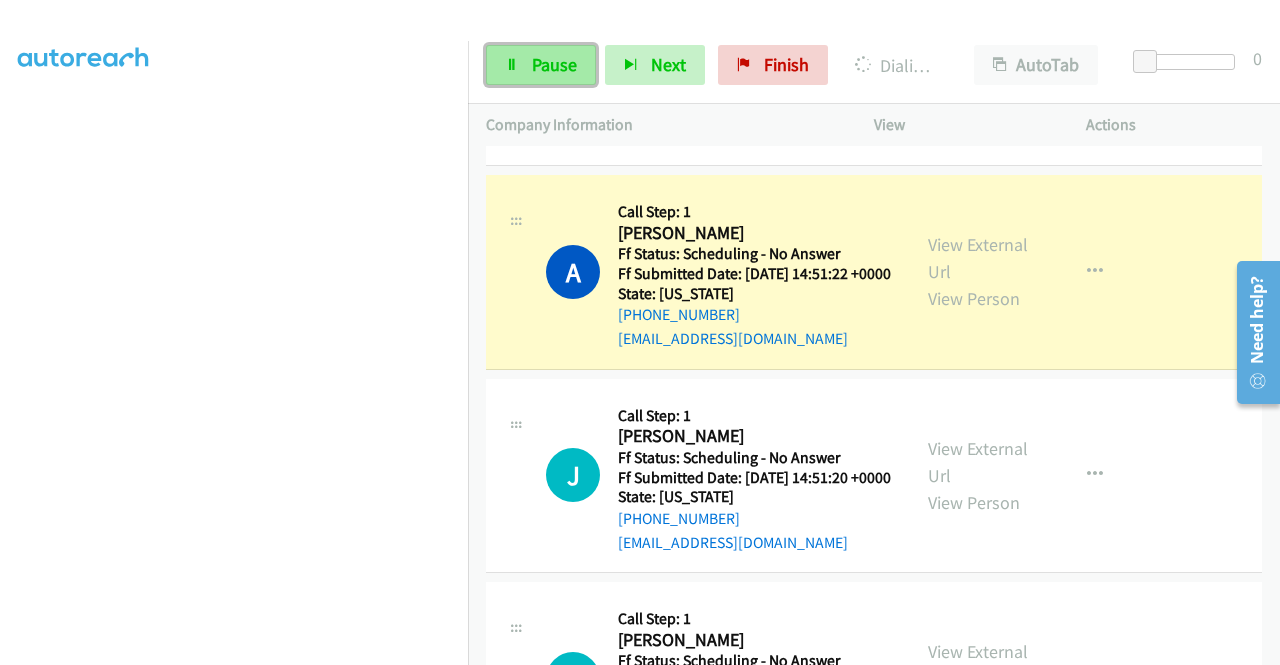 click at bounding box center [512, 66] 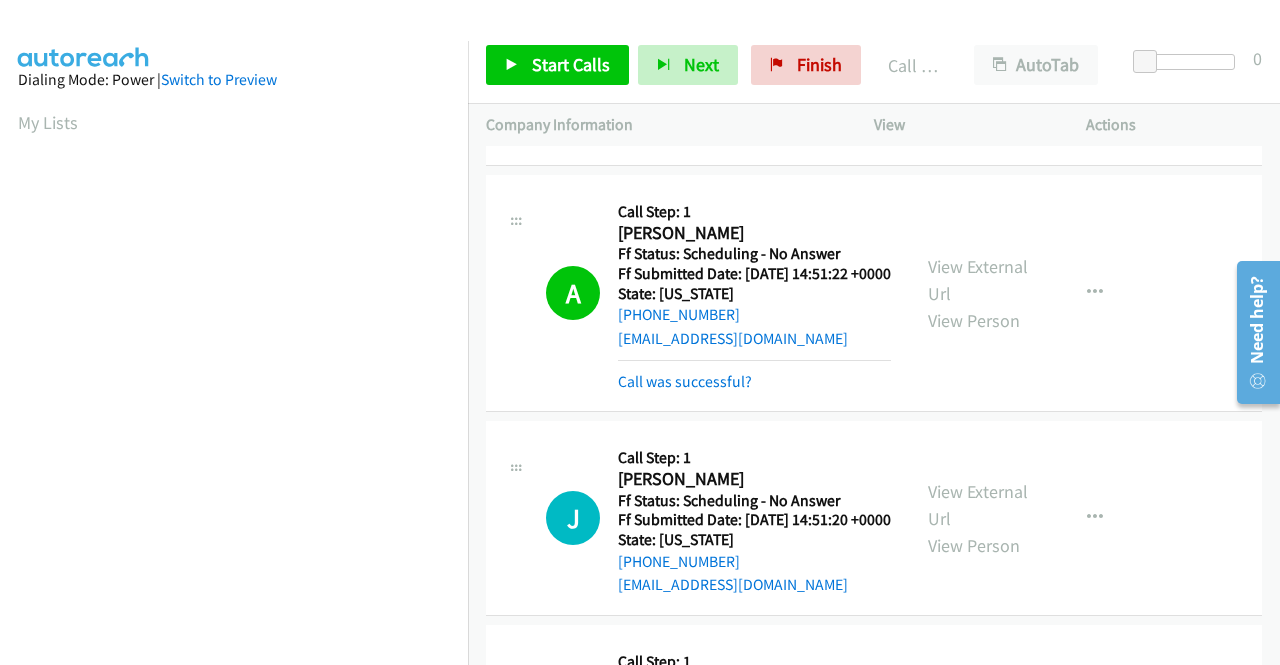 scroll, scrollTop: 456, scrollLeft: 0, axis: vertical 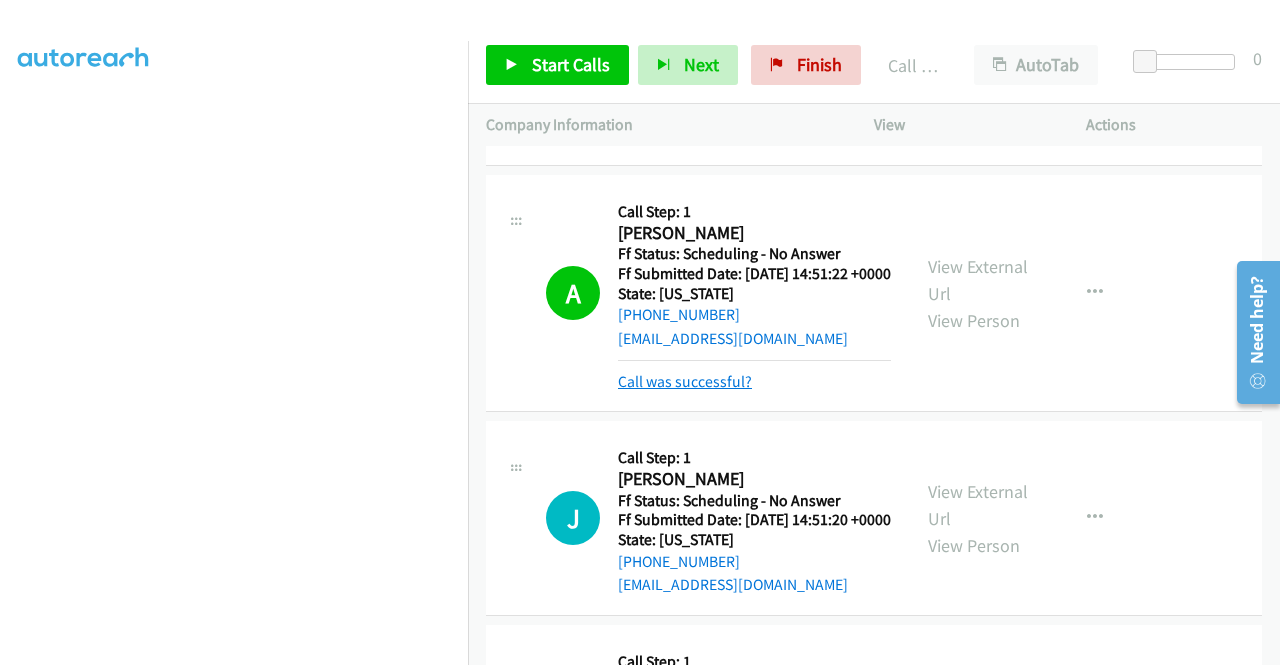 click on "Call was successful?" at bounding box center [685, 381] 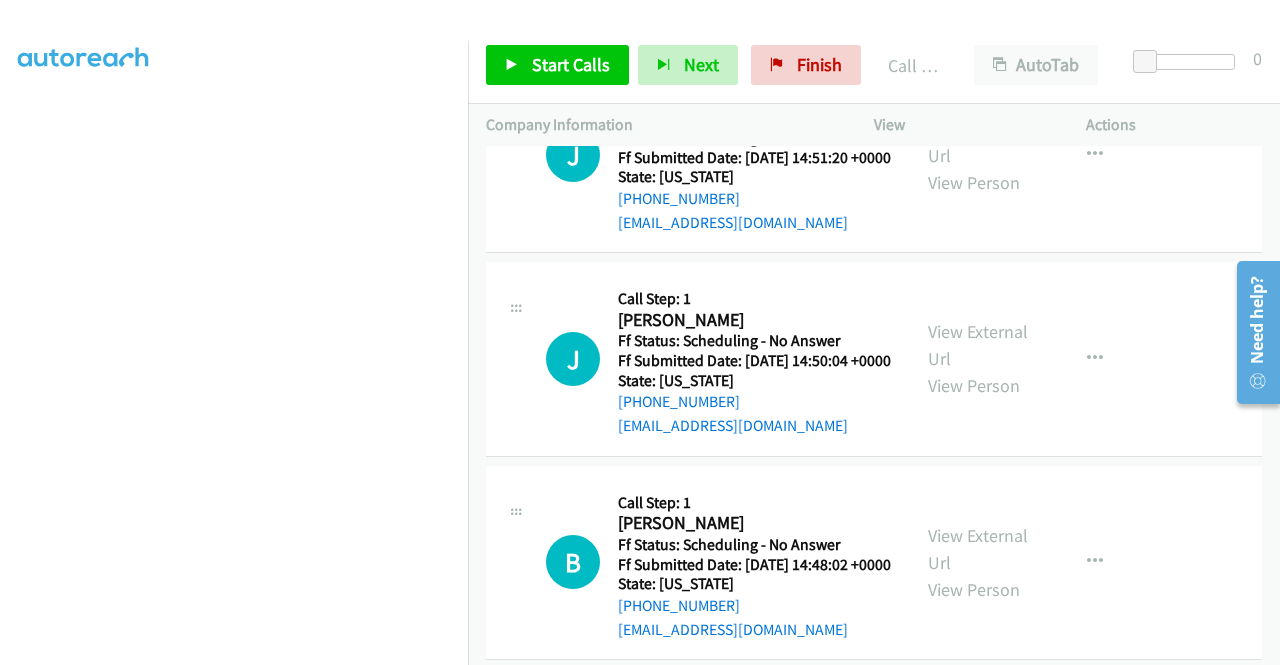 scroll, scrollTop: 4440, scrollLeft: 0, axis: vertical 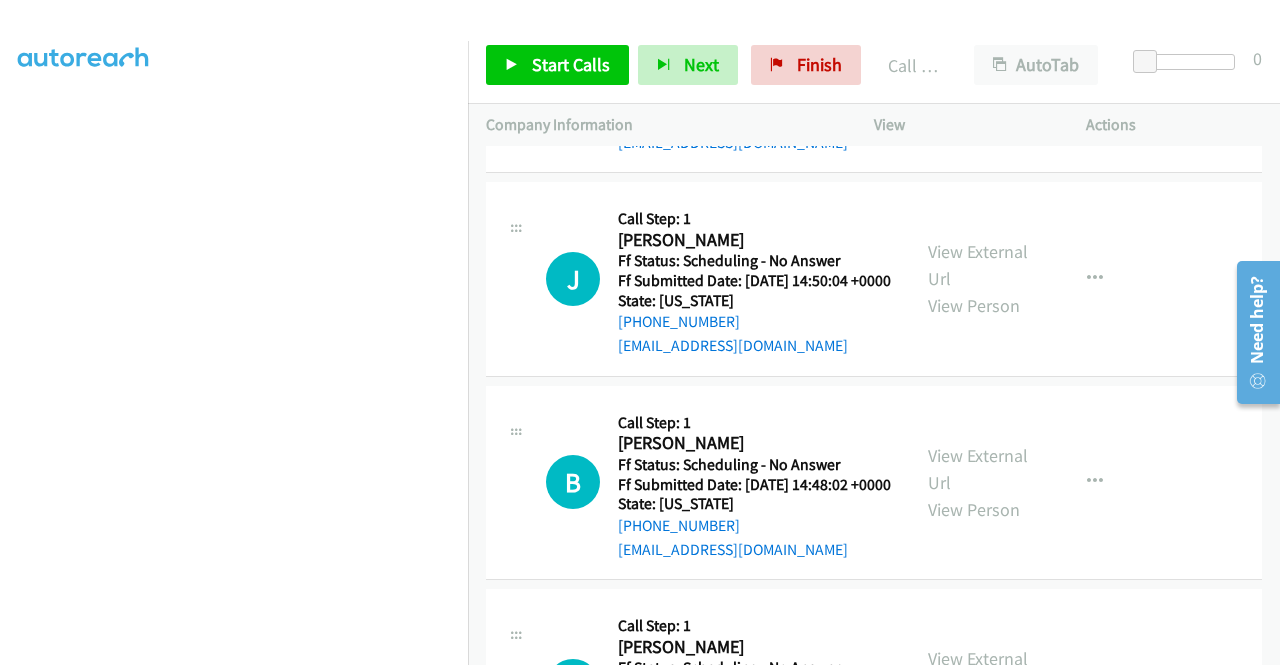 click on "Start Calls
Pause
Next
Finish
Call Completed
AutoTab
AutoTab
0" at bounding box center (874, 65) 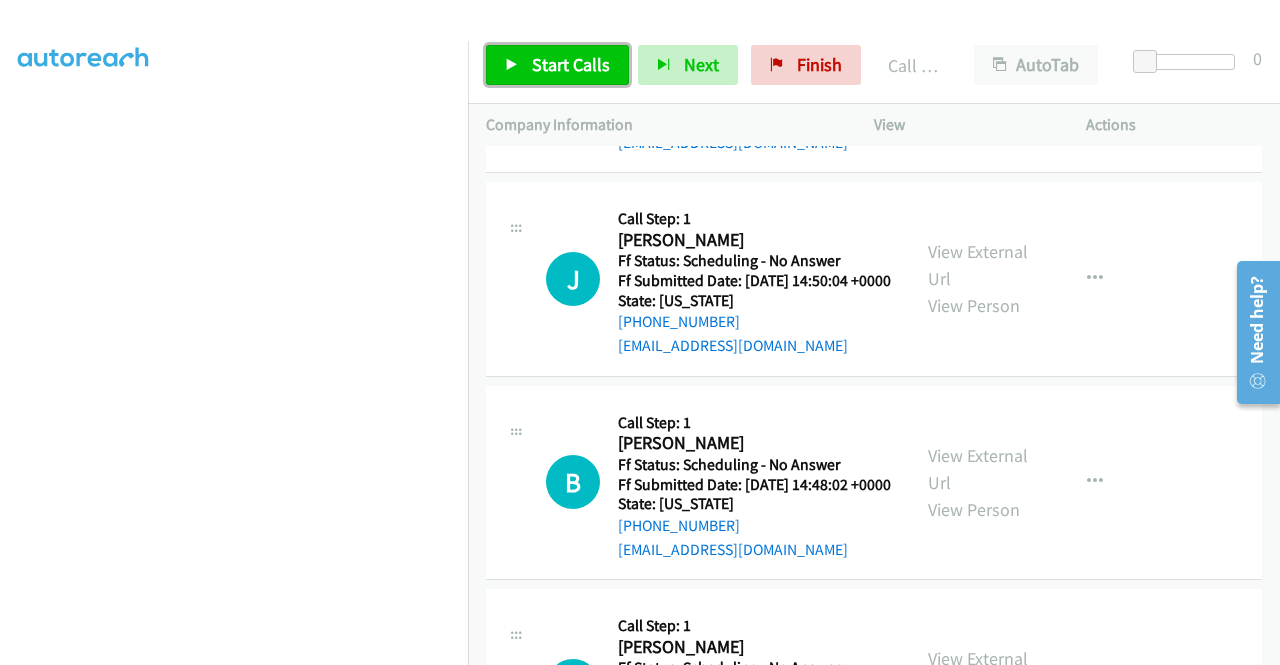 click on "Start Calls" at bounding box center (557, 65) 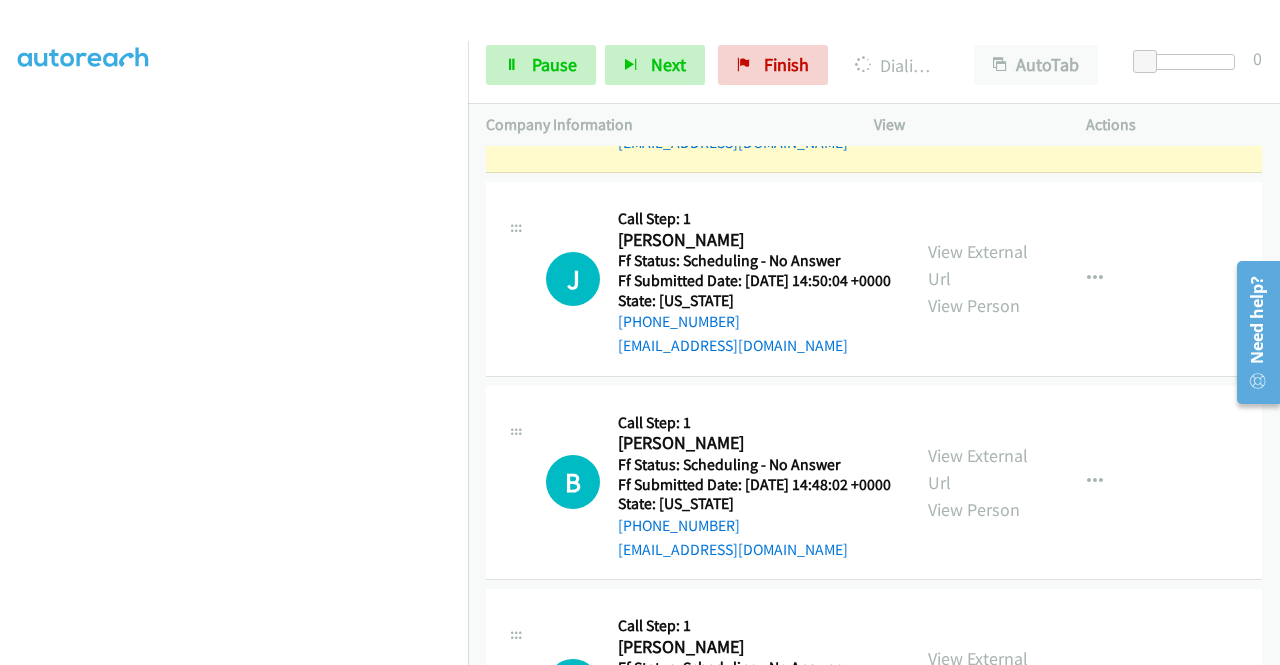 click on "View External Url" at bounding box center (978, 62) 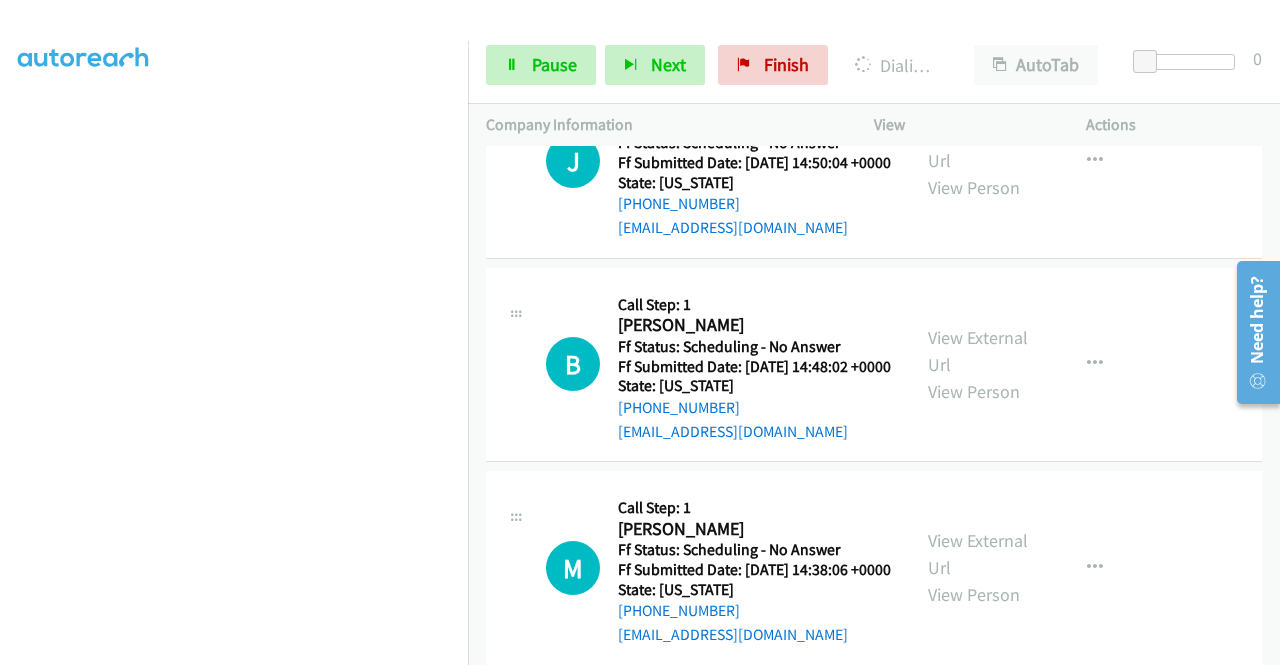 scroll, scrollTop: 4560, scrollLeft: 0, axis: vertical 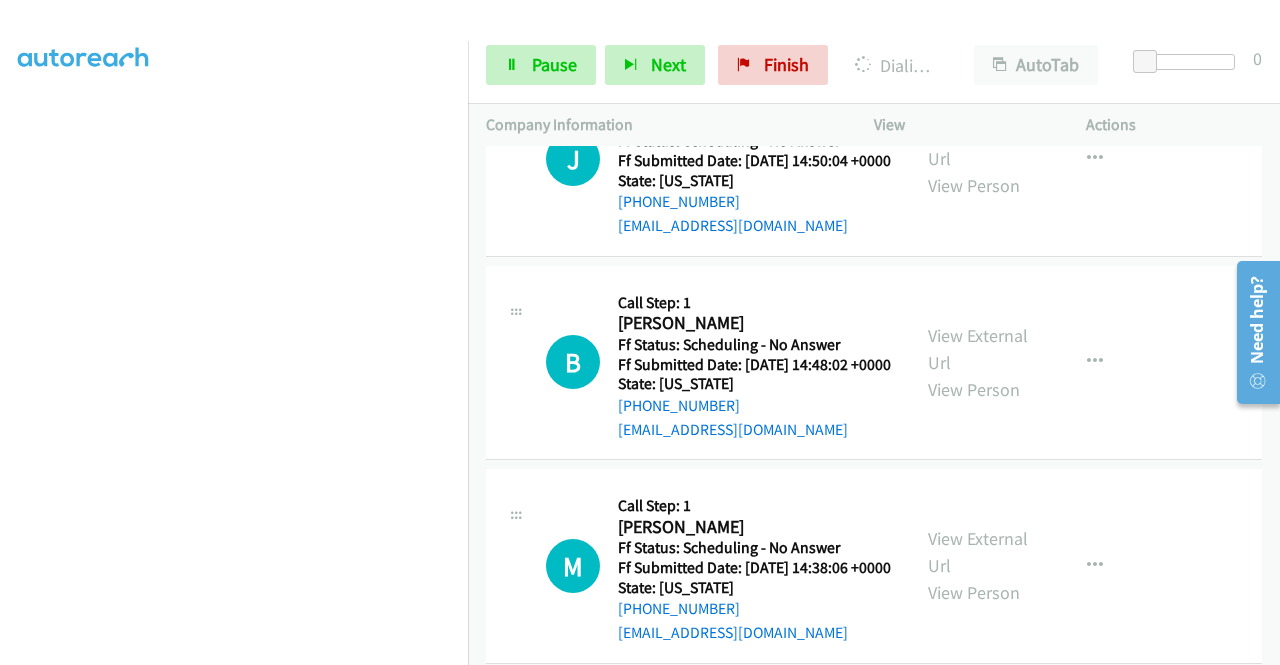 click on "Ff Status: Scheduling - No Answer" at bounding box center (754, 141) 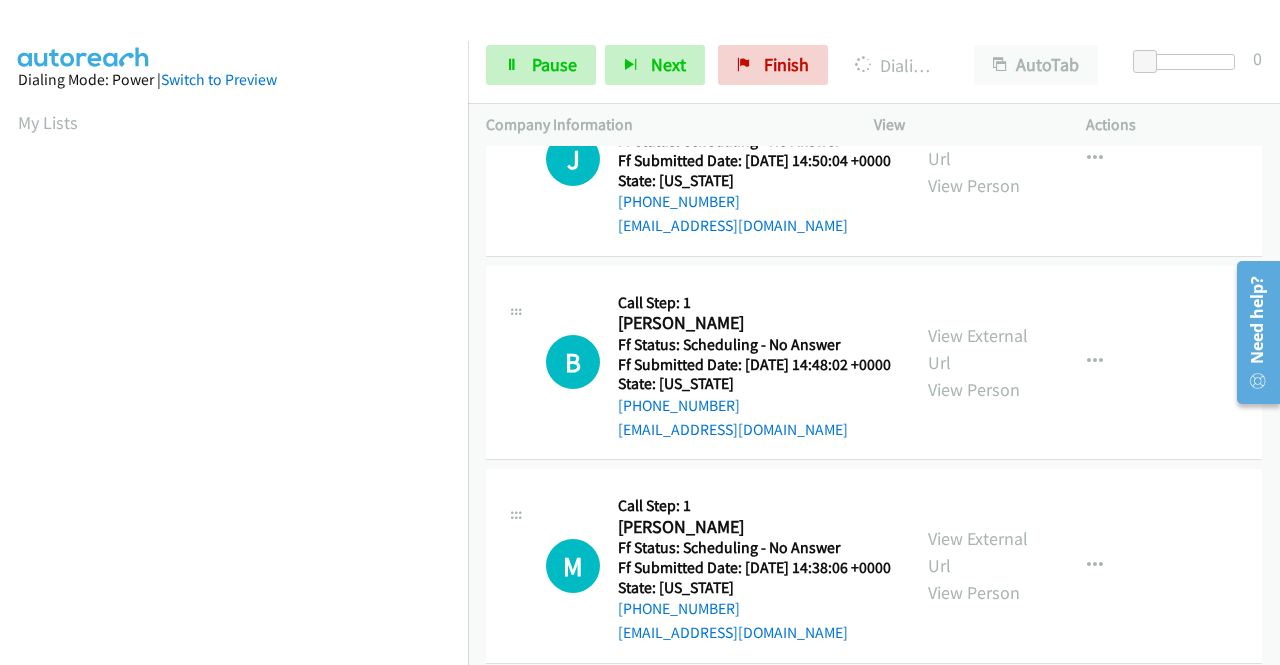 click on "Start Calls
Pause
Next
Finish
Dialing [PERSON_NAME]
AutoTab
AutoTab
0" at bounding box center [874, 65] 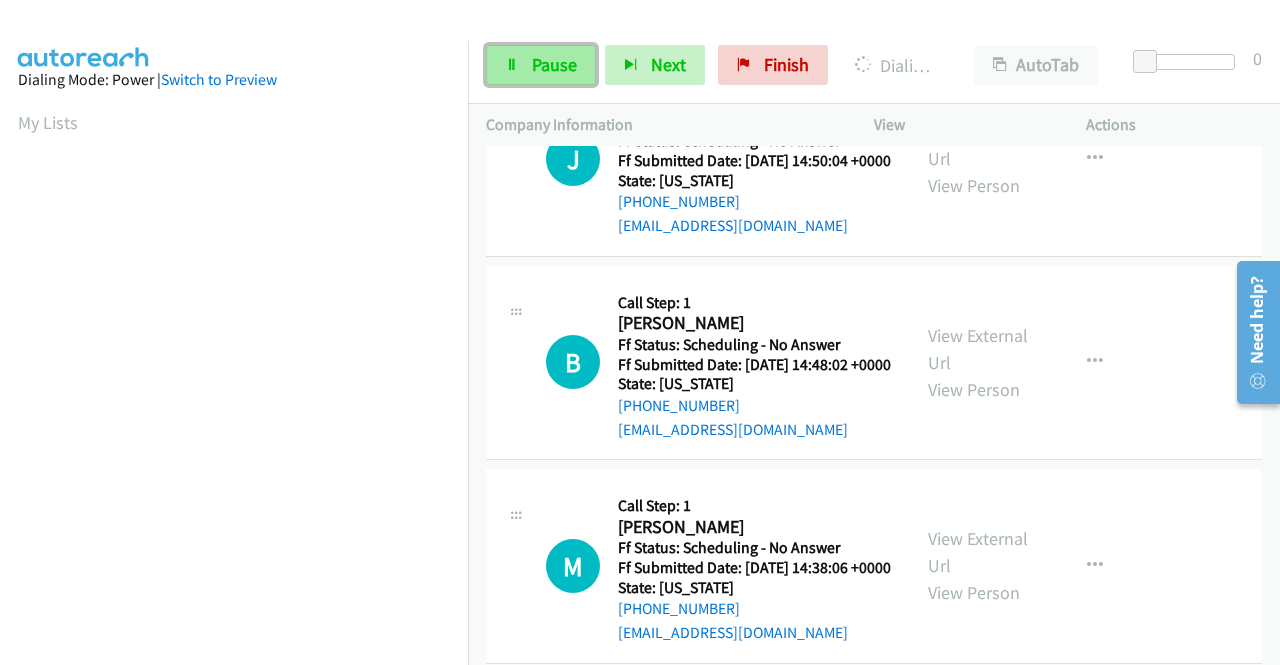 click on "Pause" at bounding box center [541, 65] 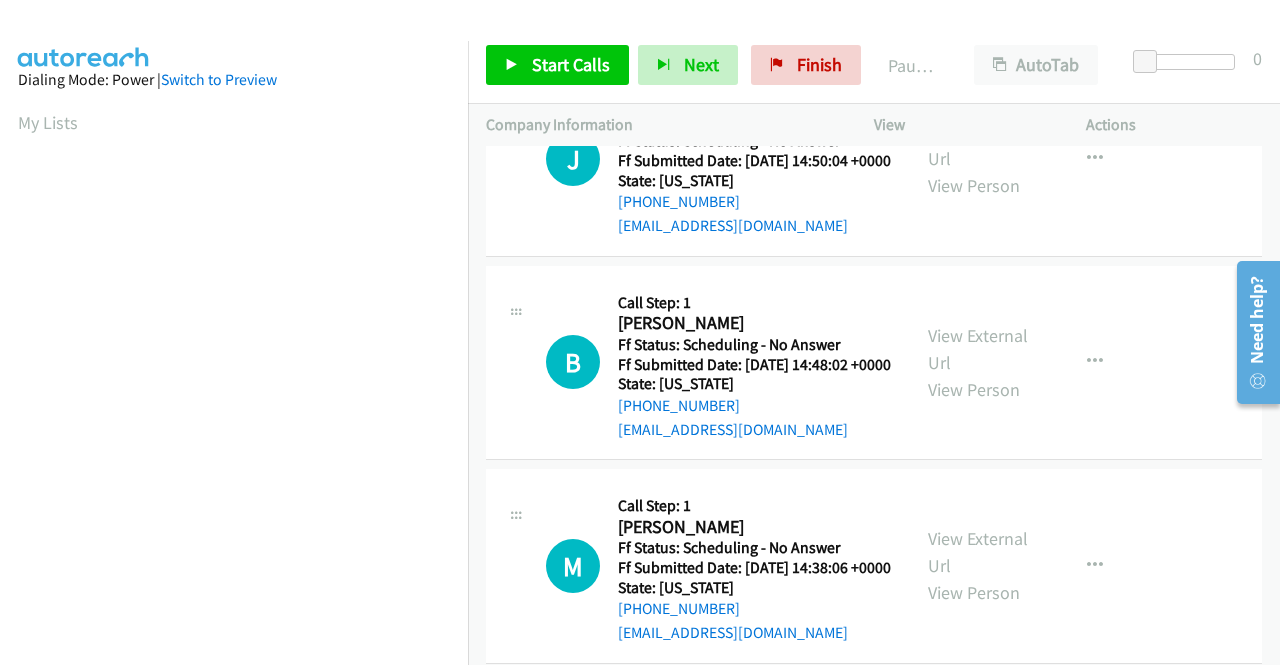 scroll, scrollTop: 456, scrollLeft: 0, axis: vertical 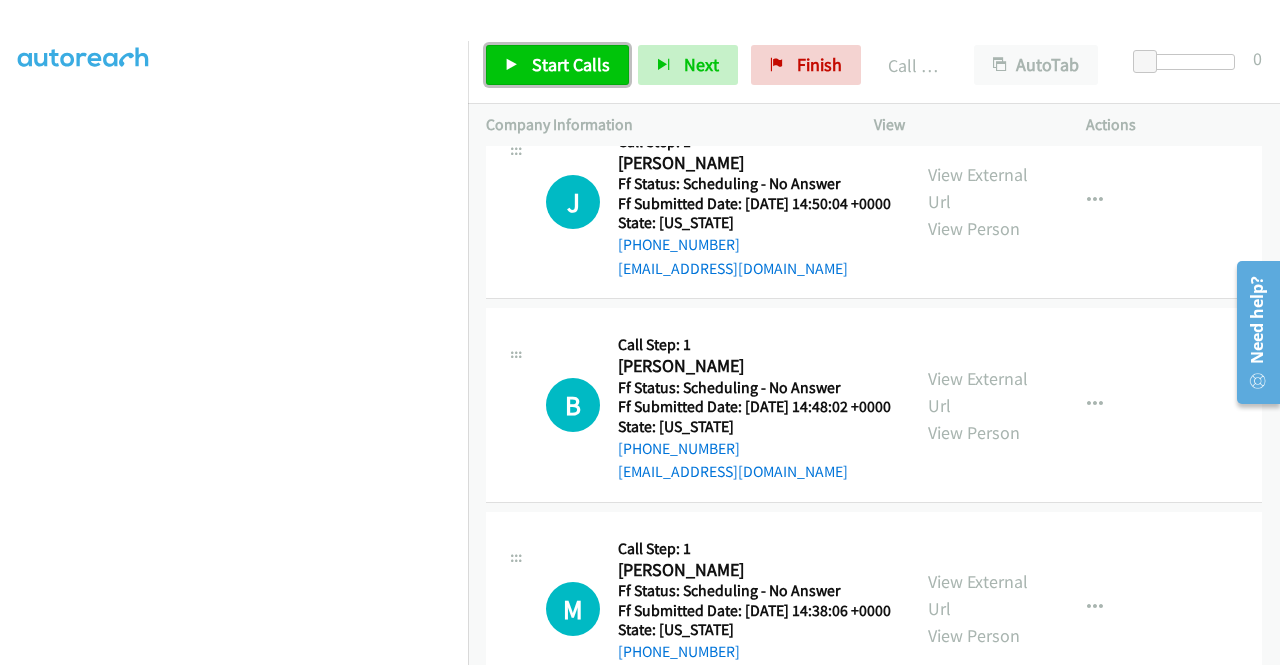 click on "Start Calls" at bounding box center (571, 64) 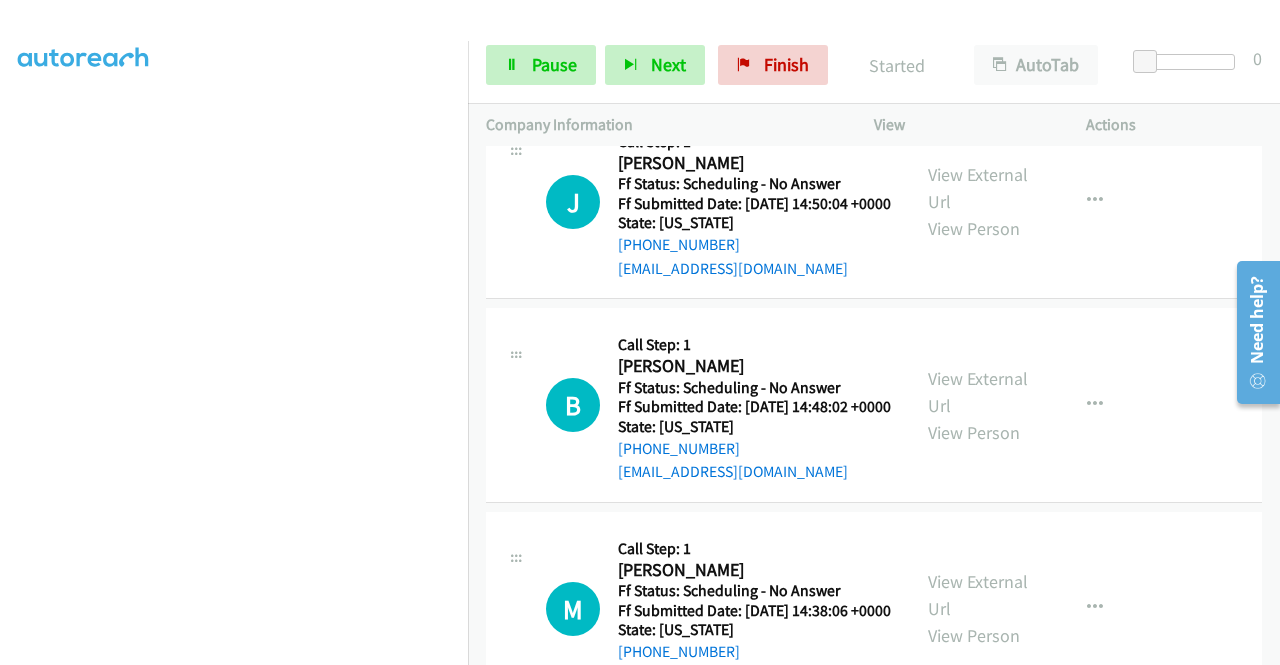 click on "Call was successful?" at bounding box center (685, 64) 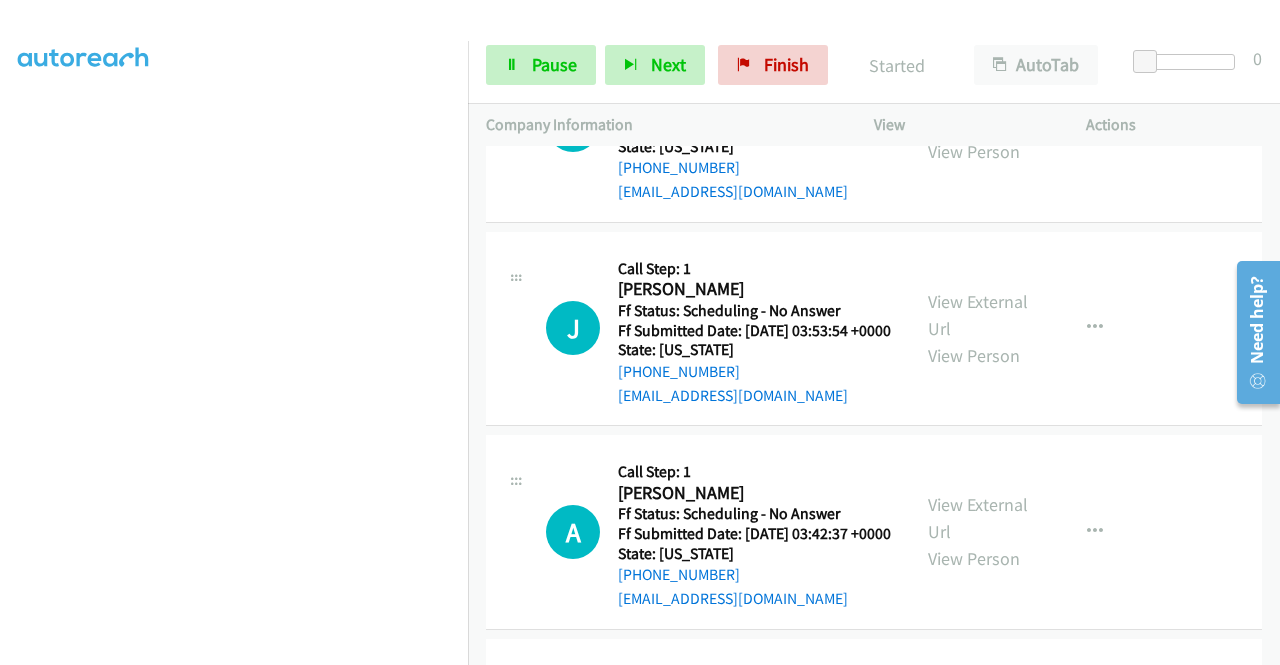 scroll, scrollTop: 6323, scrollLeft: 0, axis: vertical 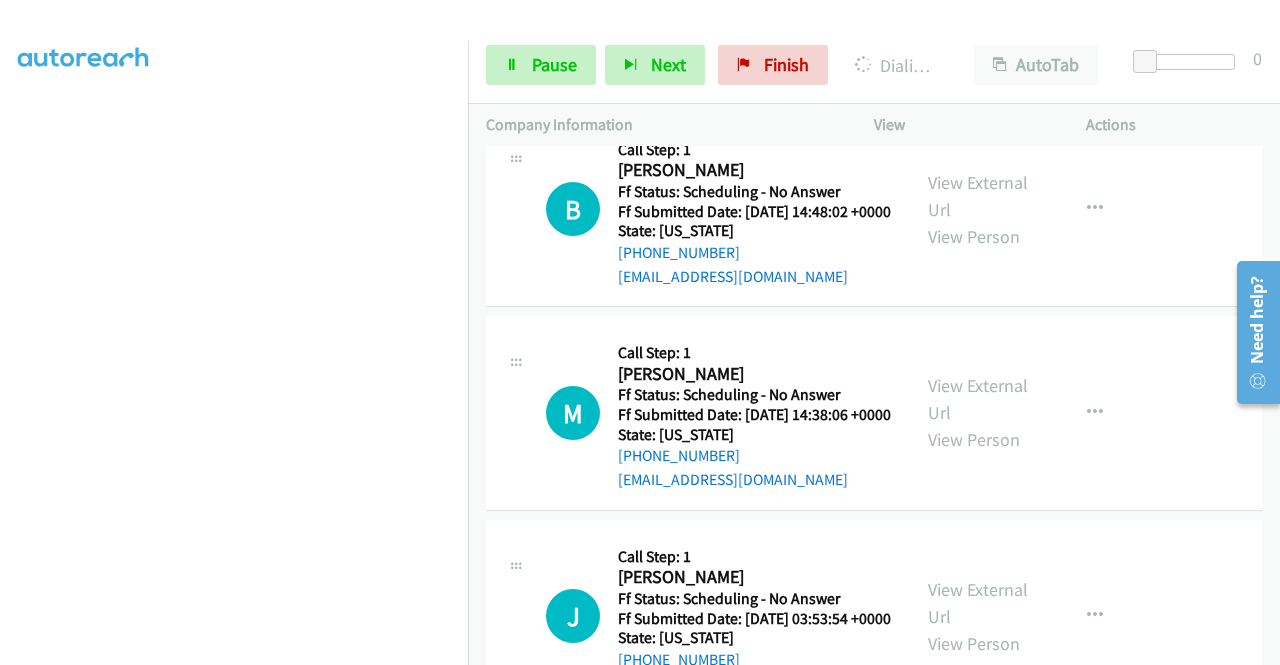 click on "View External Url" at bounding box center (978, -8) 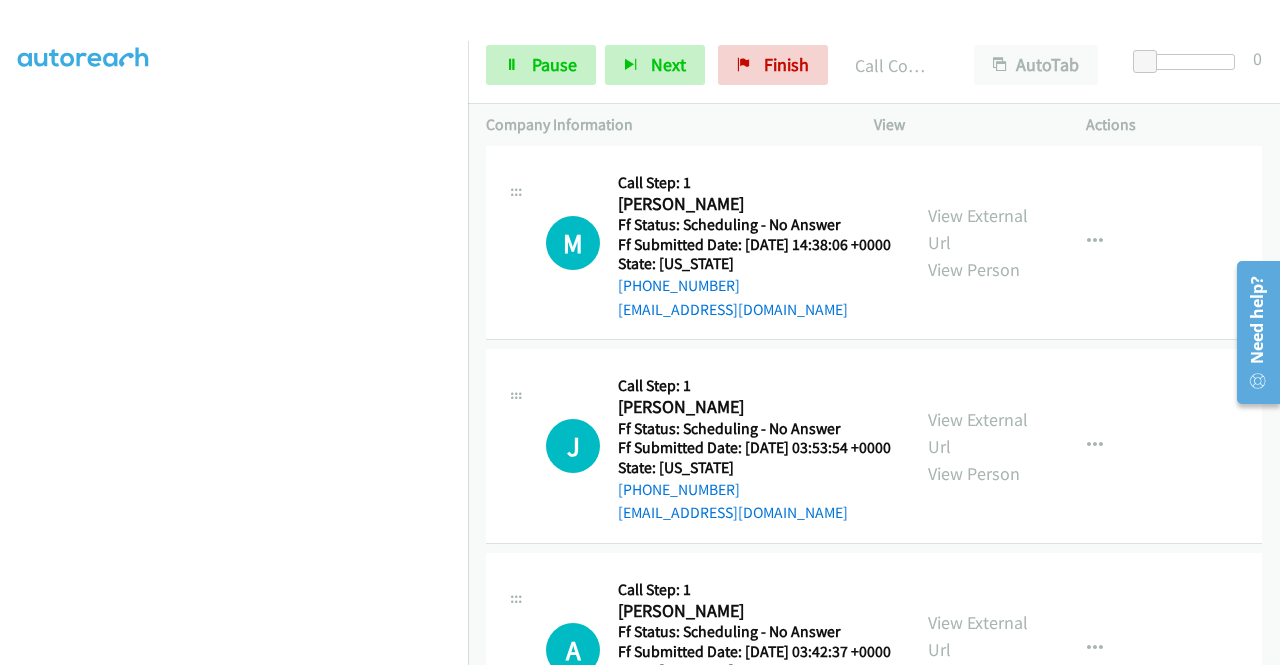 scroll, scrollTop: 4966, scrollLeft: 0, axis: vertical 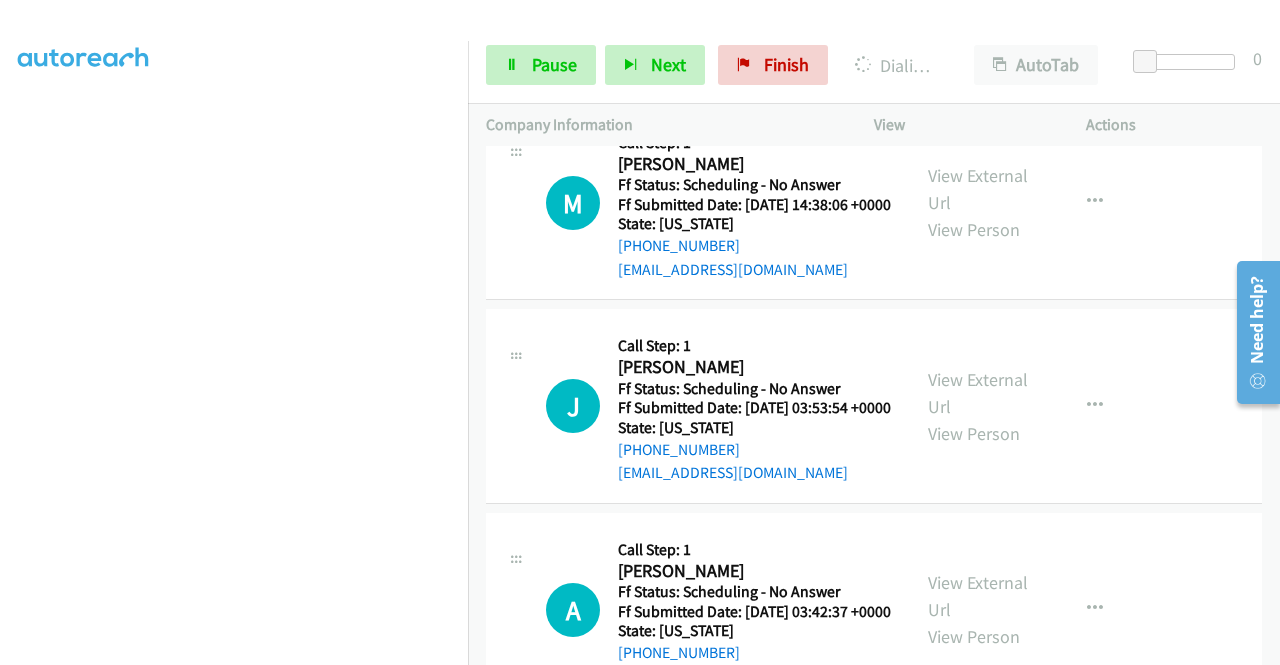 click on "View External Url" at bounding box center (978, -14) 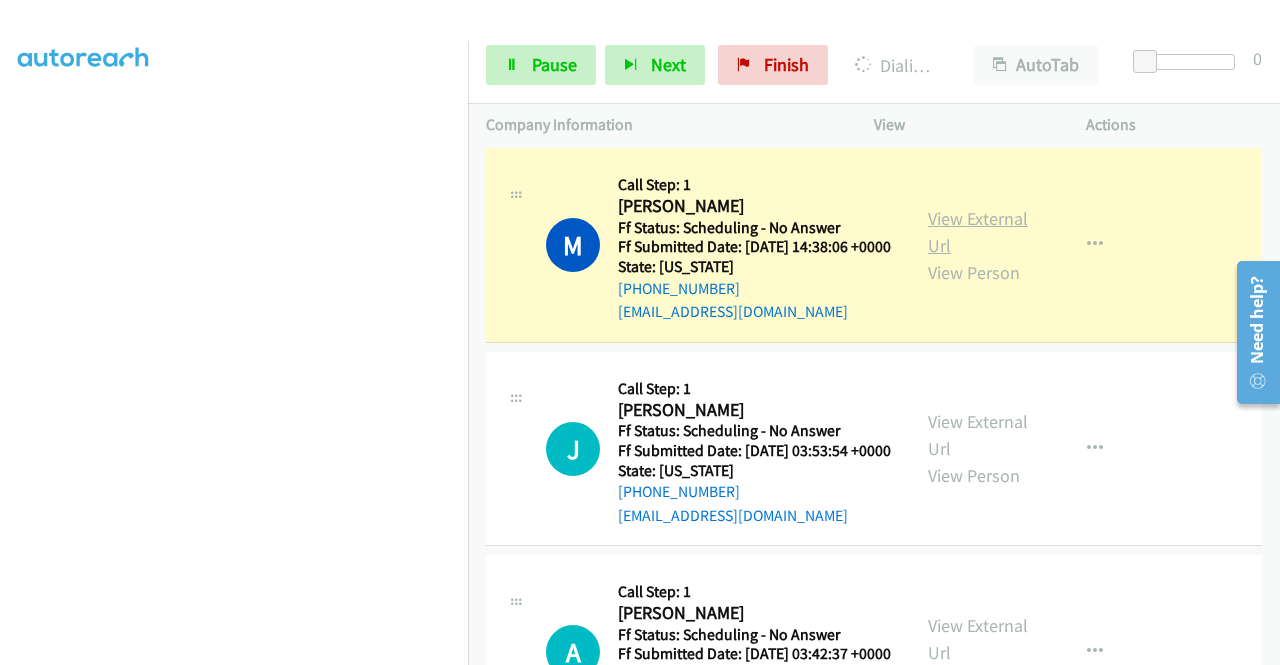 click on "View External Url" at bounding box center [978, 232] 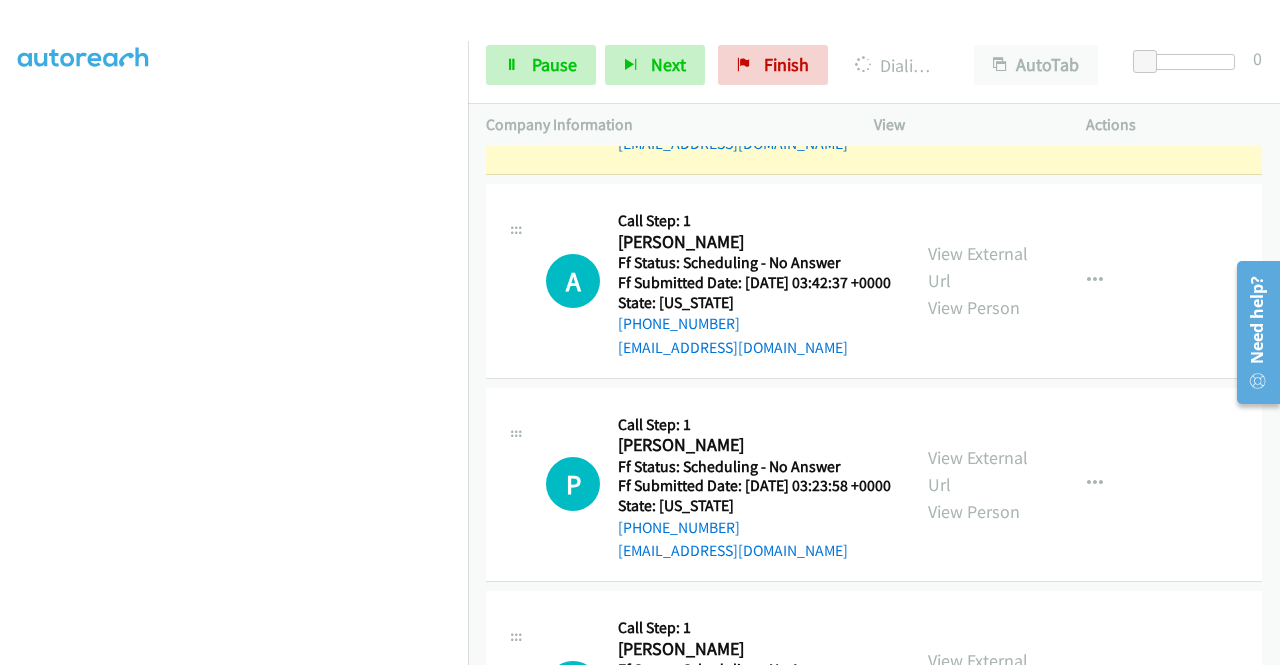 scroll, scrollTop: 5401, scrollLeft: 0, axis: vertical 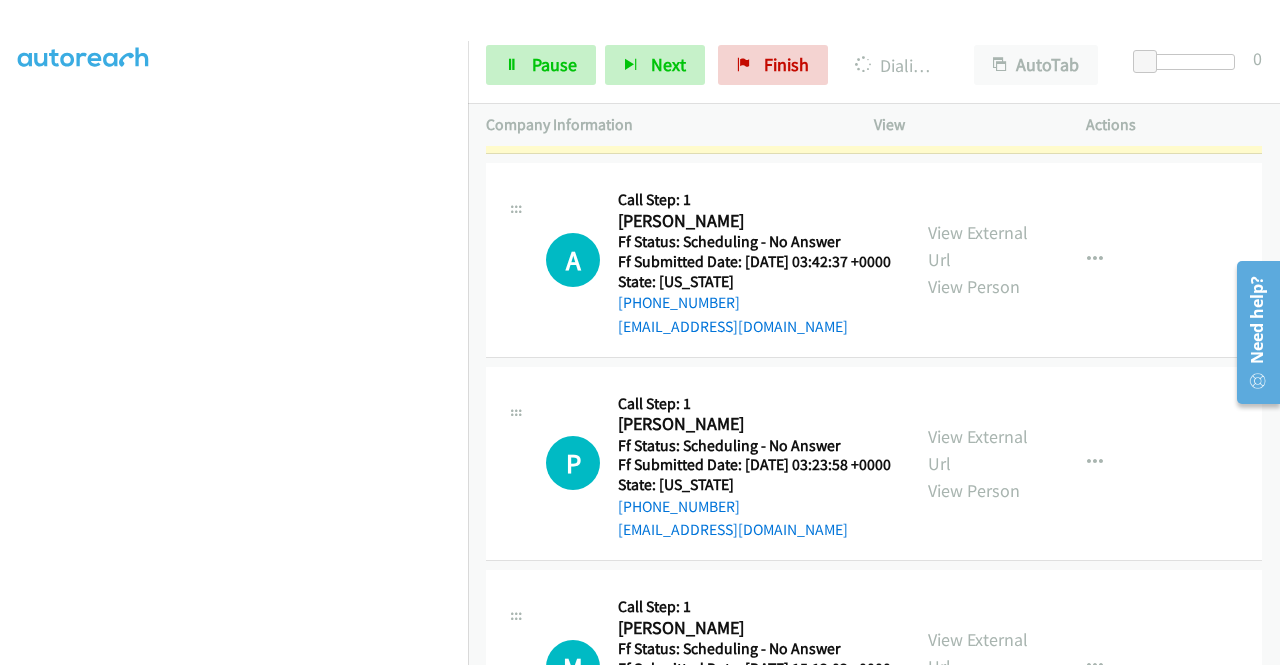 click on "J
Callback Scheduled
Call Step: 1
[PERSON_NAME]
America/Los_Angeles
Ff Status: Scheduling - No Answer
Ff Submitted Date: [DATE] 03:53:54 +0000
State: [US_STATE]
[PHONE_NUMBER]
[EMAIL_ADDRESS][DOMAIN_NAME]
Call was successful?
View External Url
View Person
View External Url
Email
Schedule/Manage Callback
Skip Call
Add to do not call list" at bounding box center [874, 57] 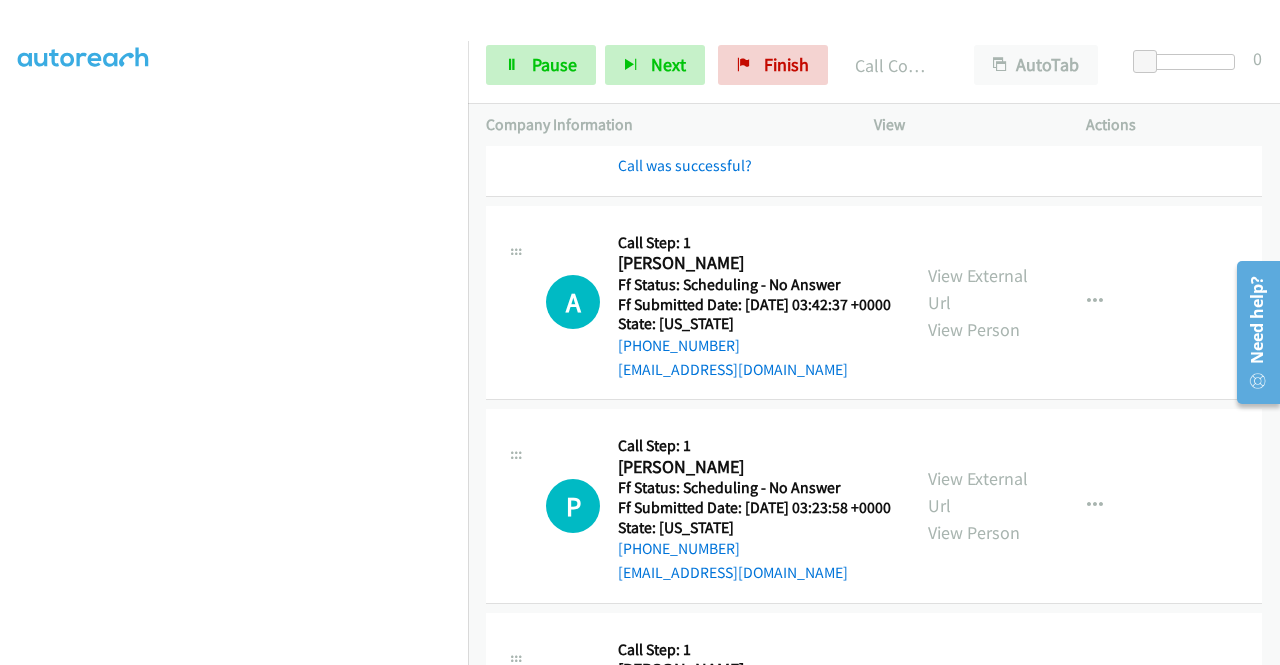 click on "View External Url
View Person
View External Url
Email
Schedule/Manage Callback
Skip Call
Add to do not call list" at bounding box center (1025, 78) 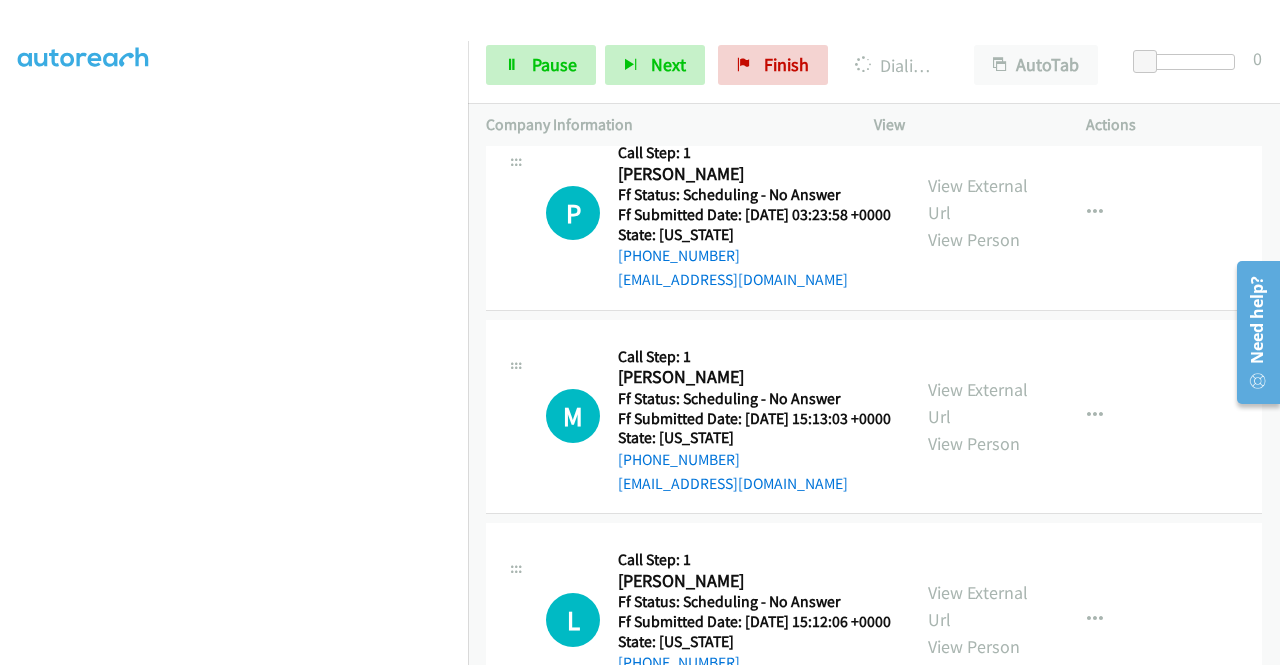 scroll, scrollTop: 5788, scrollLeft: 0, axis: vertical 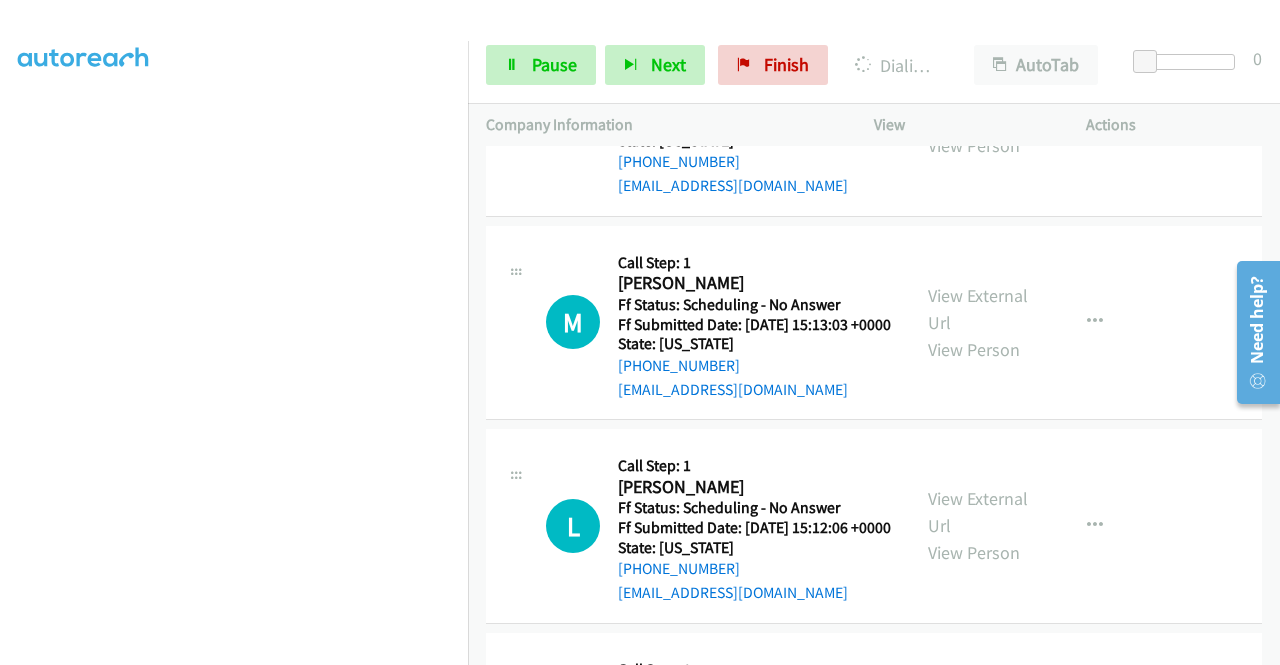 click on "View External Url
View Person
View External Url
Email
Schedule/Manage Callback
Skip Call
Add to do not call list" at bounding box center (1025, -84) 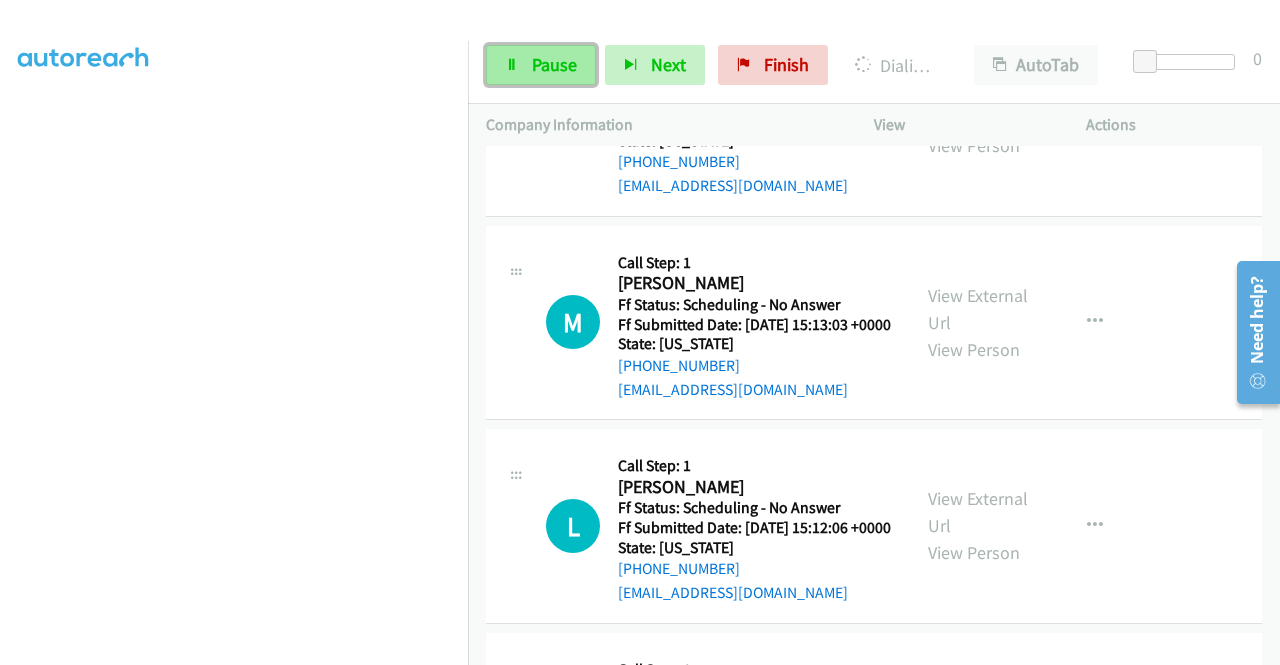 click on "Pause" at bounding box center (541, 65) 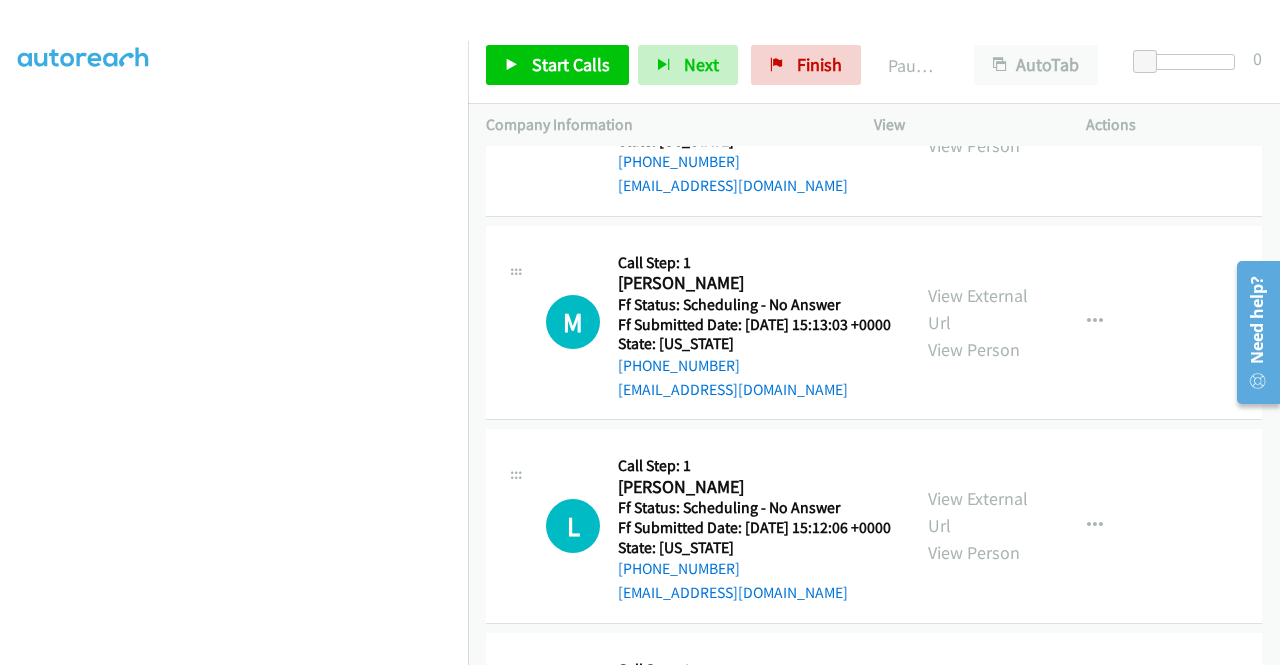 scroll, scrollTop: 0, scrollLeft: 0, axis: both 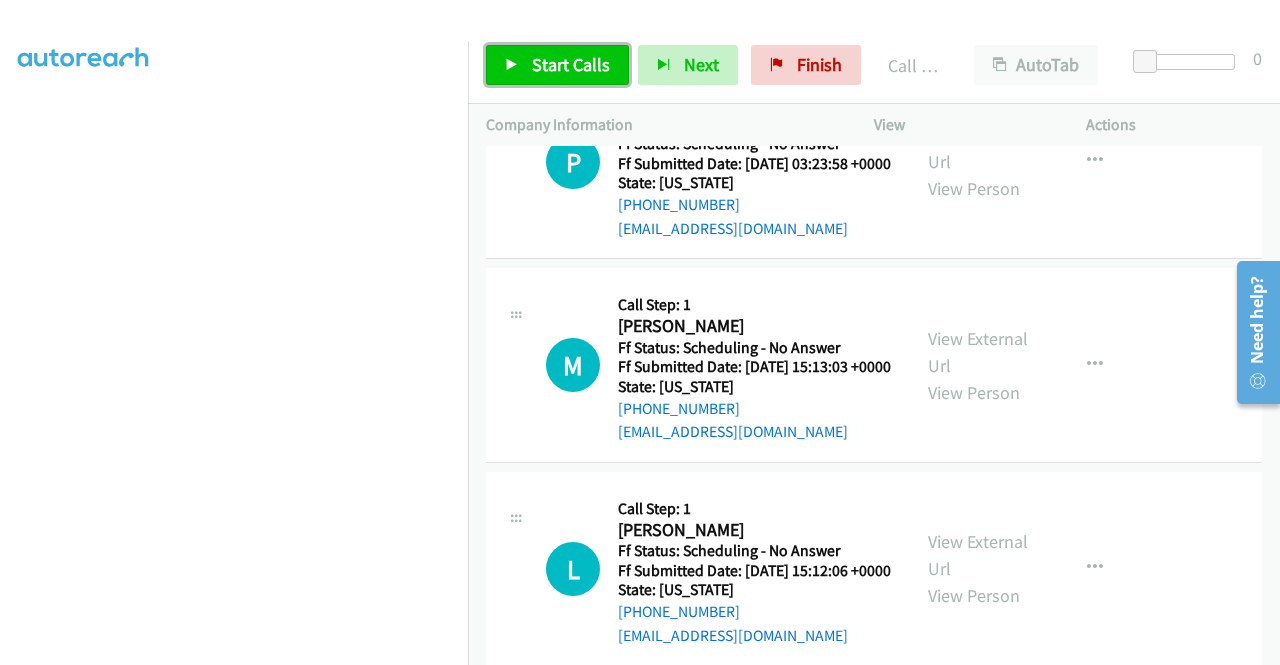 click on "Start Calls" at bounding box center [557, 65] 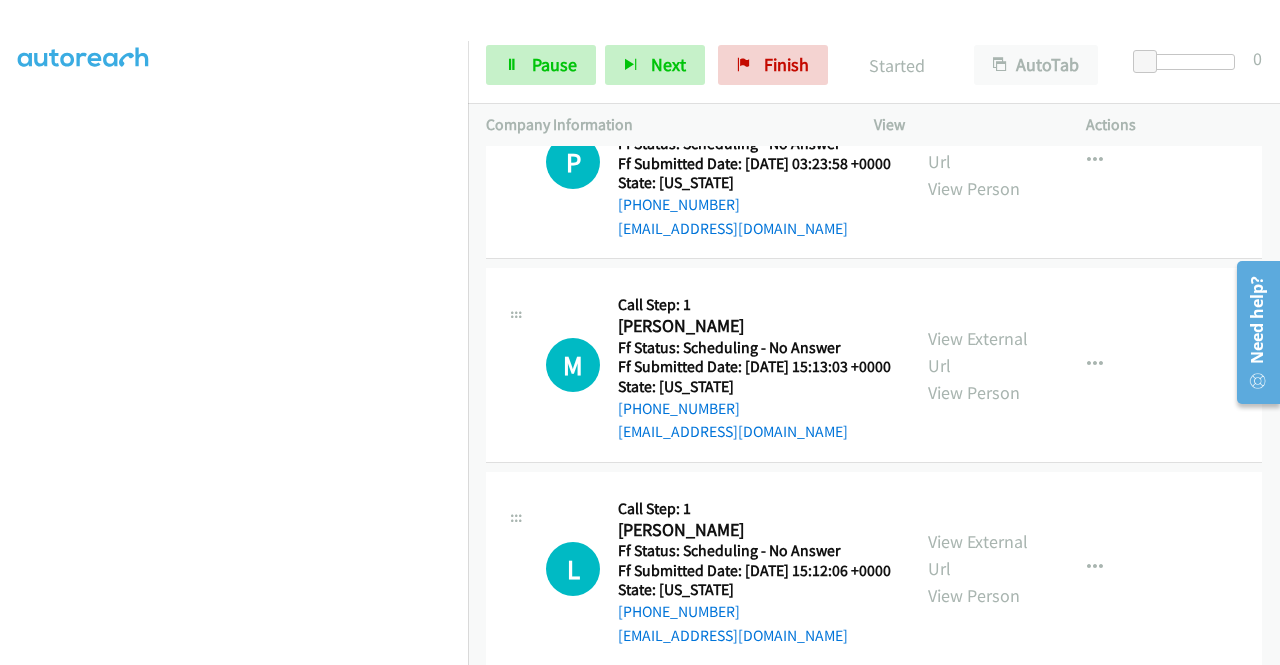 click on "Call was successful?" at bounding box center (685, 24) 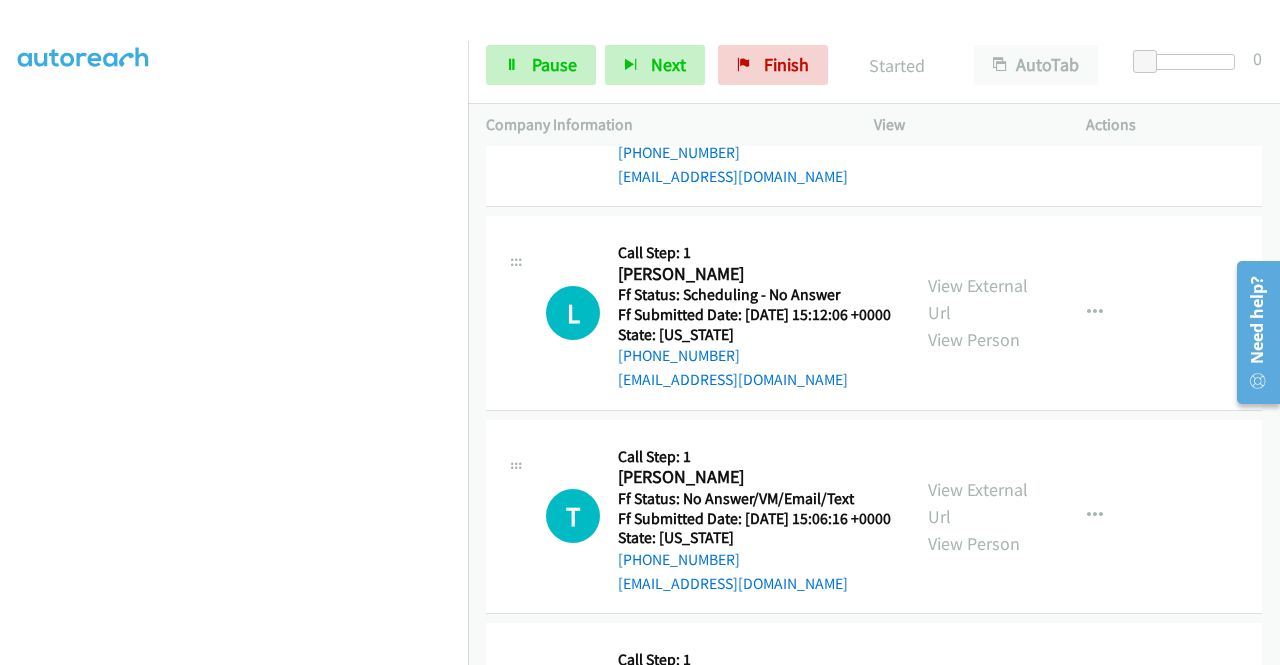 scroll, scrollTop: 6054, scrollLeft: 0, axis: vertical 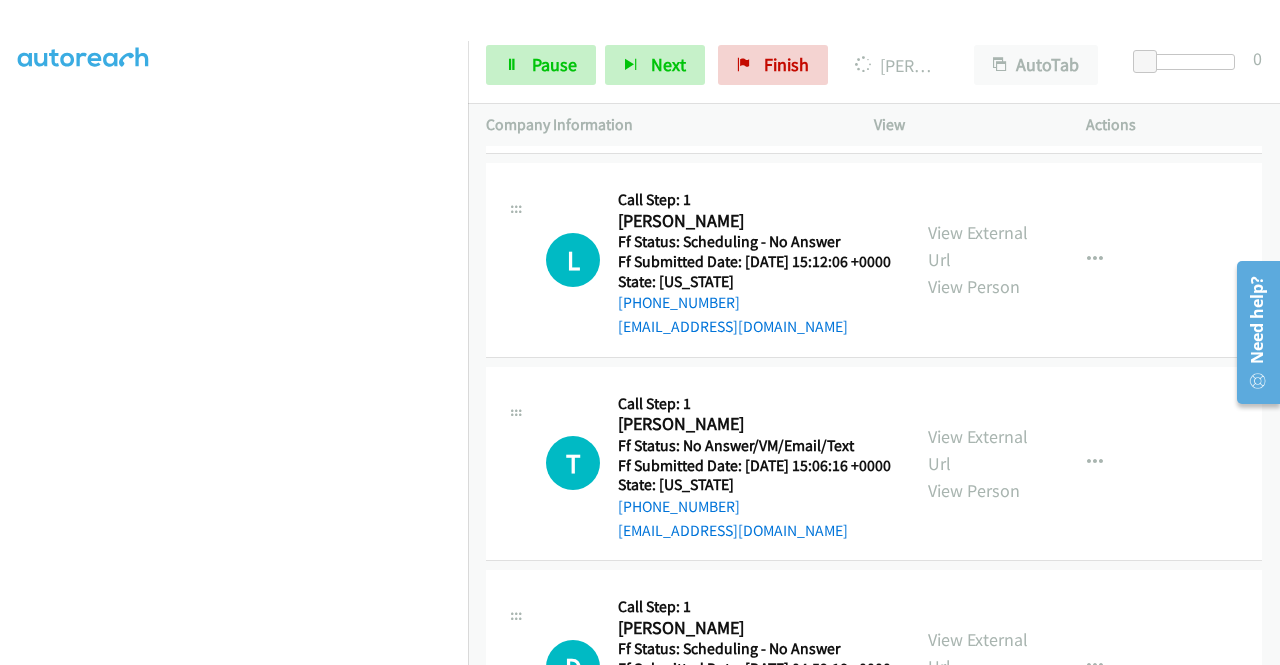 click on "View External Url
View Person" at bounding box center (980, -148) 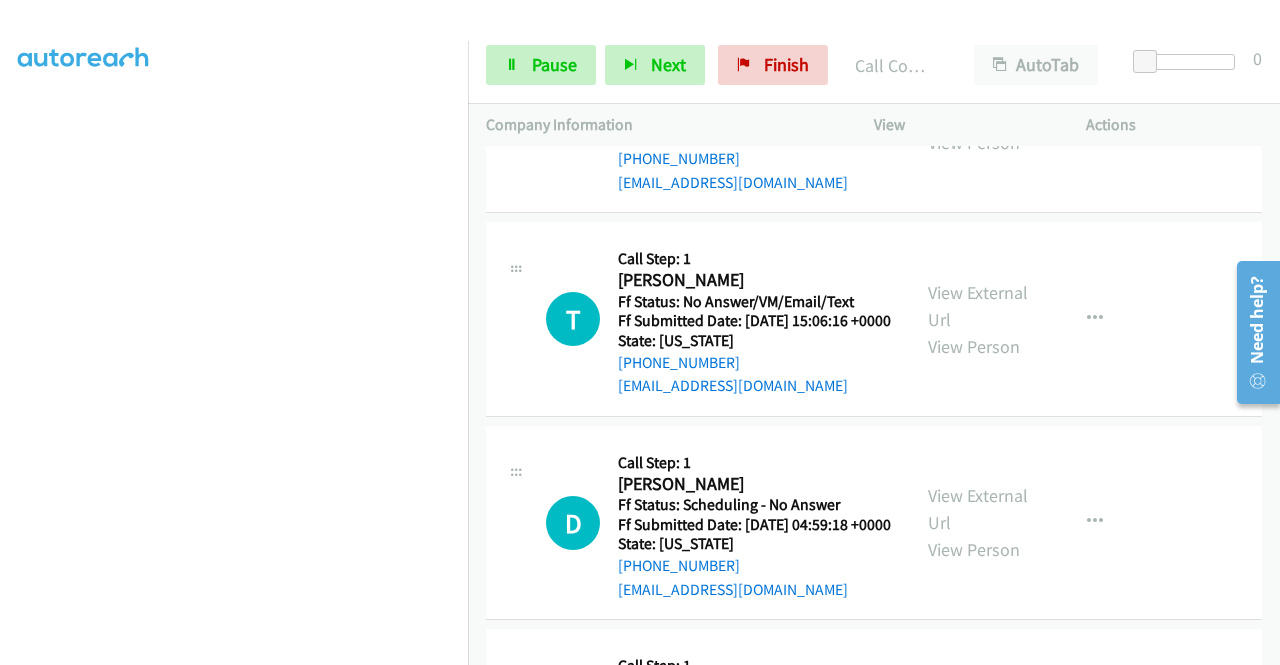 scroll, scrollTop: 6268, scrollLeft: 0, axis: vertical 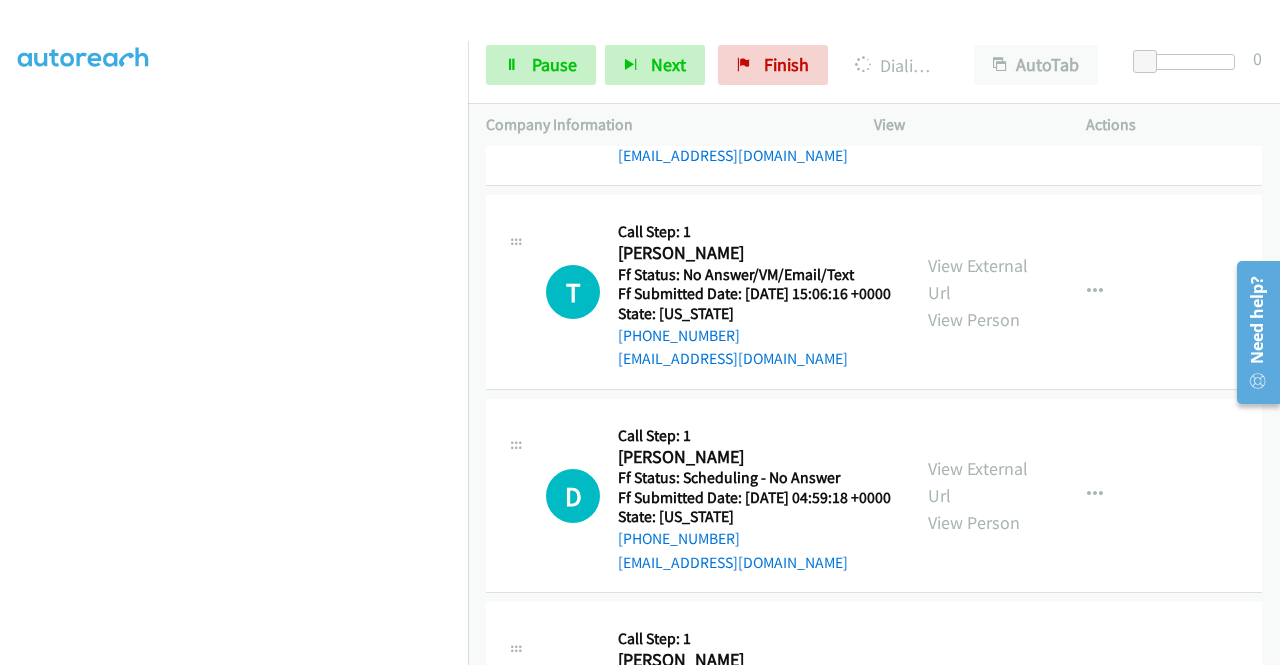 click on "View External Url" at bounding box center [978, -128] 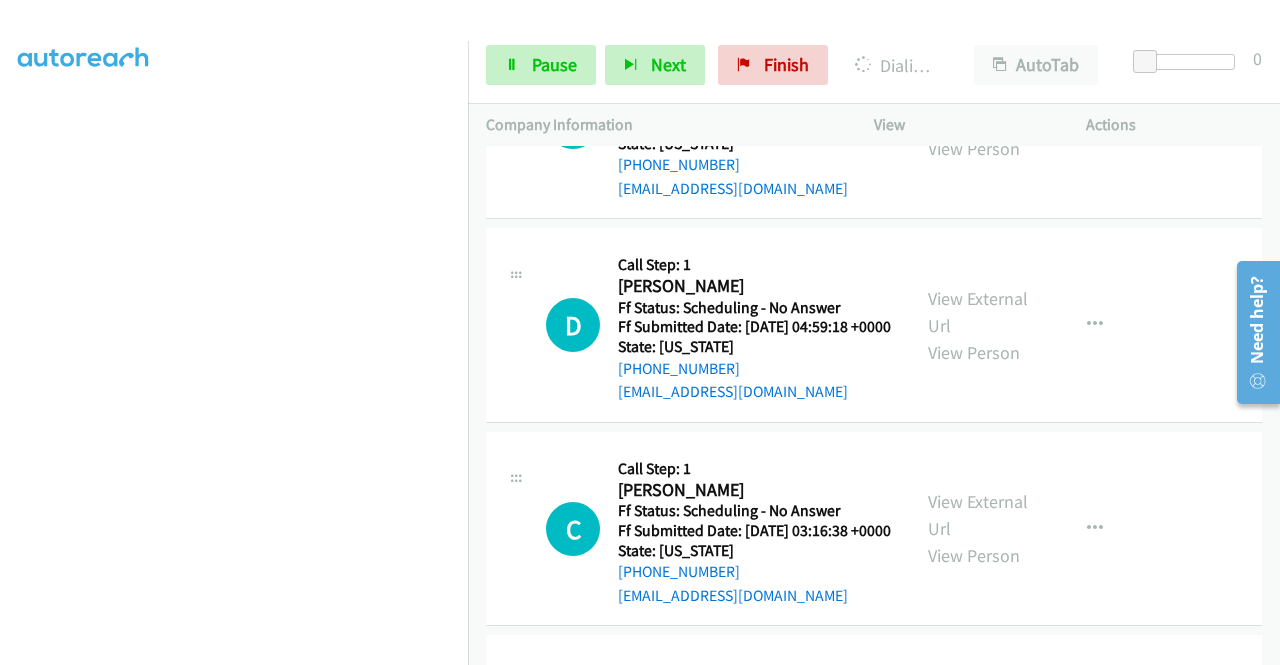 scroll, scrollTop: 6561, scrollLeft: 0, axis: vertical 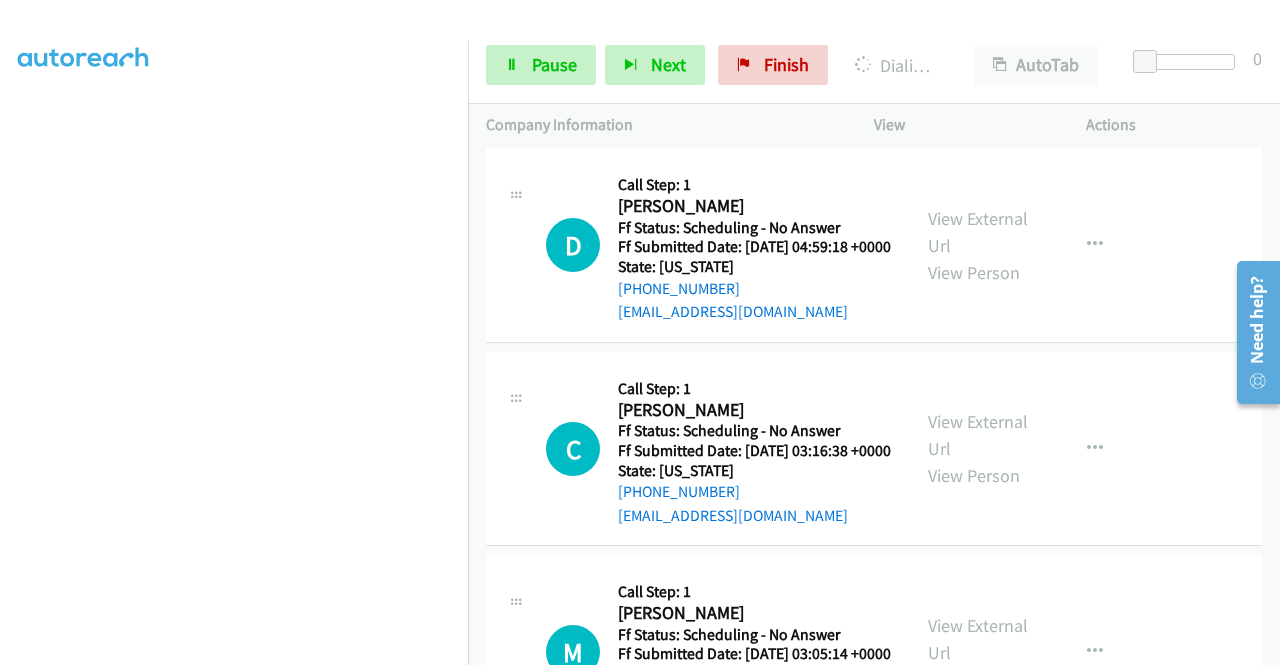 click on "View External Url" at bounding box center [978, -175] 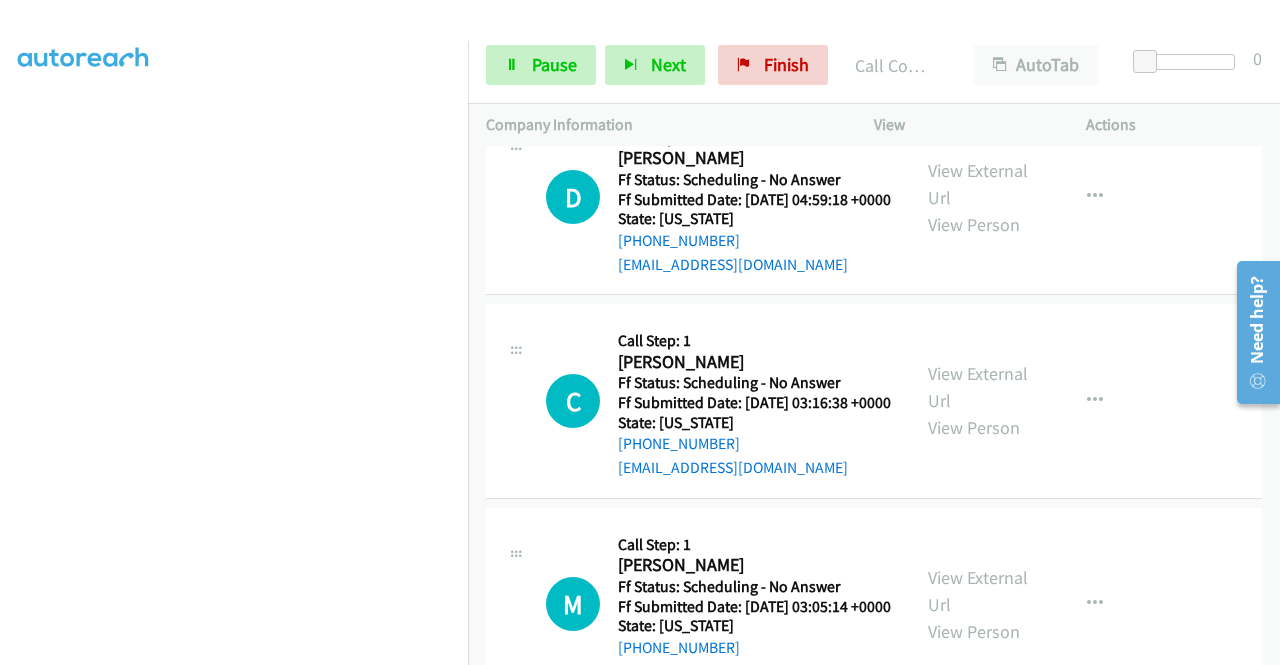 scroll, scrollTop: 6854, scrollLeft: 0, axis: vertical 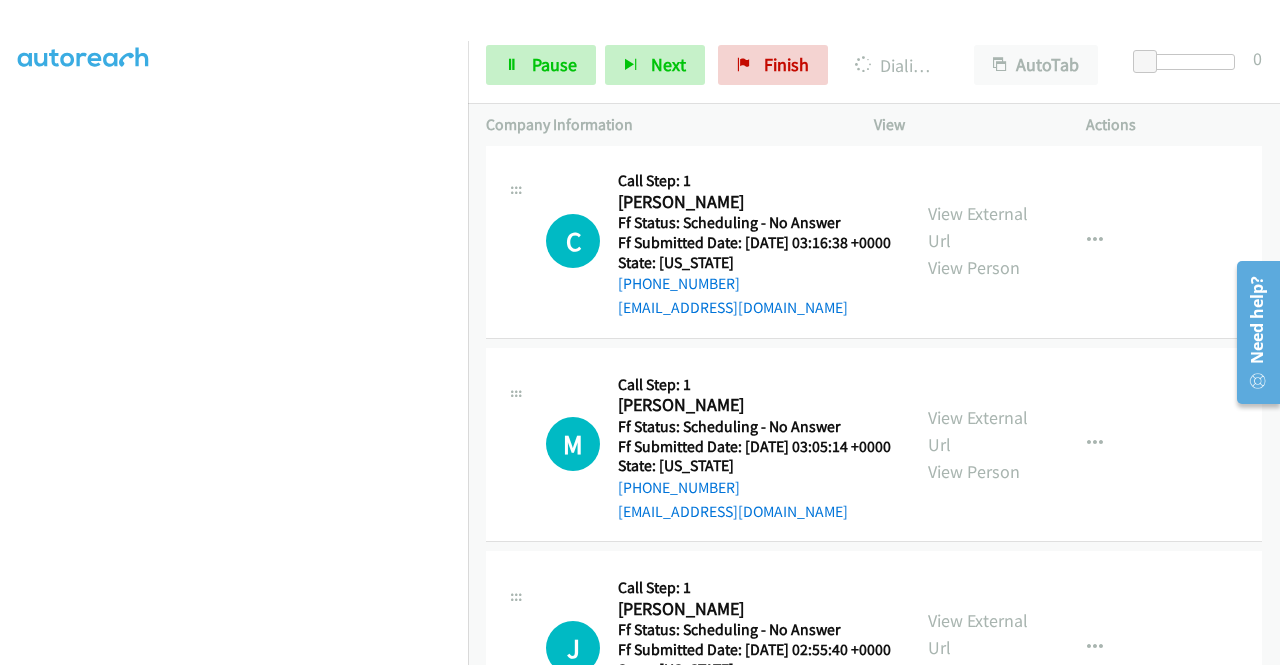 click on "View External Url" at bounding box center (978, -201) 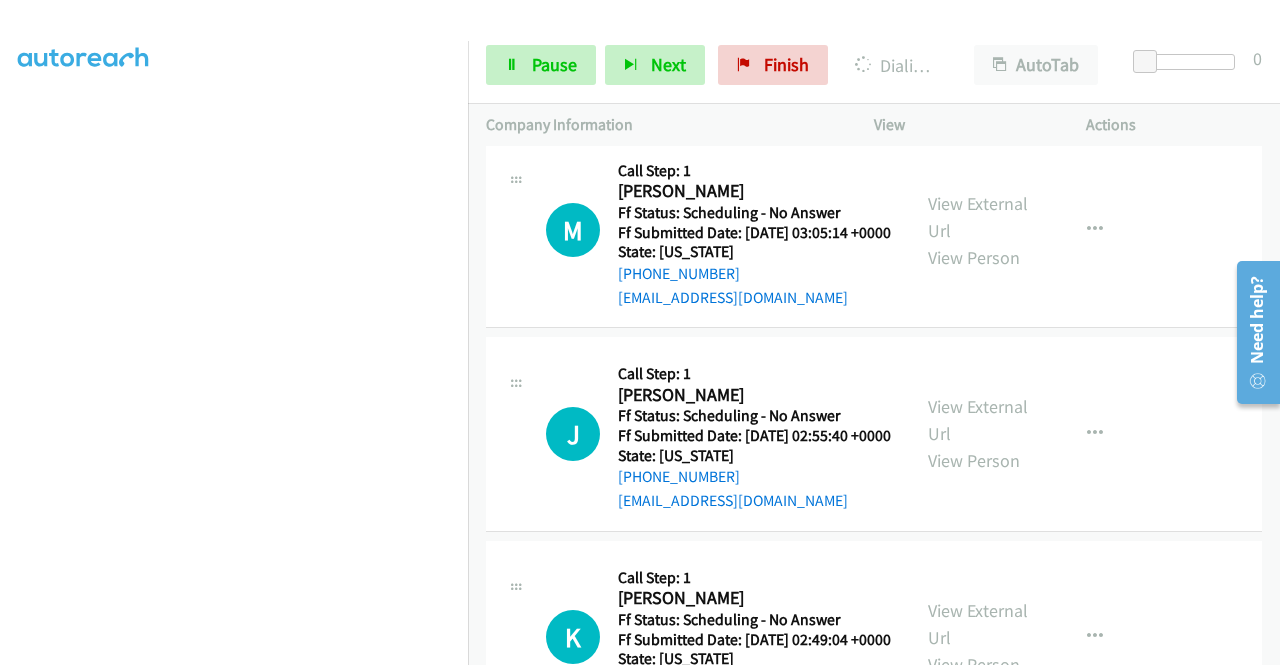 scroll, scrollTop: 7081, scrollLeft: 0, axis: vertical 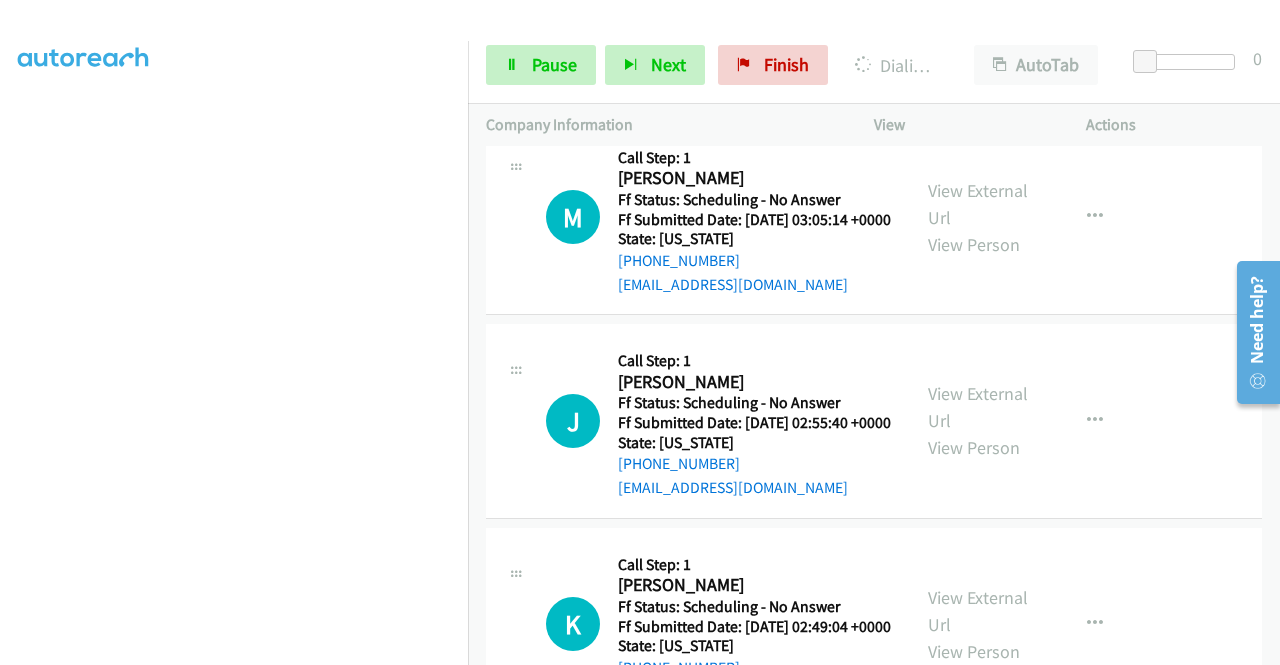 click on "View External Url" at bounding box center [978, -203] 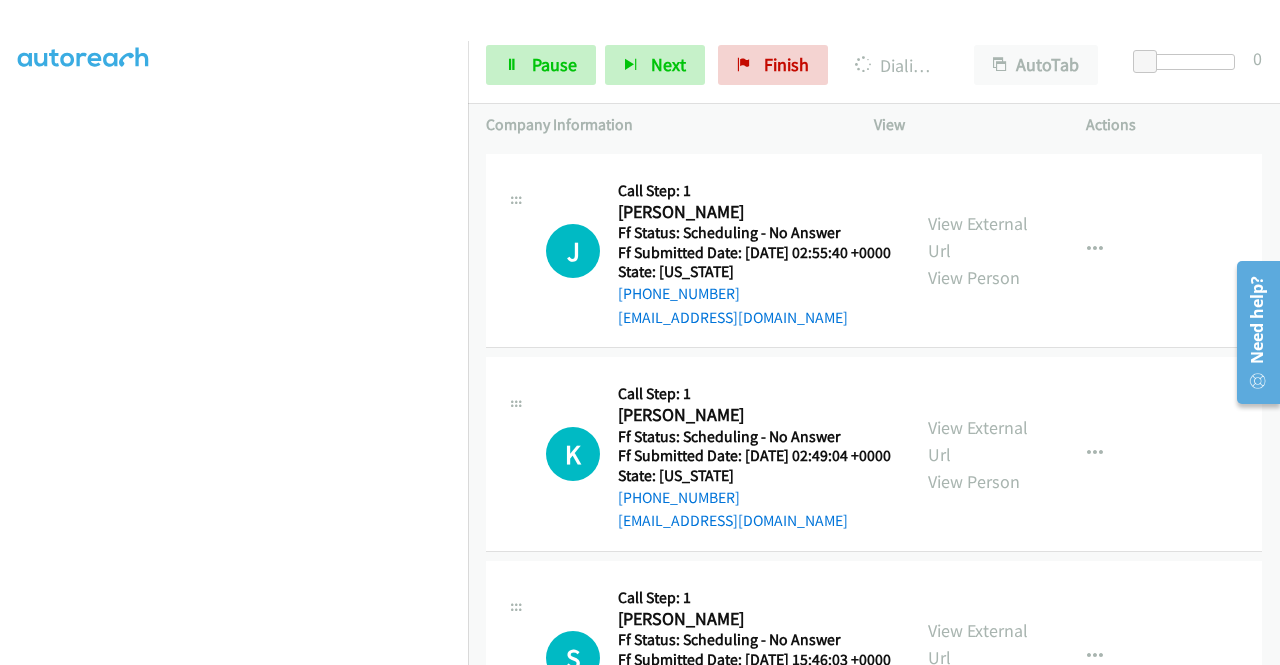 scroll, scrollTop: 7387, scrollLeft: 0, axis: vertical 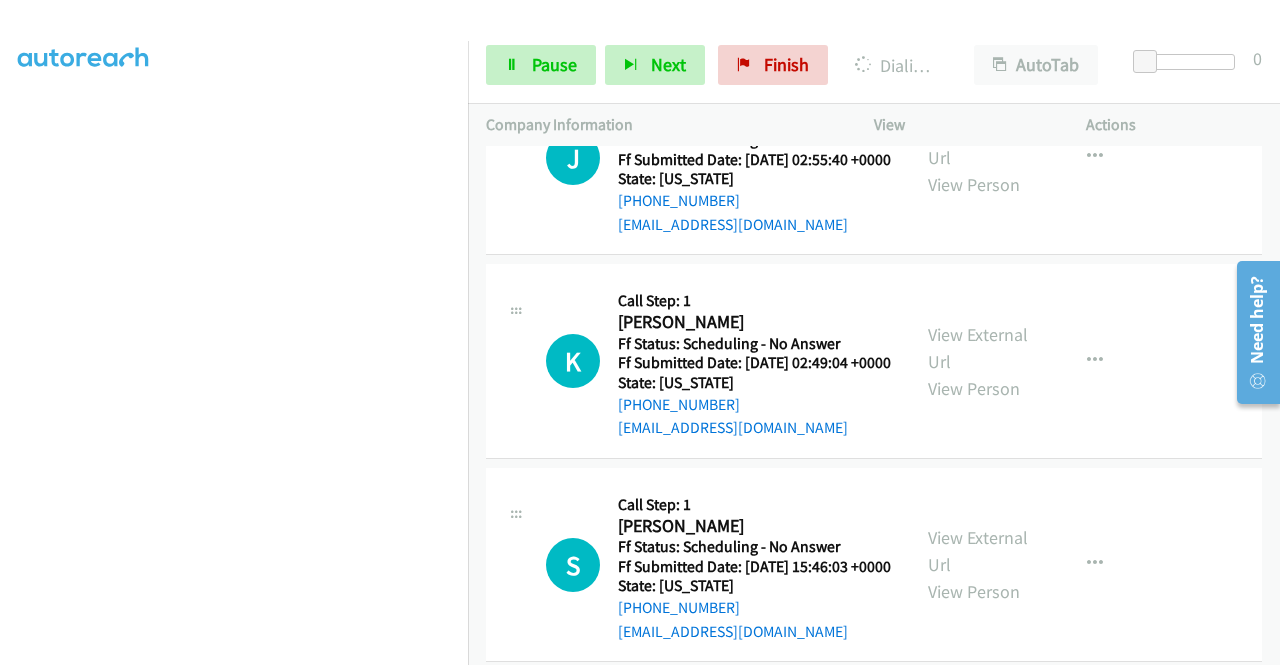 click on "View External Url
View Person
View External Url
Email
Schedule/Manage Callback
Skip Call
Add to do not call list" at bounding box center (1025, -249) 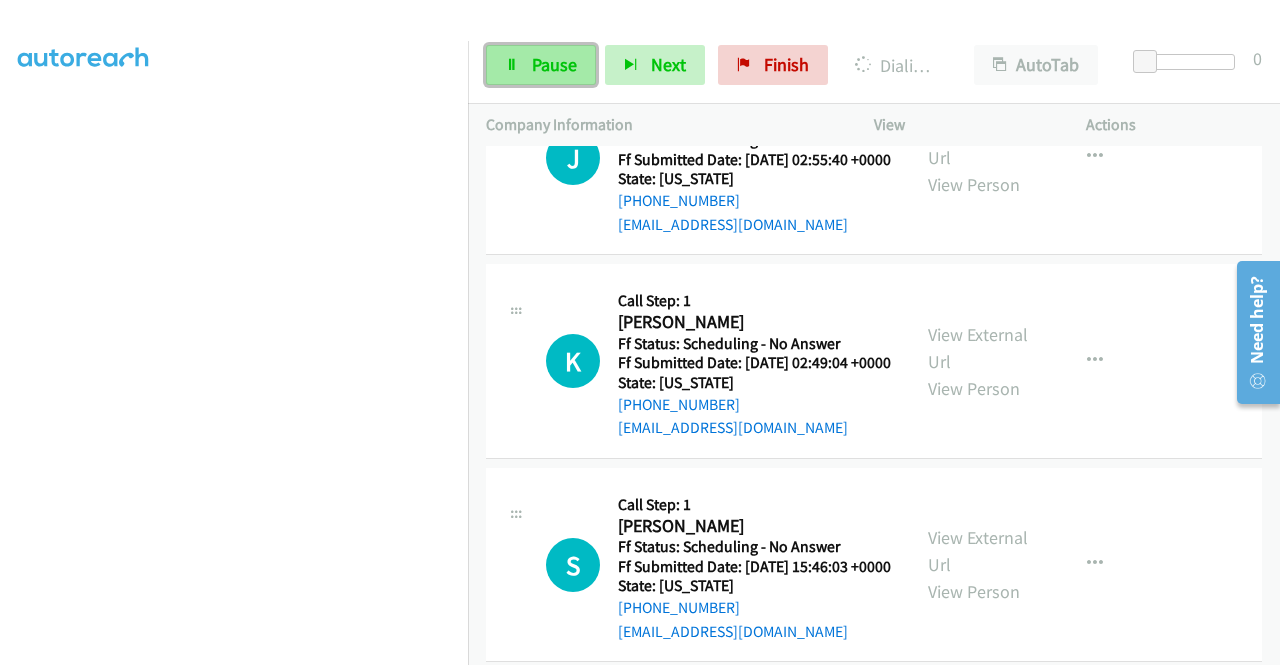 click on "Pause" at bounding box center (554, 64) 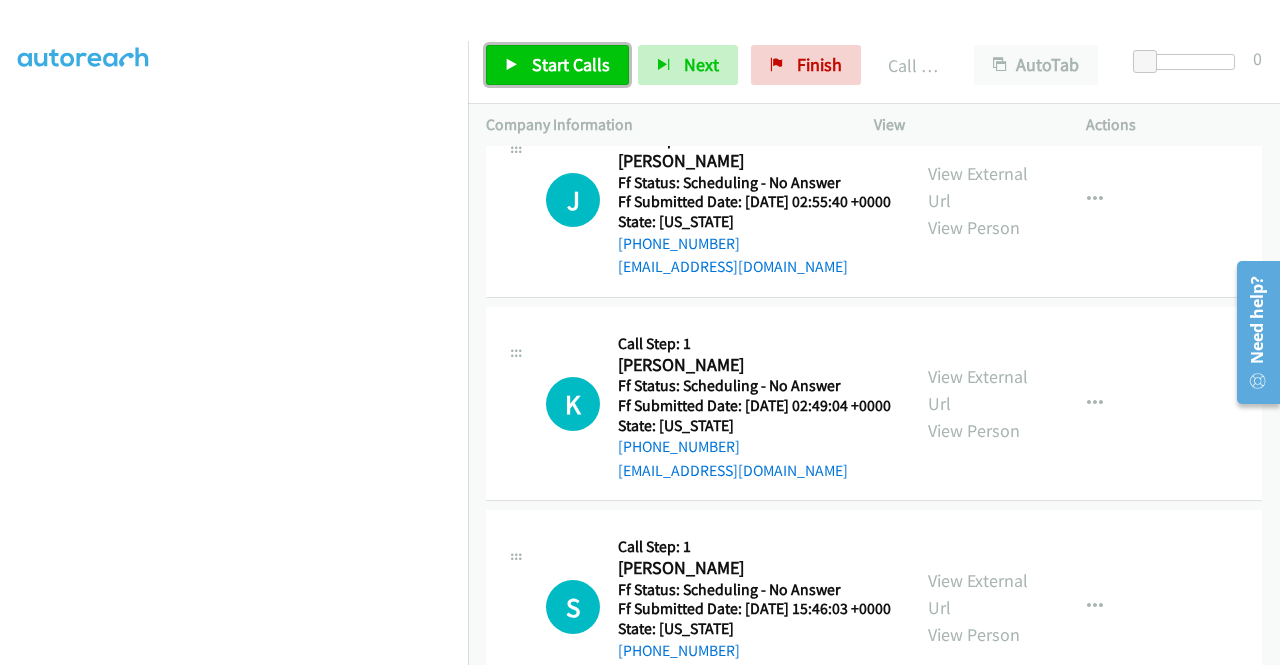 click on "Start Calls" at bounding box center (557, 65) 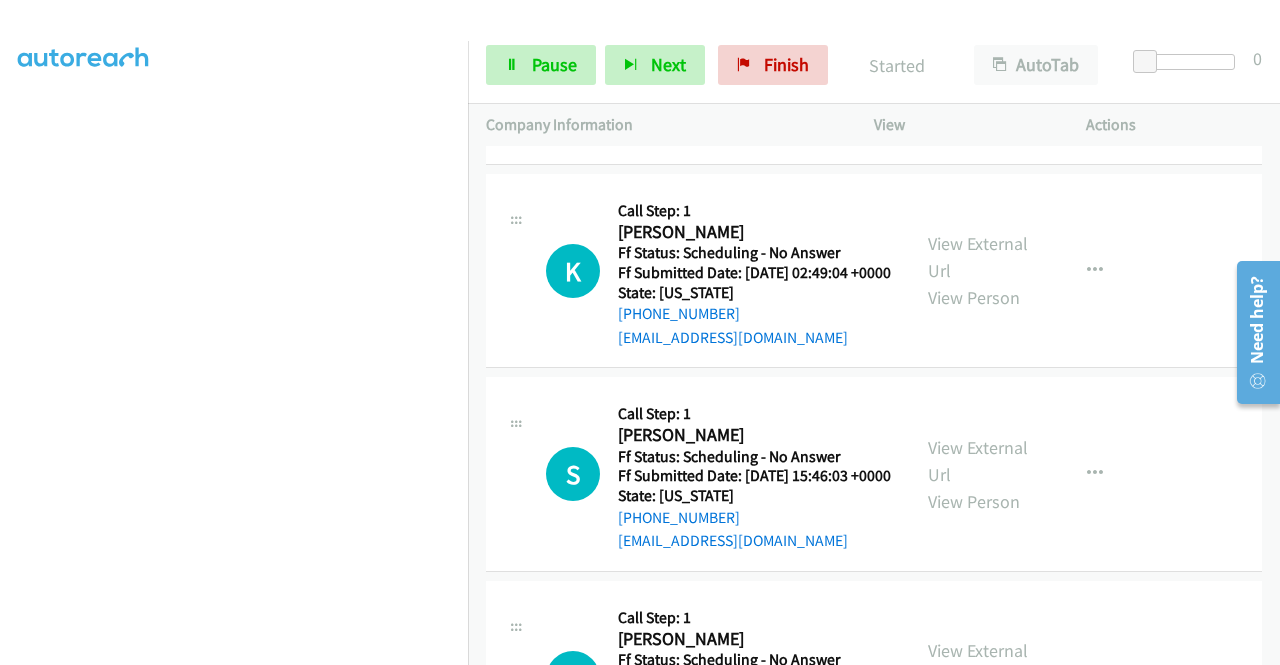 scroll, scrollTop: 7614, scrollLeft: 0, axis: vertical 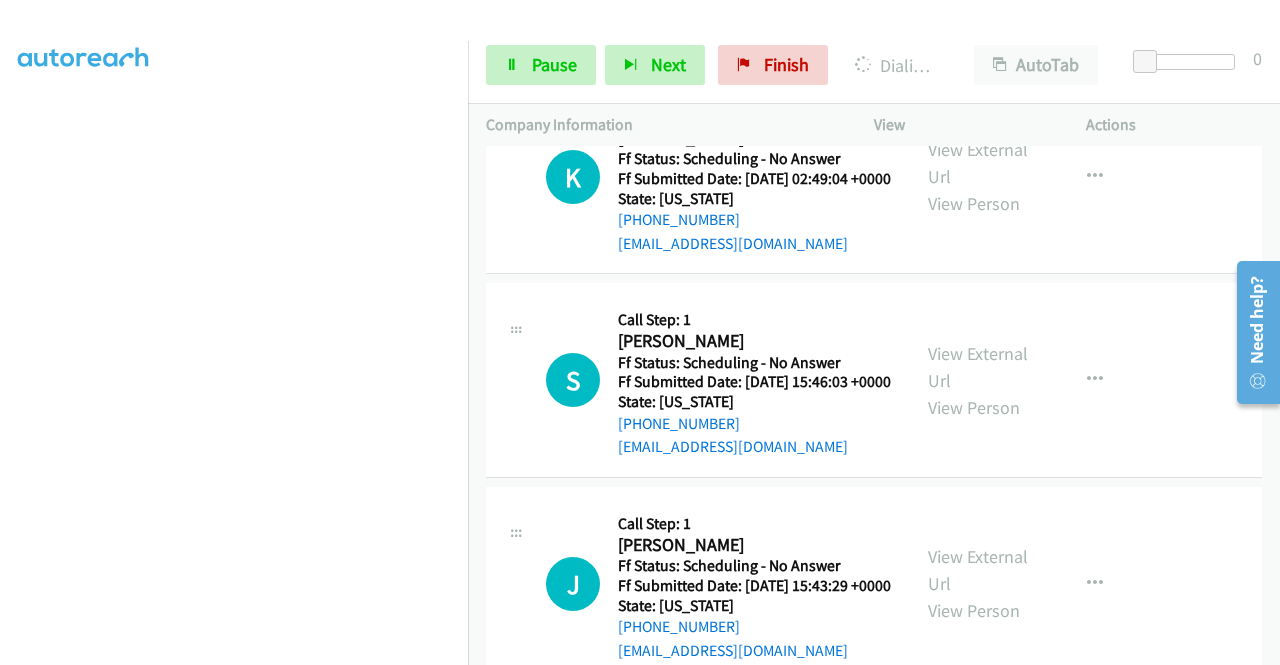 click on "View External Url
View Person
View External Url
Email
Schedule/Manage Callback
Skip Call
Add to do not call list" at bounding box center [1025, -230] 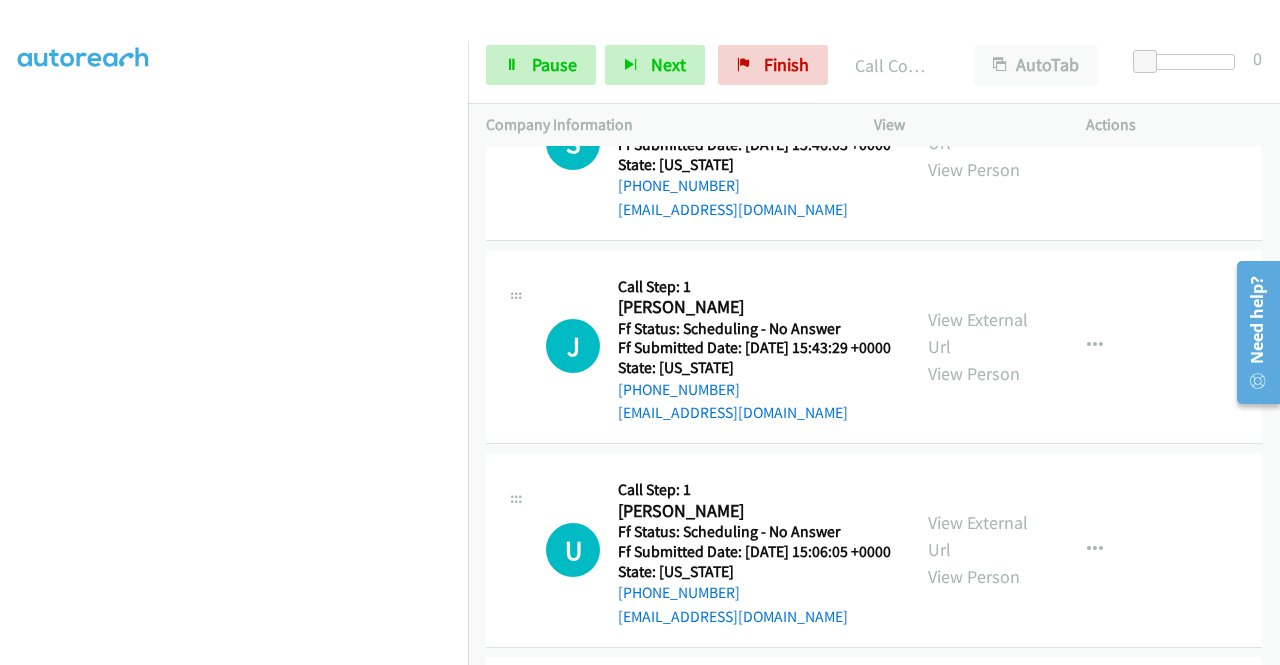 scroll, scrollTop: 7936, scrollLeft: 0, axis: vertical 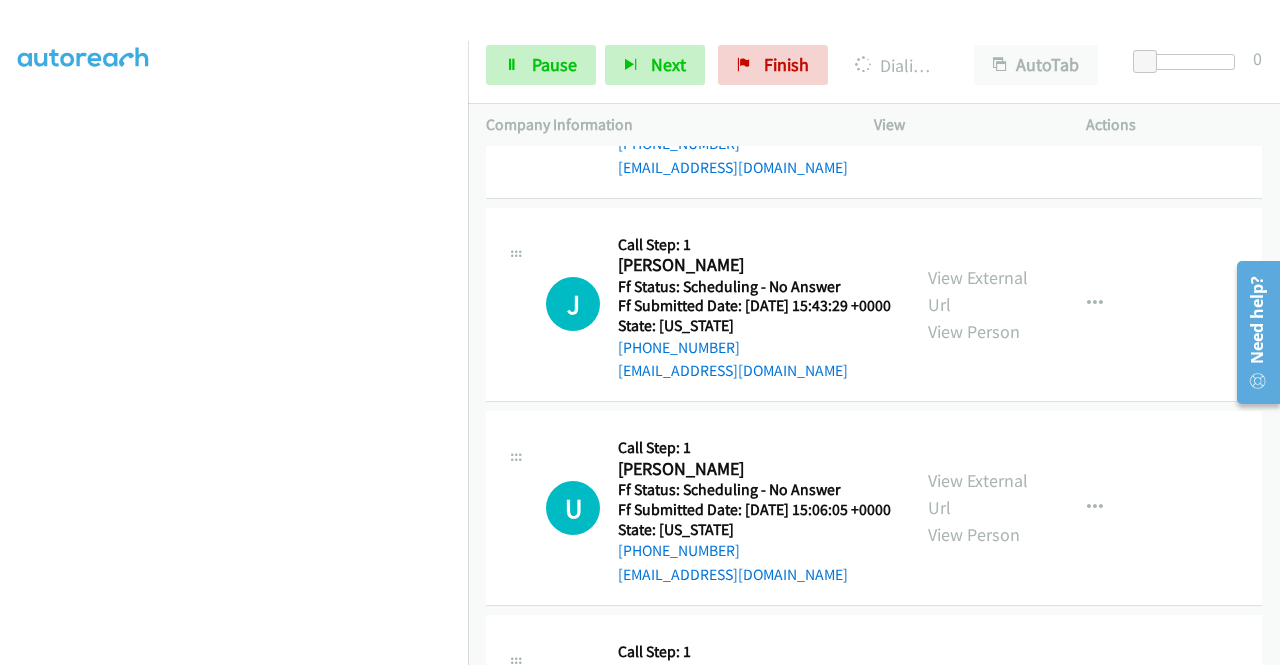click on "View External Url" at bounding box center (978, -320) 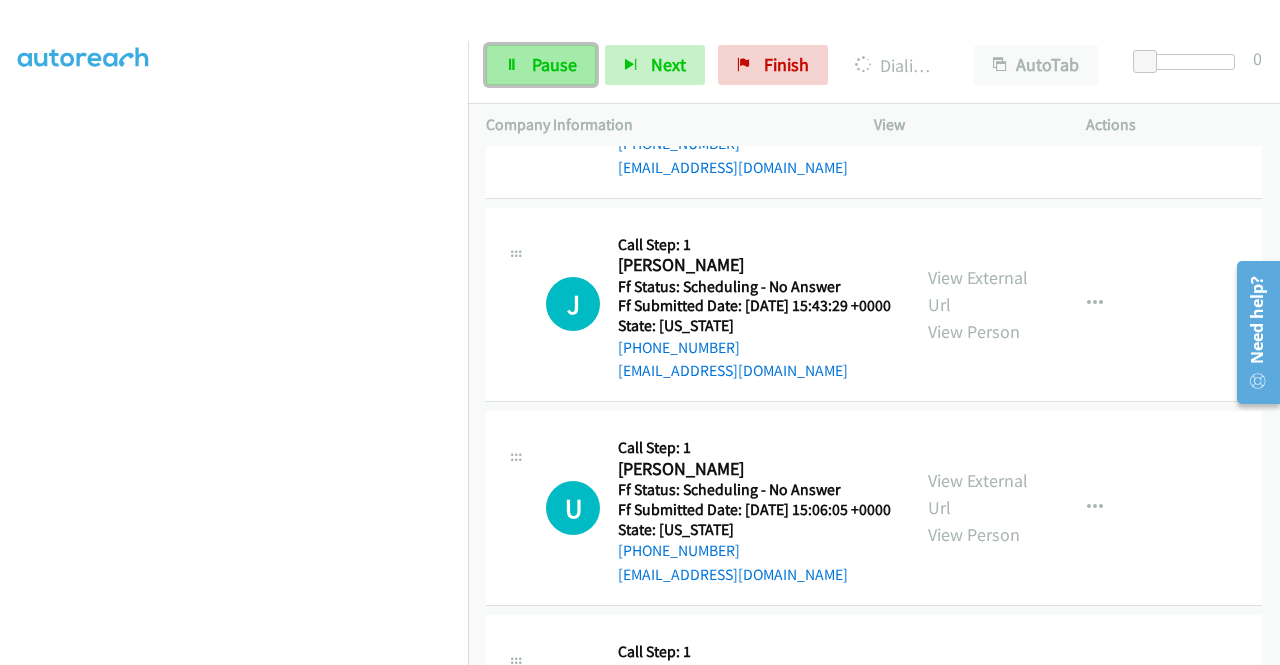 click on "Pause" at bounding box center [541, 65] 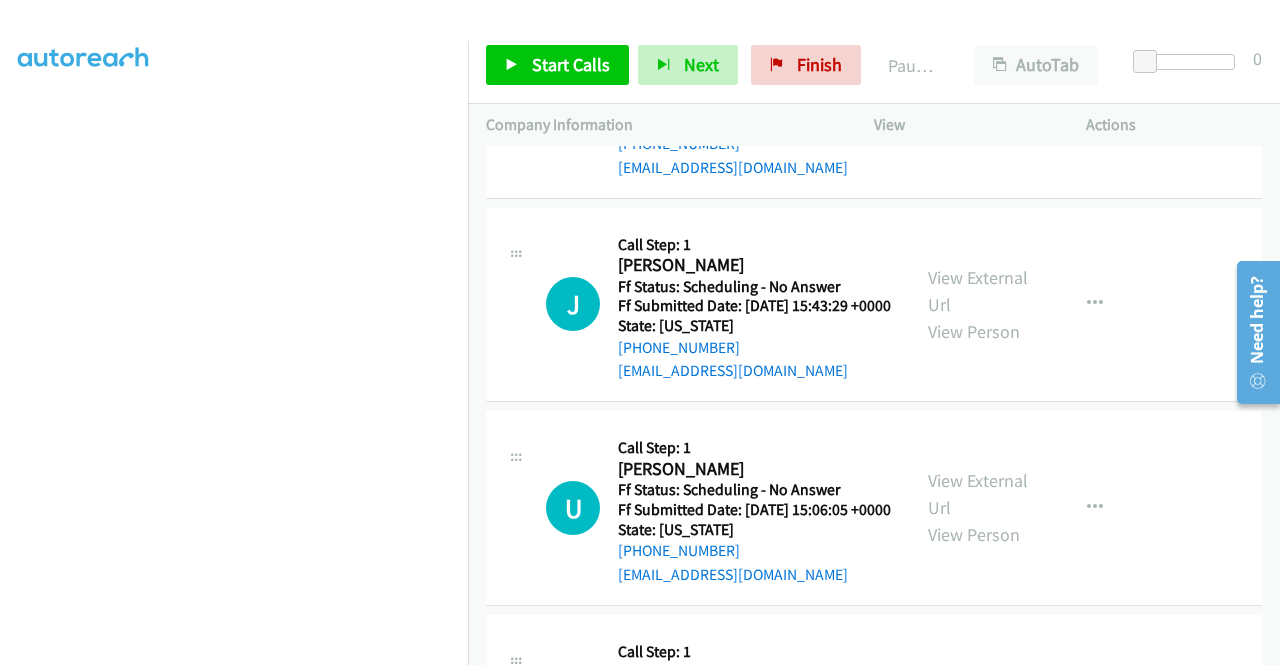 scroll, scrollTop: 0, scrollLeft: 0, axis: both 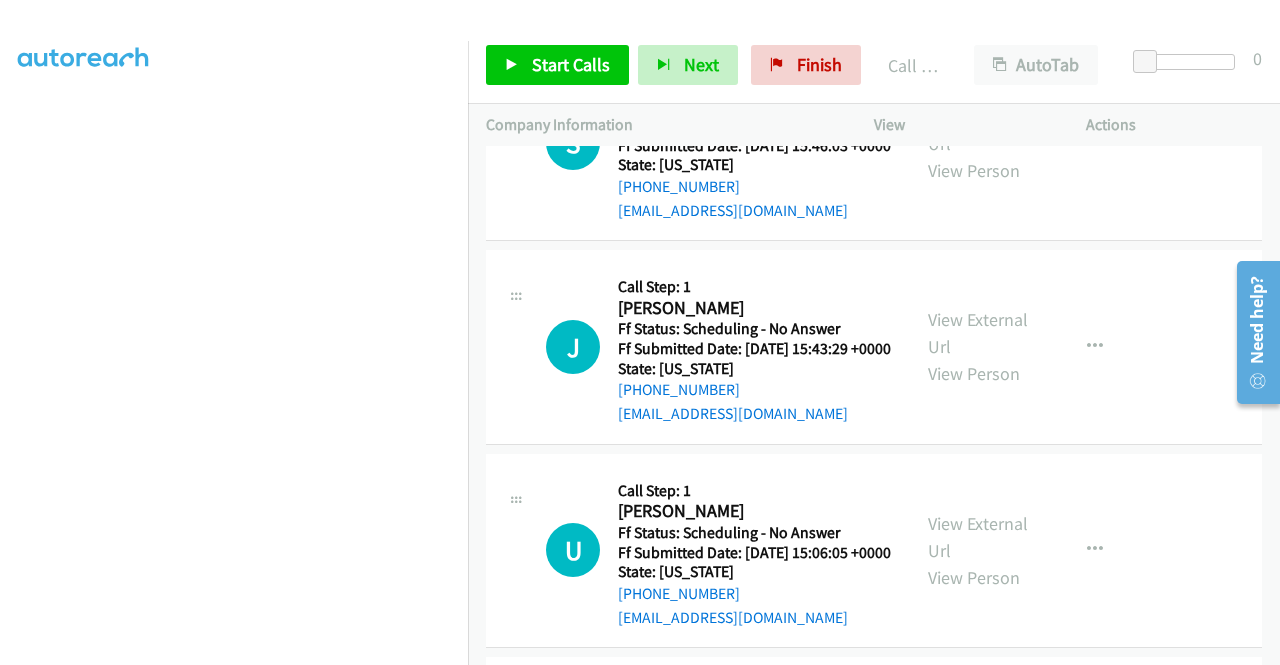 click on "Call was successful?" at bounding box center [685, -197] 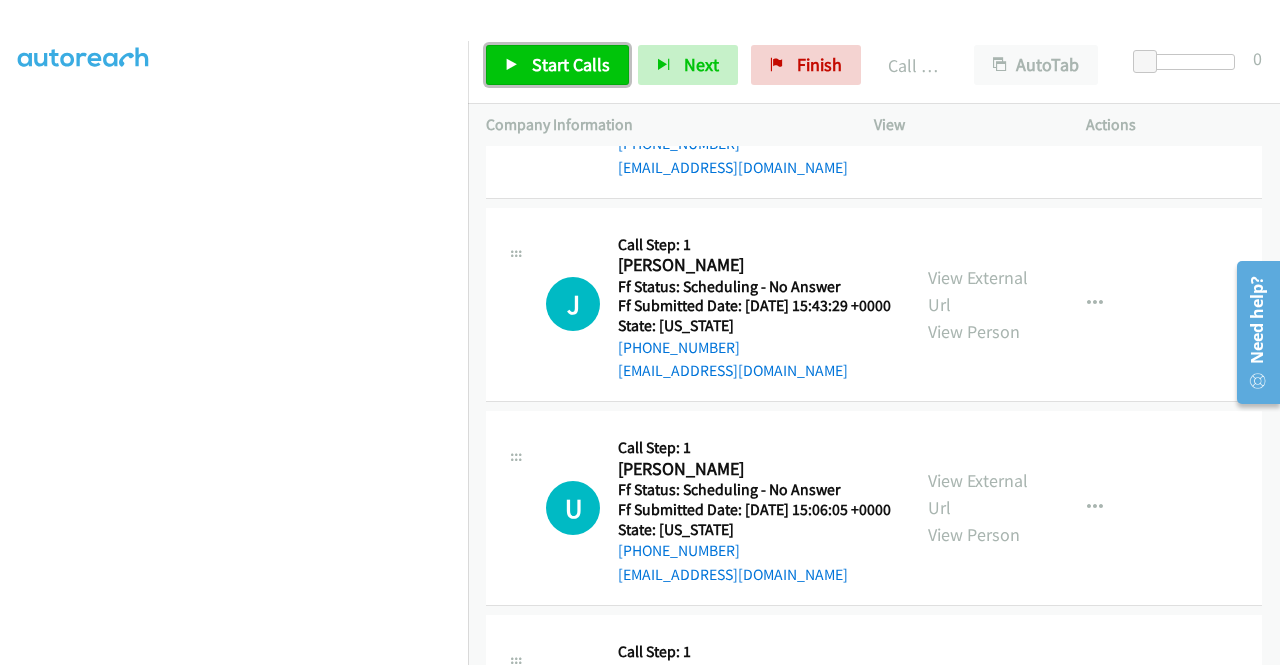 click on "Start Calls" at bounding box center [557, 65] 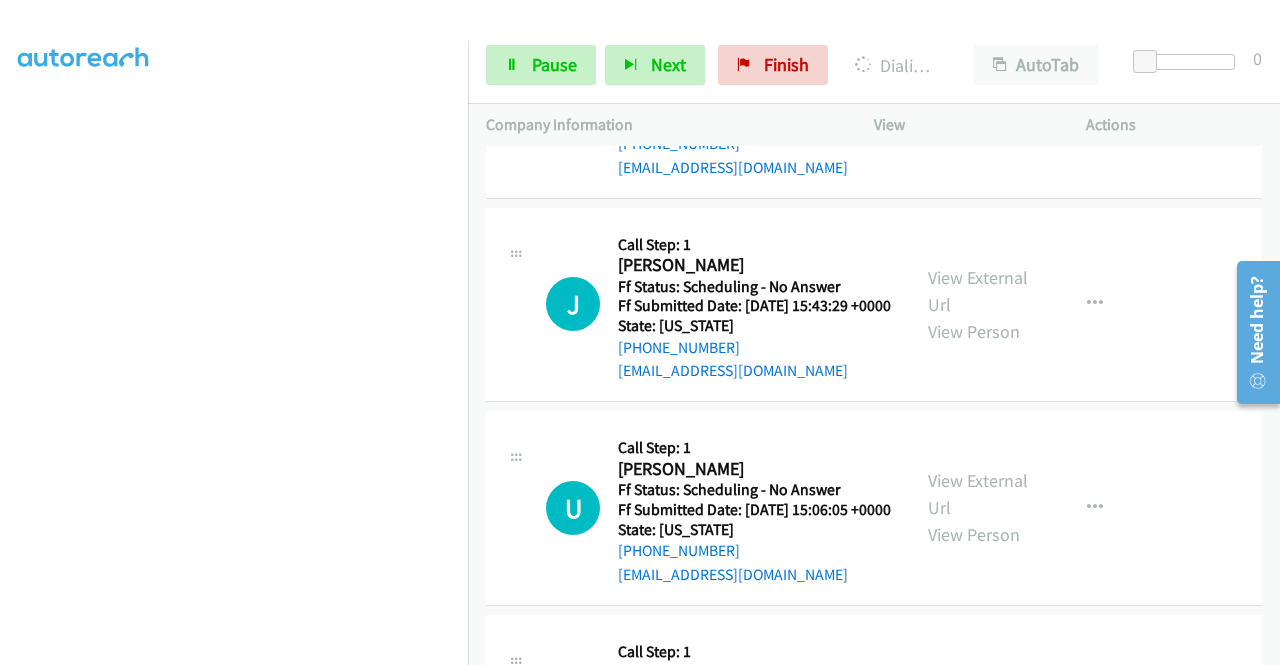 click on "S
Callback Scheduled
Call Step: 1
[PERSON_NAME]
America/New_York
Ff Status: Scheduling - No Answer
Ff Submitted Date: [DATE] 15:46:03 +0000
State: [US_STATE]
[PHONE_NUMBER]
[EMAIL_ADDRESS][DOMAIN_NAME]
Call was successful?
View External Url
View Person
View External Url
Email
Schedule/Manage Callback
Skip Call
Add to do not call list" at bounding box center (874, 102) 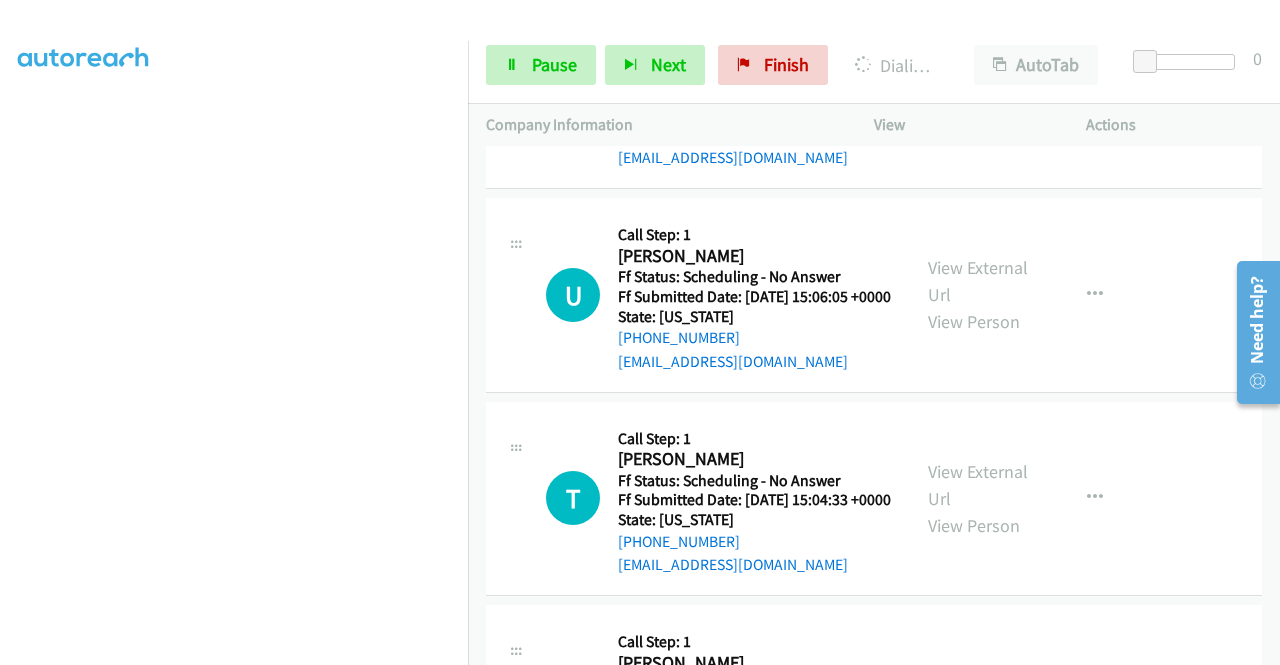 scroll, scrollTop: 8179, scrollLeft: 0, axis: vertical 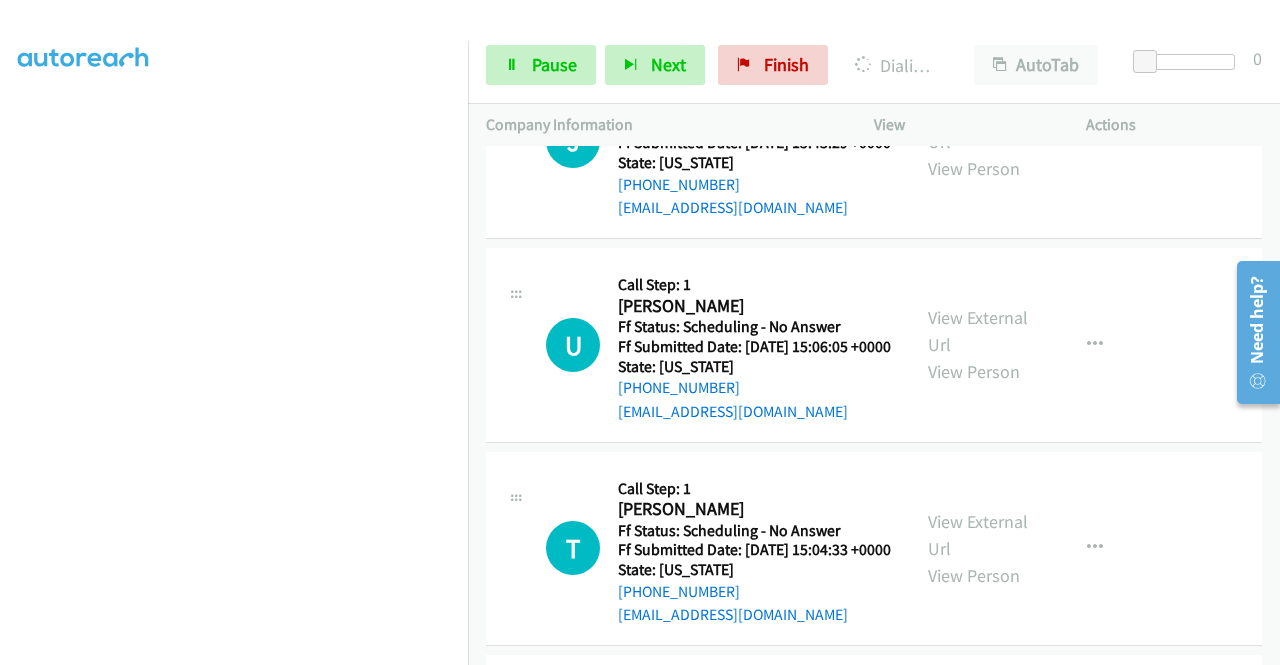 click on "View External Url" at bounding box center [978, -279] 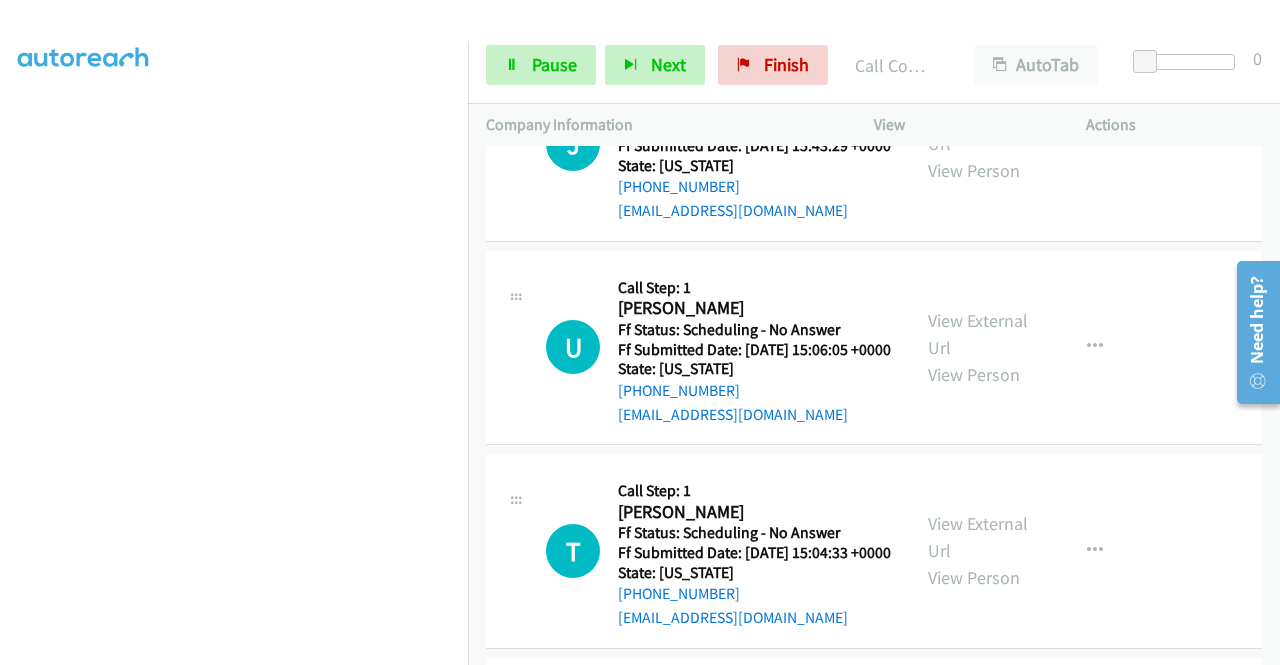 scroll, scrollTop: 8326, scrollLeft: 0, axis: vertical 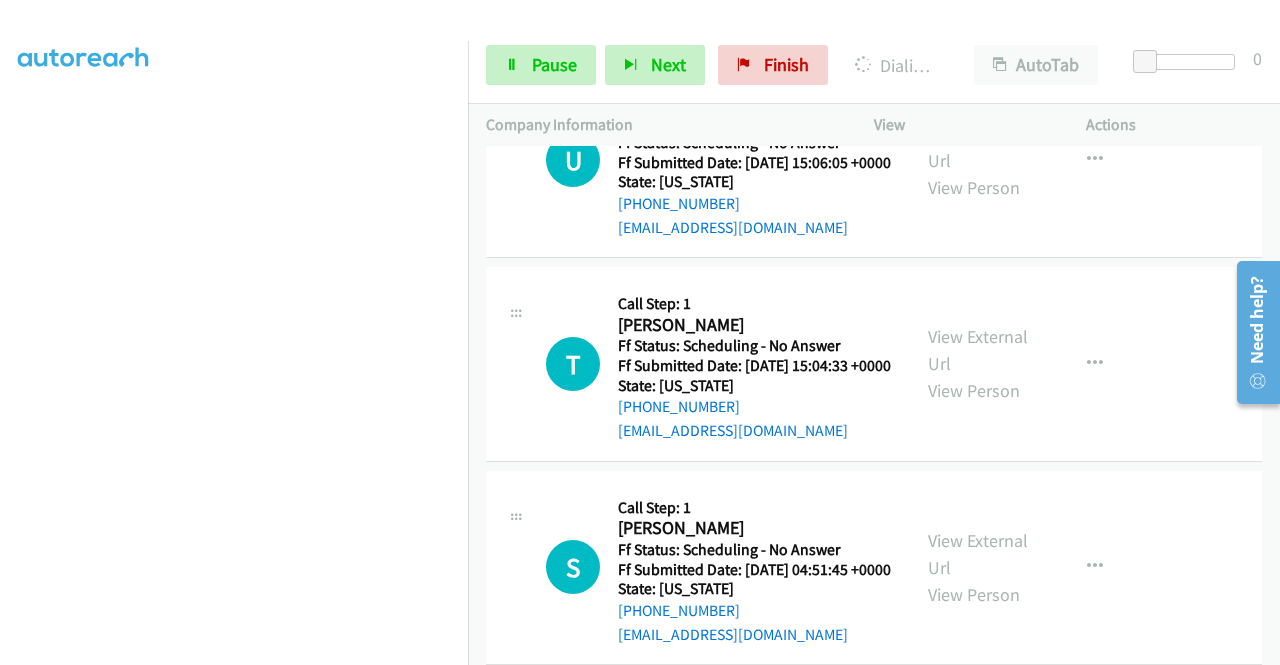click on "View External Url" at bounding box center (978, -260) 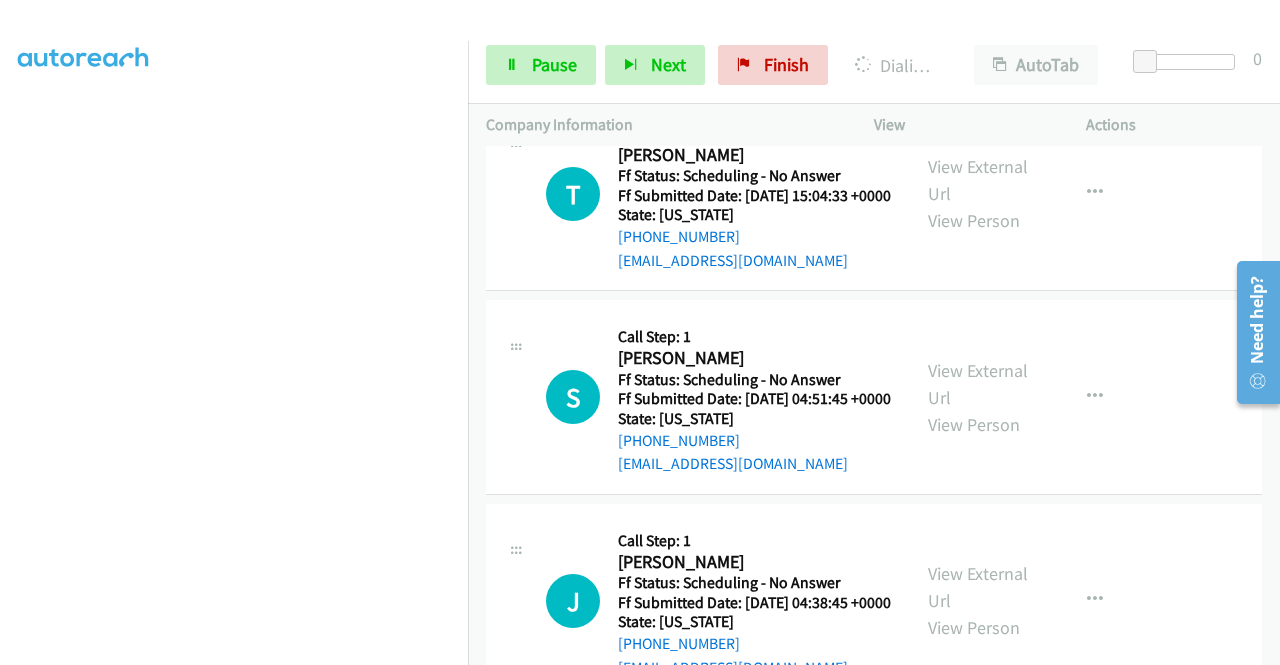 scroll, scrollTop: 8580, scrollLeft: 0, axis: vertical 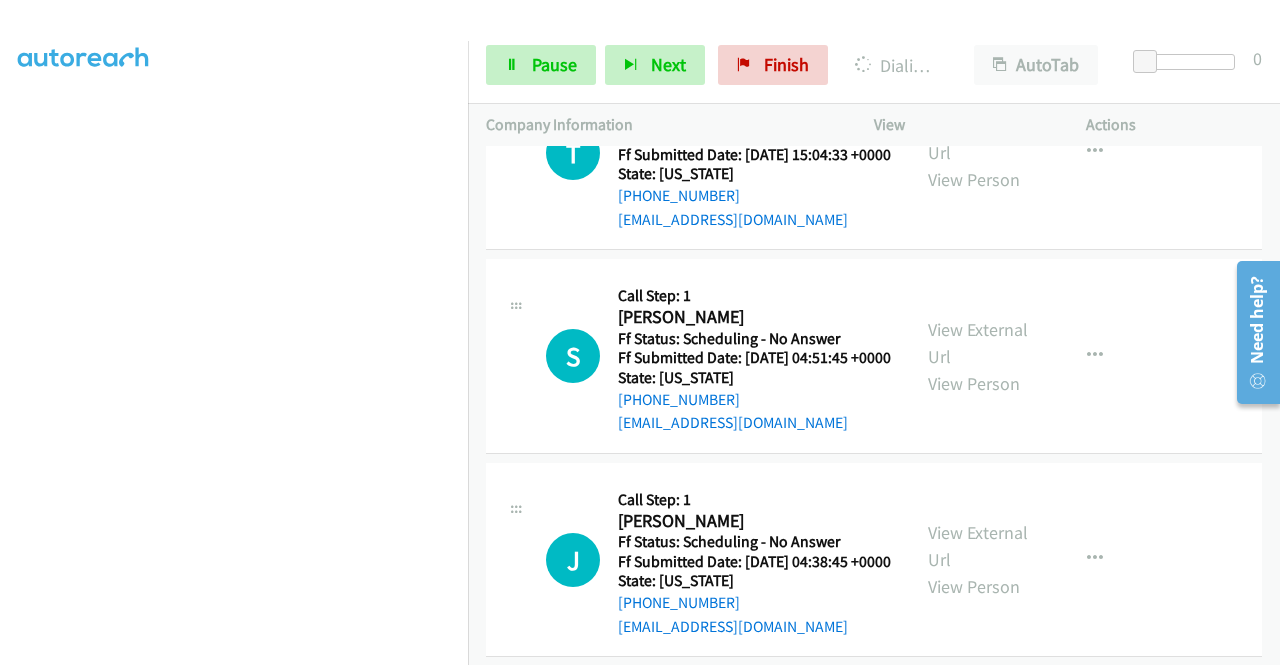 click on "View External Url" at bounding box center [978, -268] 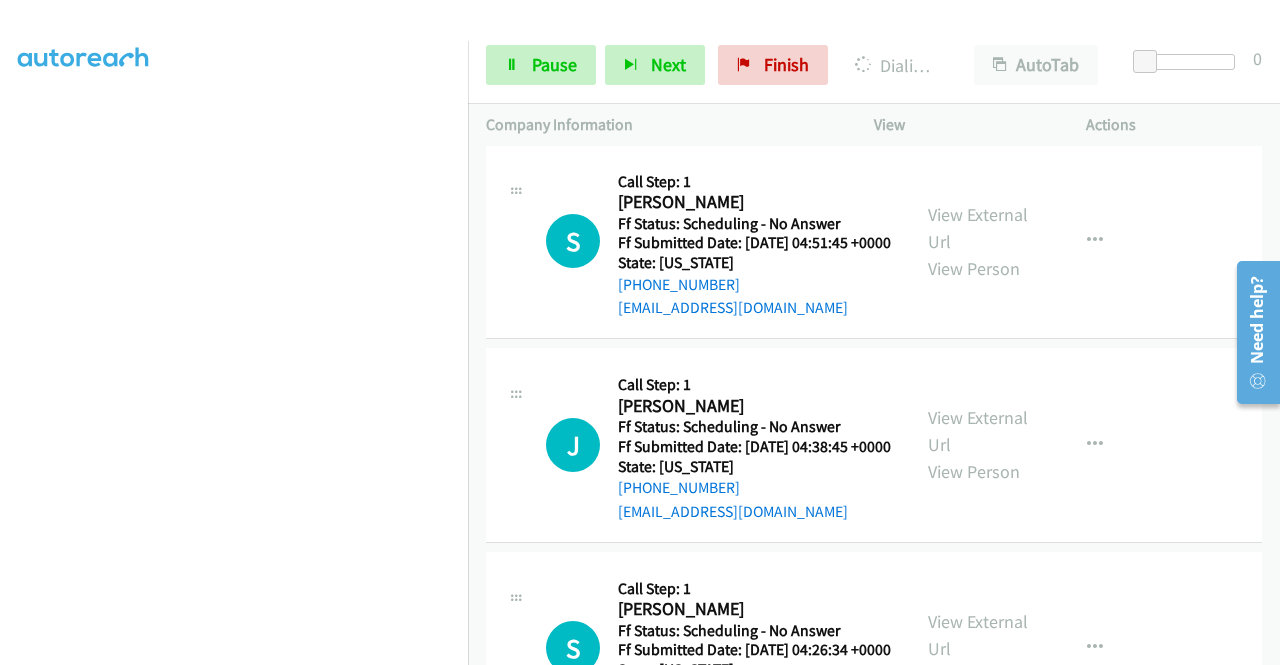 scroll, scrollTop: 8833, scrollLeft: 0, axis: vertical 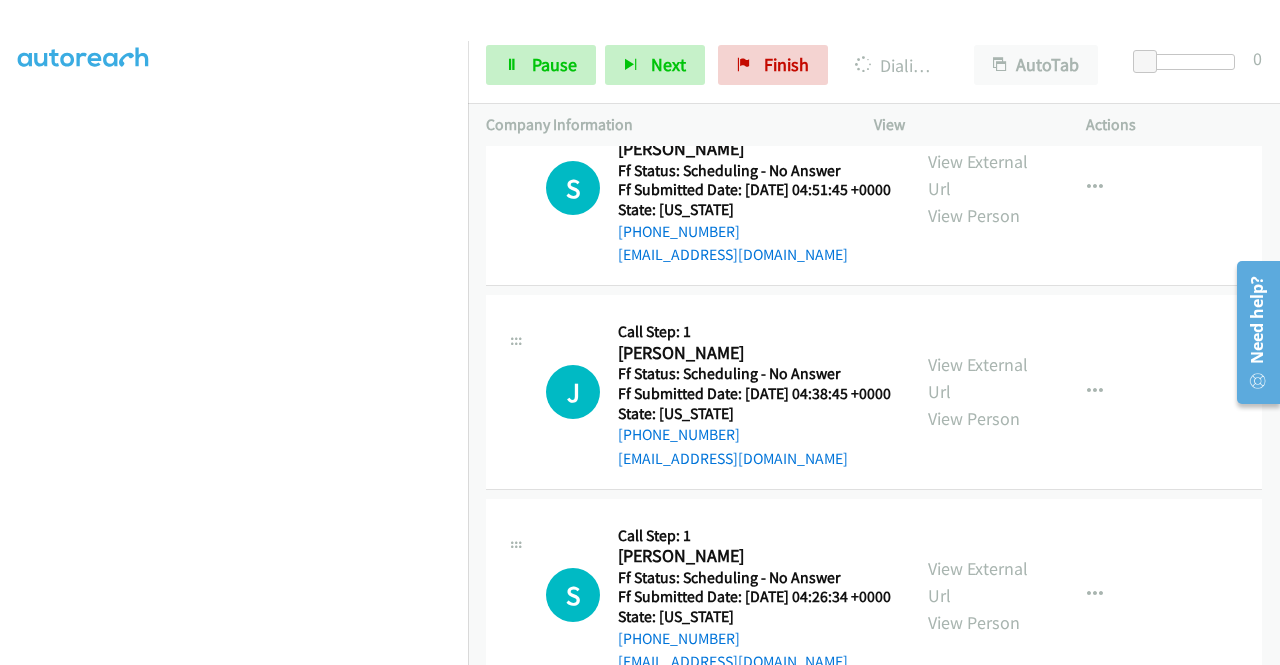 click on "View External Url" at bounding box center [978, -253] 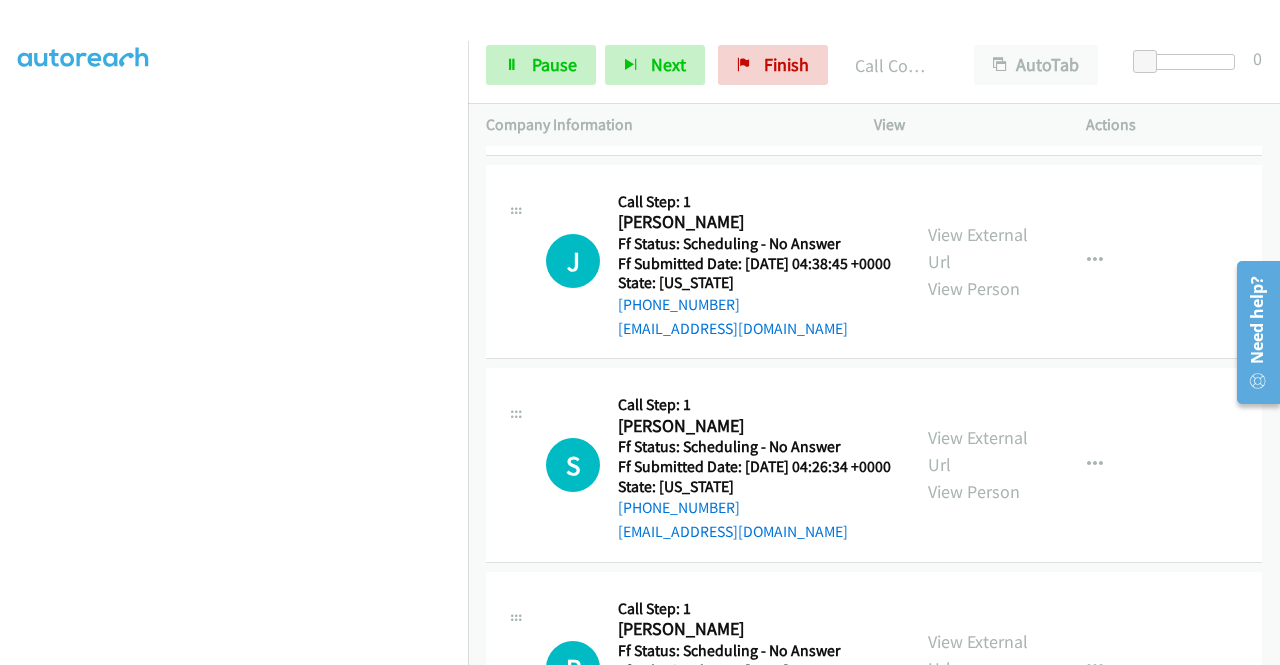 scroll, scrollTop: 9086, scrollLeft: 0, axis: vertical 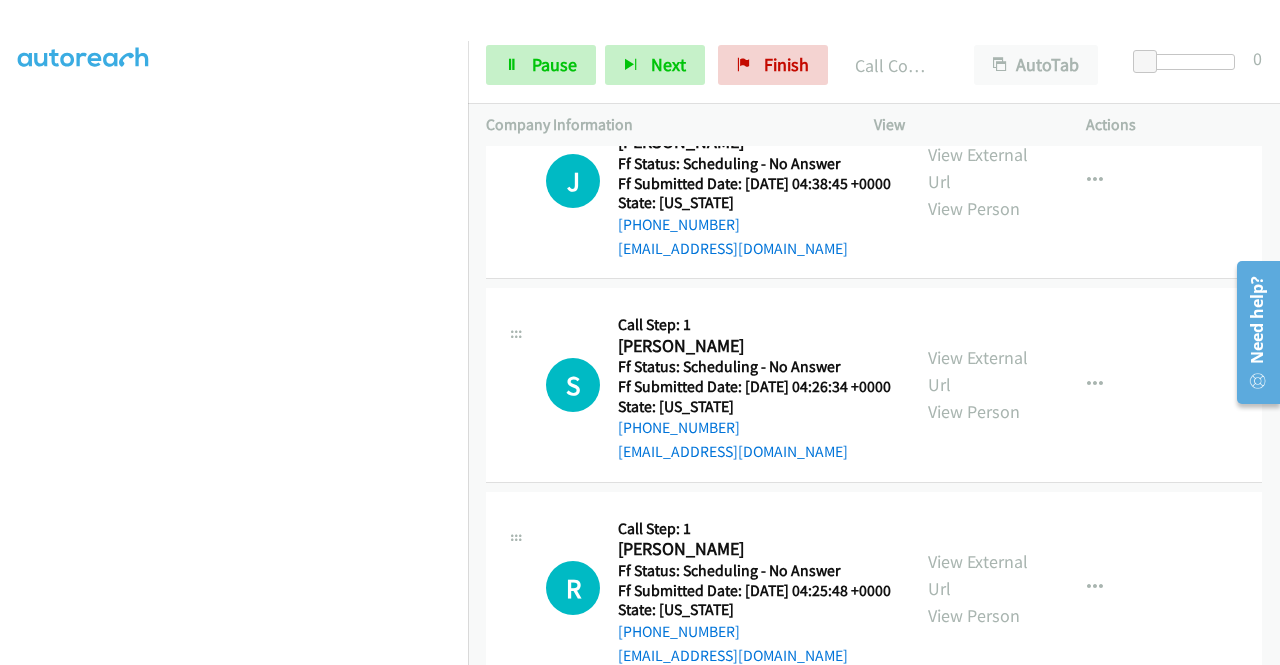 click on "View External Url" at bounding box center [978, -260] 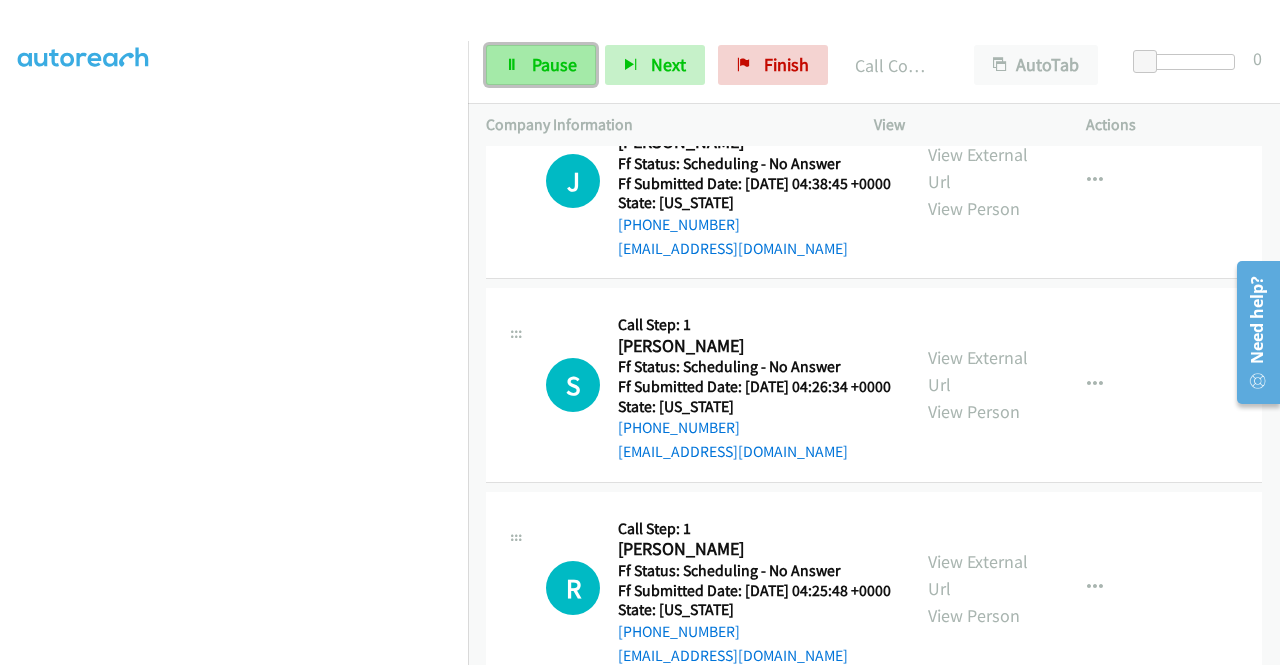 click at bounding box center (512, 66) 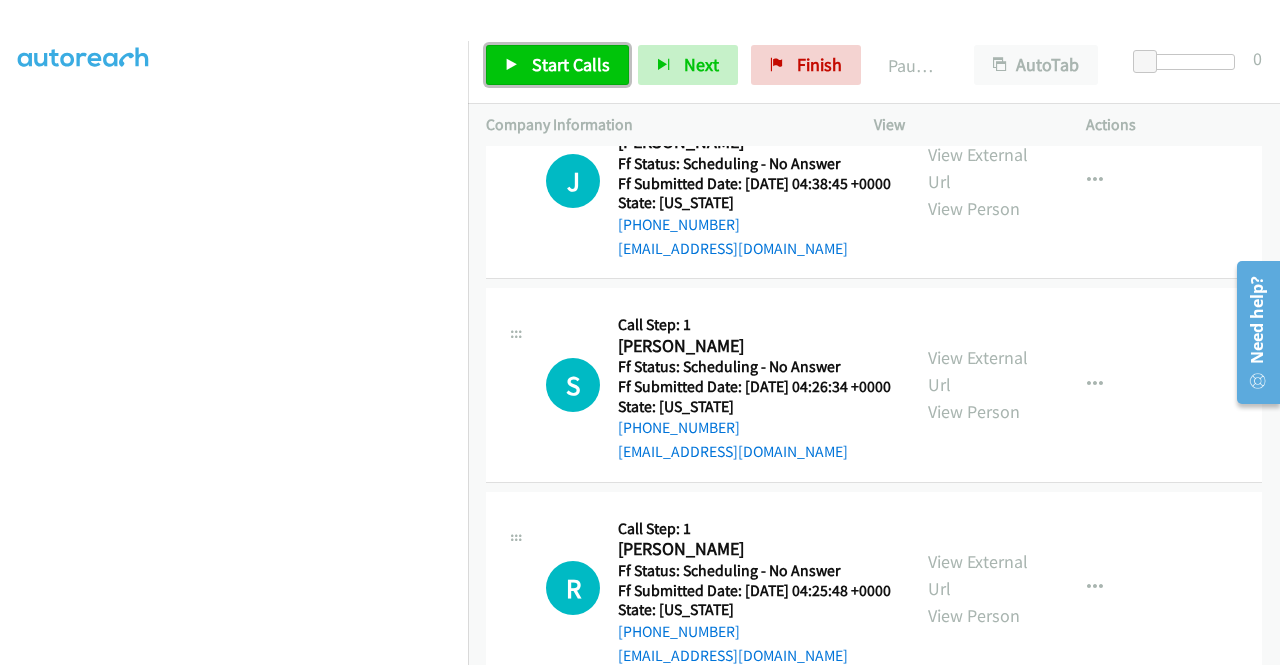 click at bounding box center [512, 66] 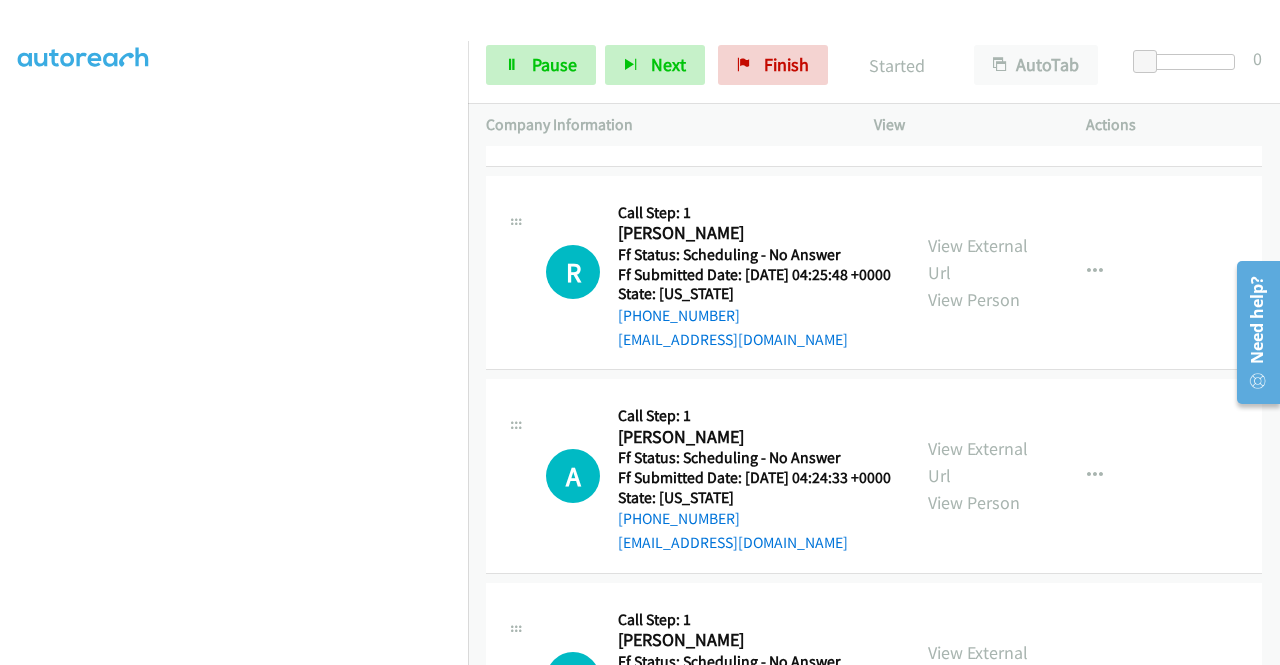 scroll, scrollTop: 9432, scrollLeft: 0, axis: vertical 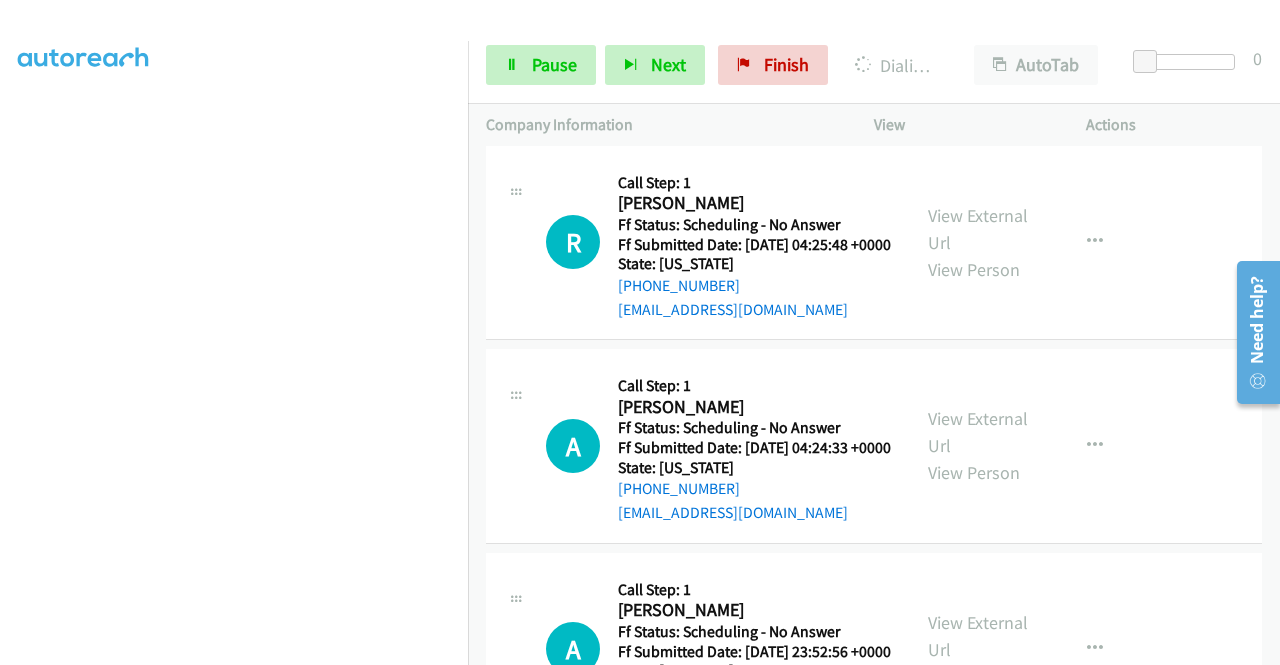 click on "View External Url" at bounding box center [978, -178] 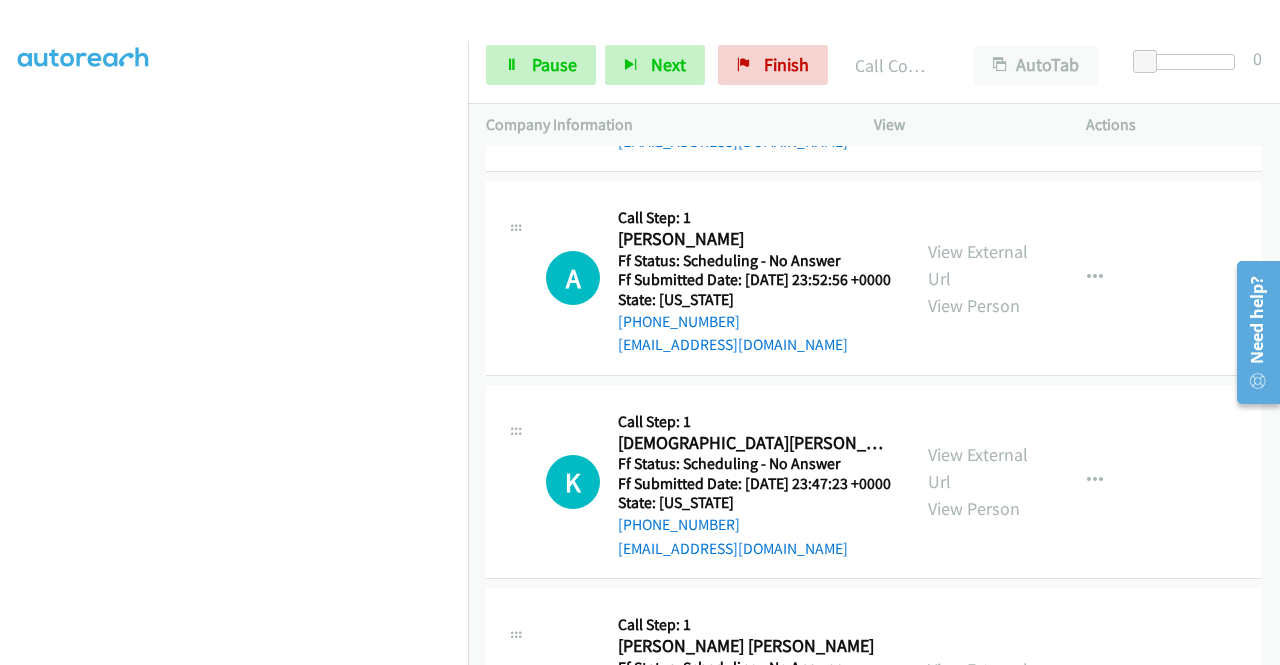 scroll, scrollTop: 9872, scrollLeft: 0, axis: vertical 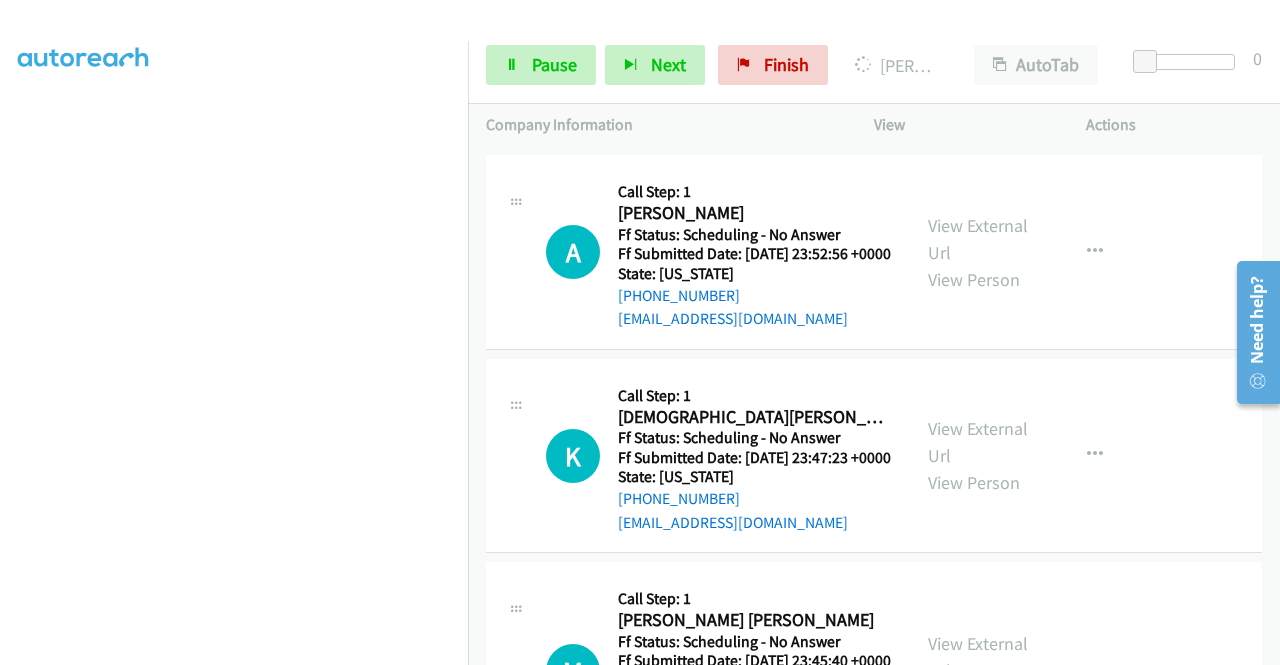 click on "View External Url" at bounding box center [978, -372] 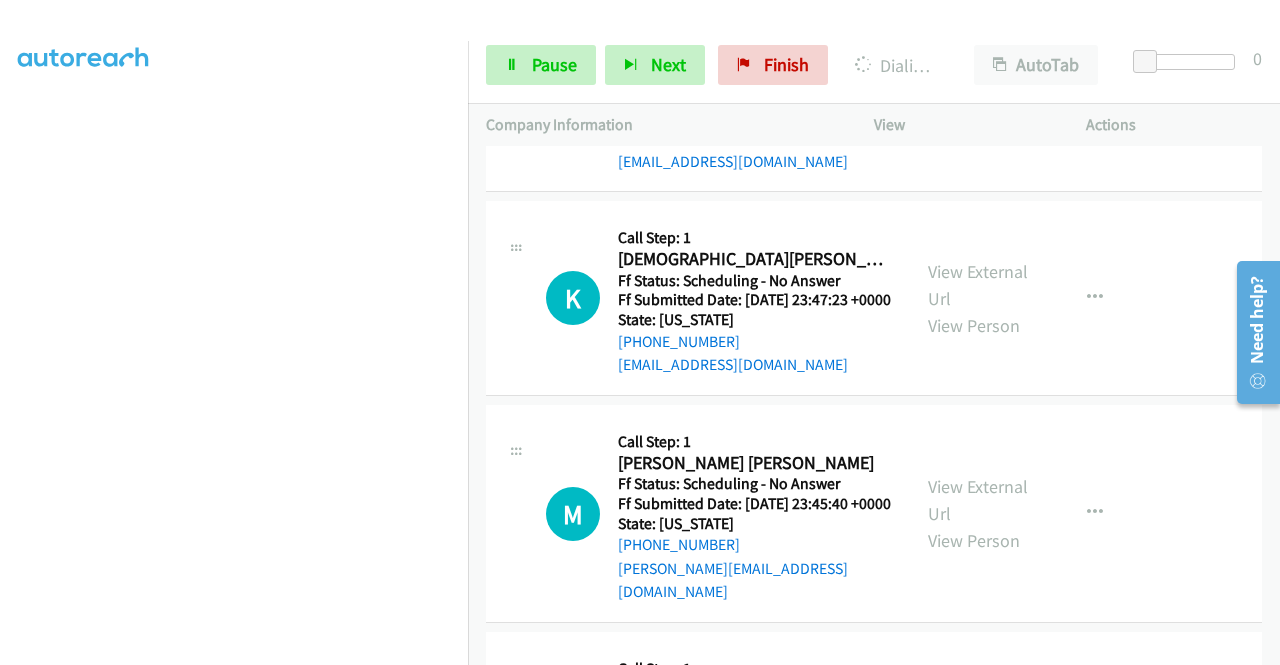 scroll, scrollTop: 10126, scrollLeft: 0, axis: vertical 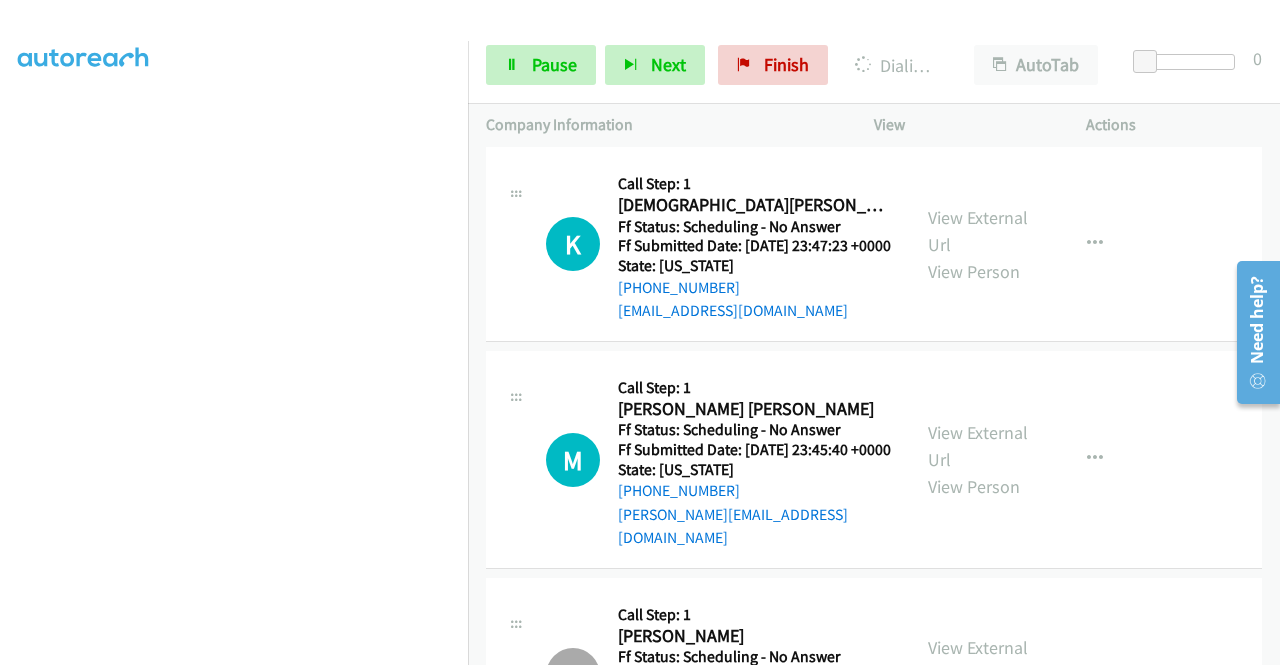 click on "View External Url" at bounding box center (978, -380) 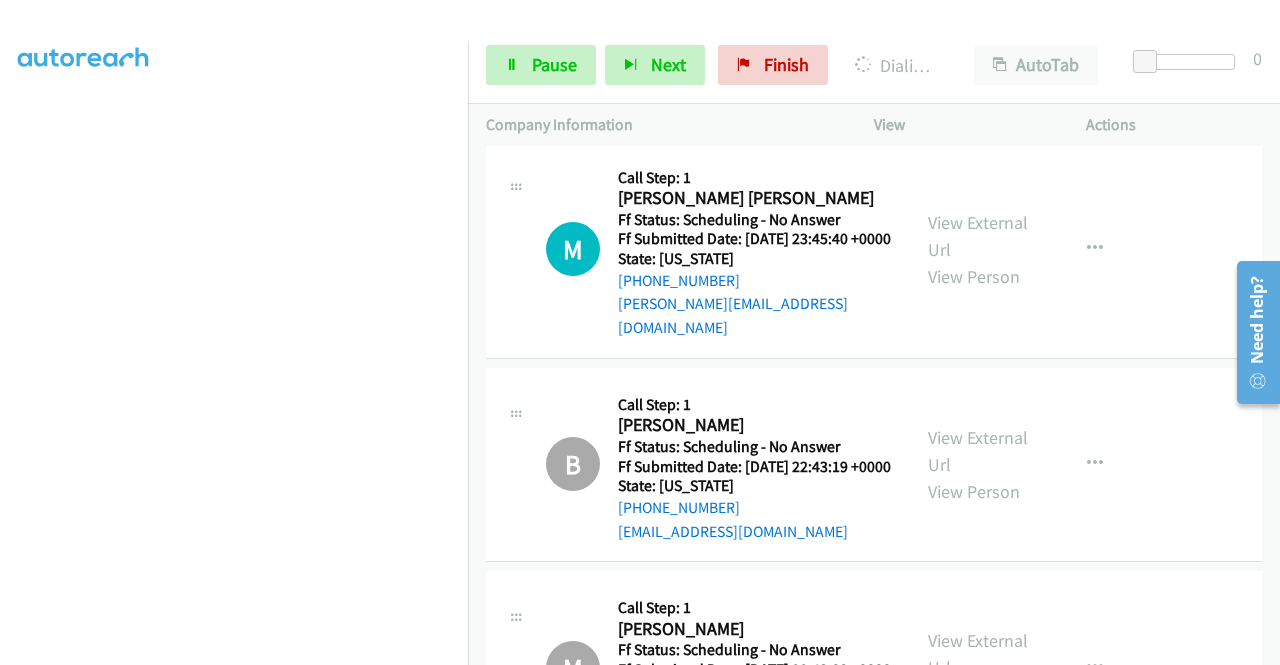 scroll, scrollTop: 10406, scrollLeft: 0, axis: vertical 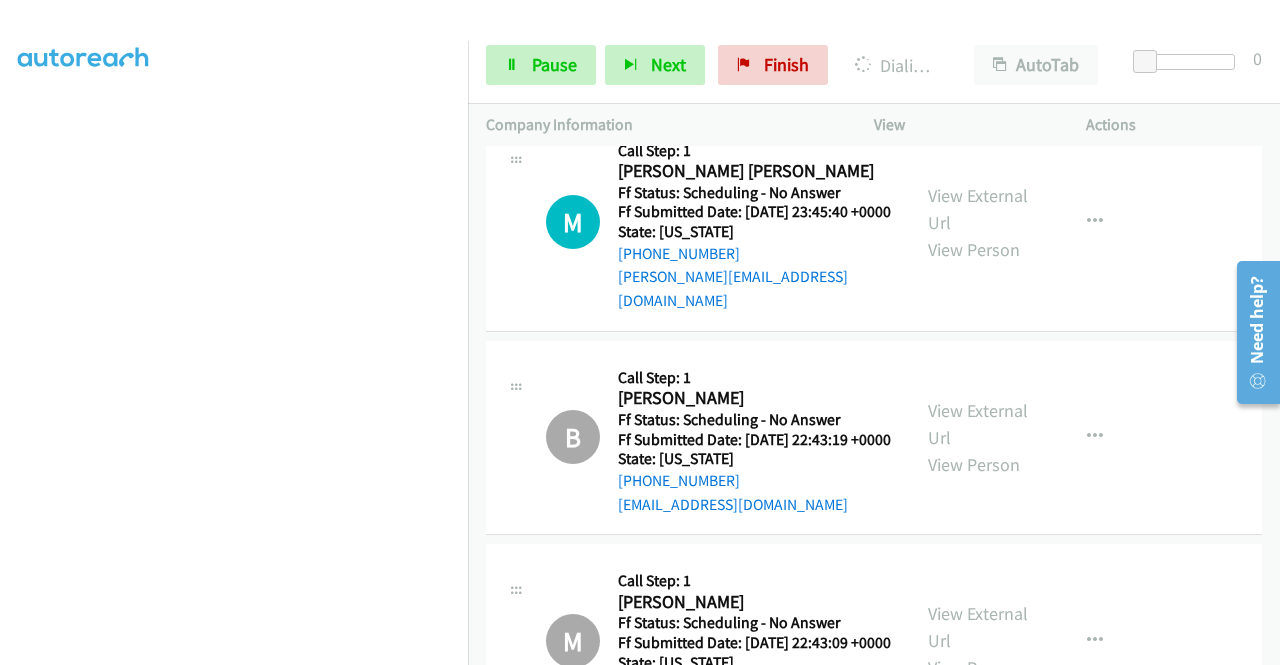 click on "View External Url" at bounding box center [978, -414] 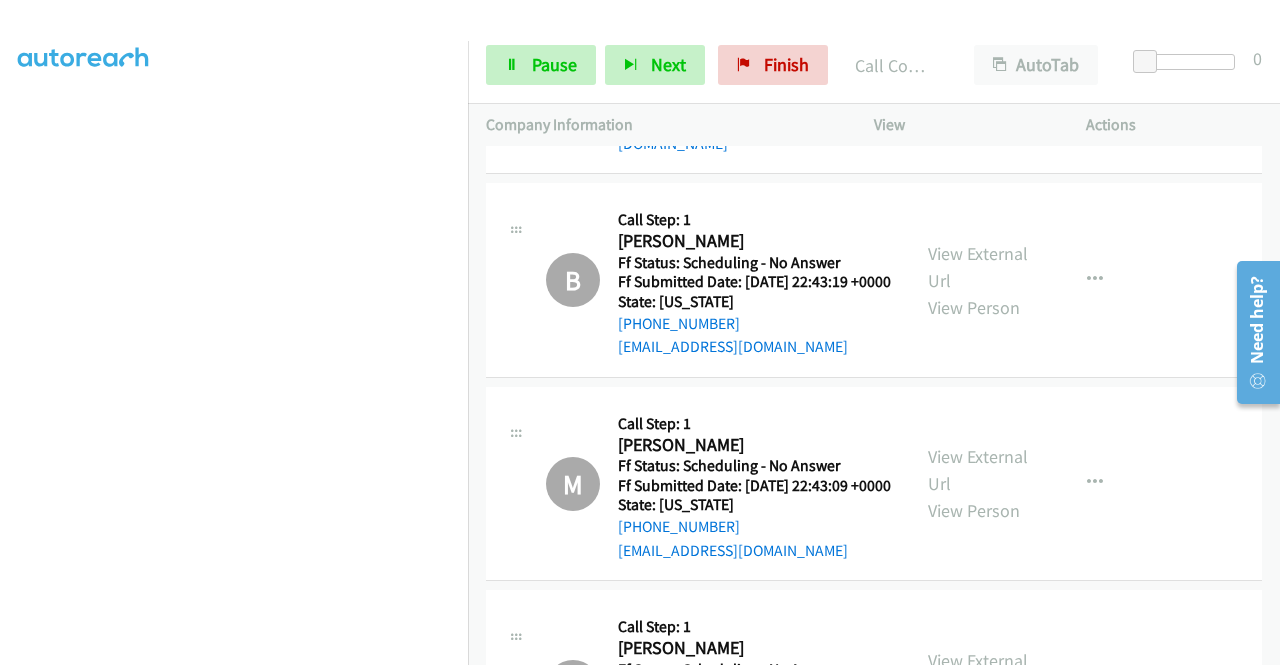 scroll, scrollTop: 10712, scrollLeft: 0, axis: vertical 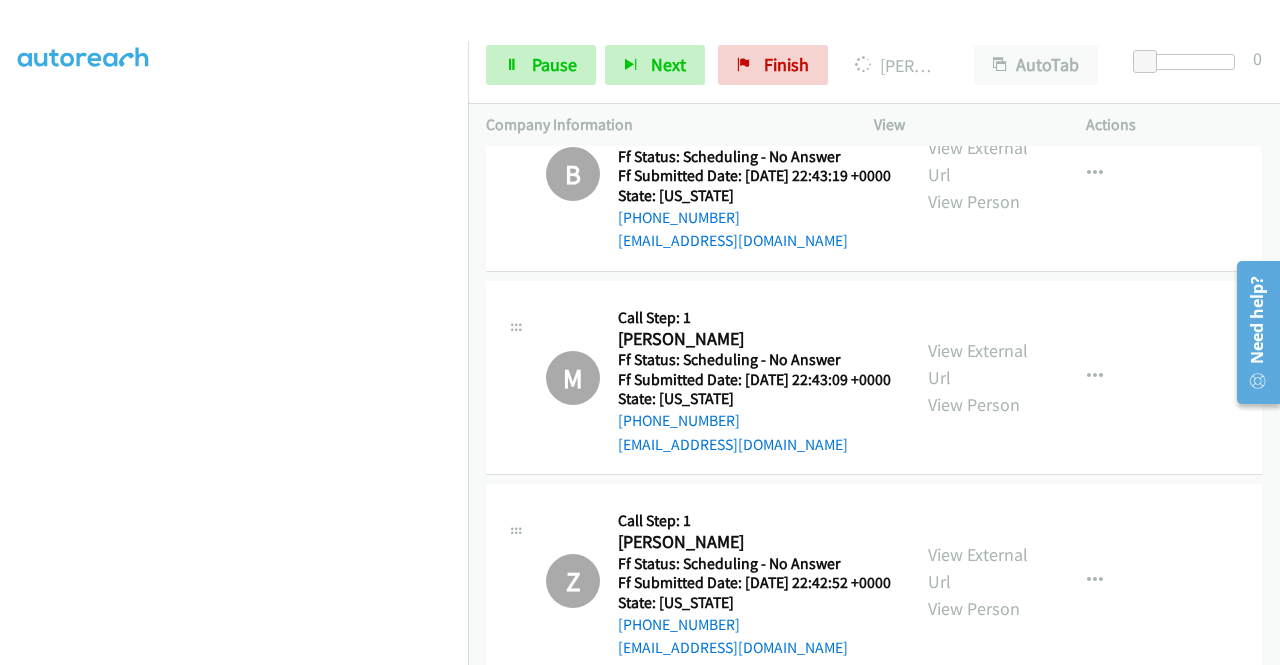 click on "View External Url
View Person" at bounding box center (980, -461) 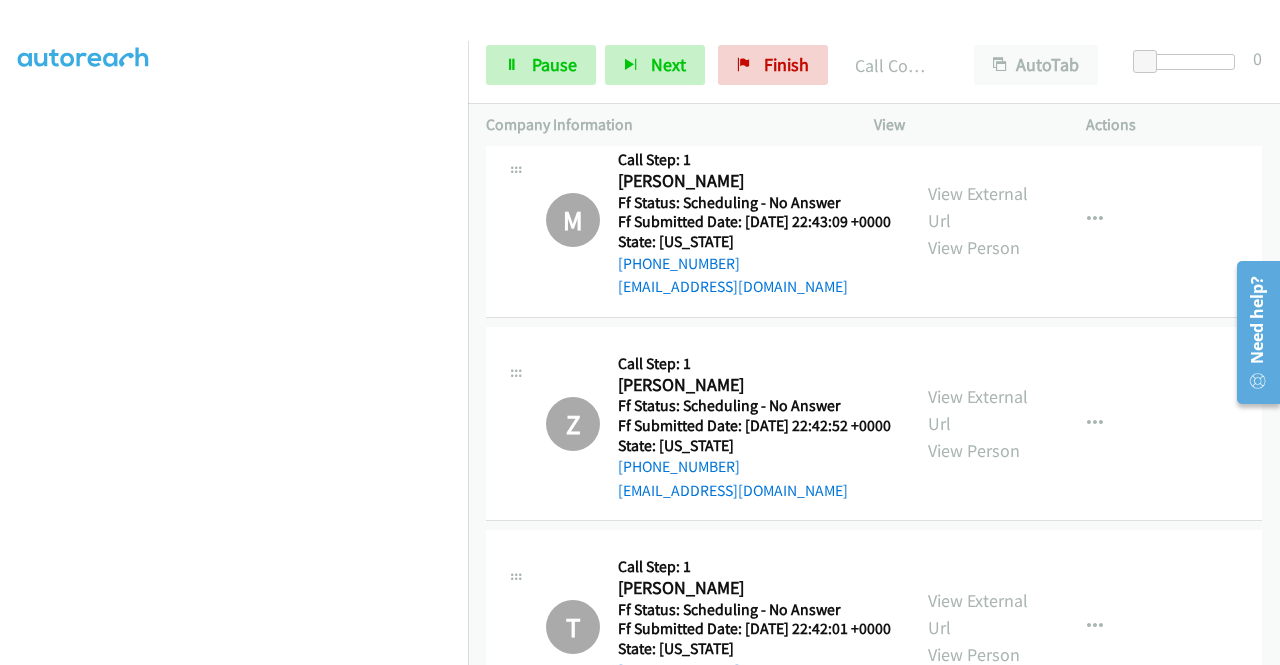scroll, scrollTop: 10966, scrollLeft: 0, axis: vertical 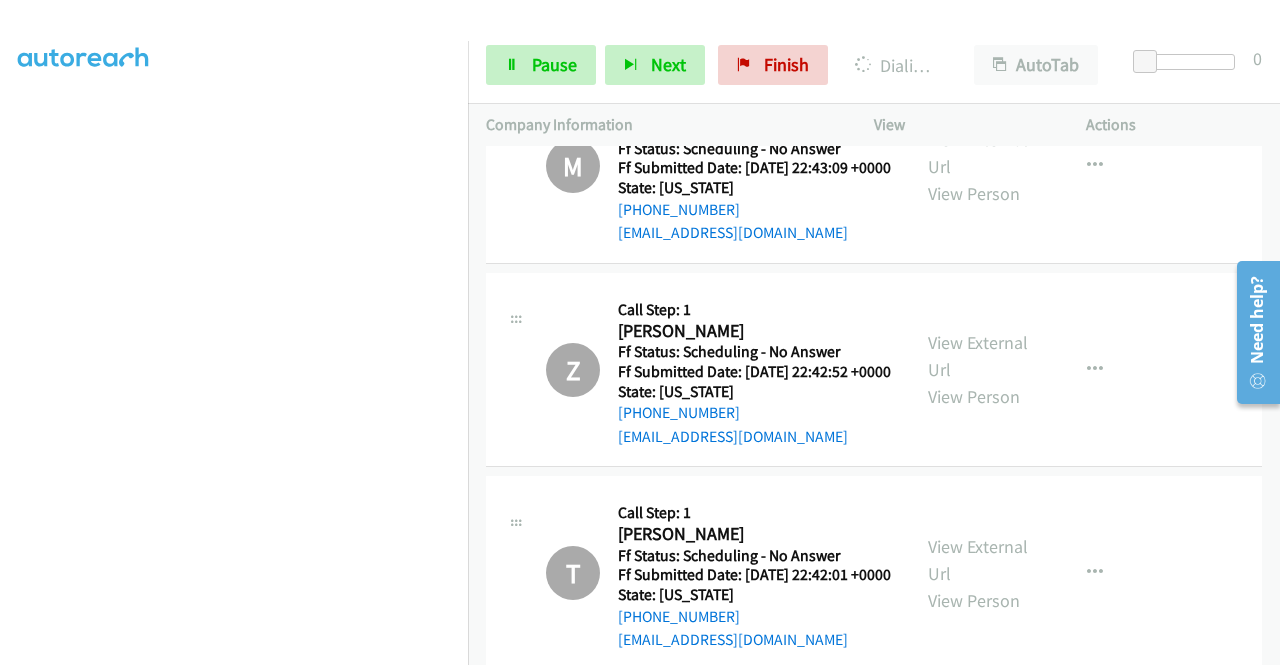 click on "View External Url" at bounding box center [978, -481] 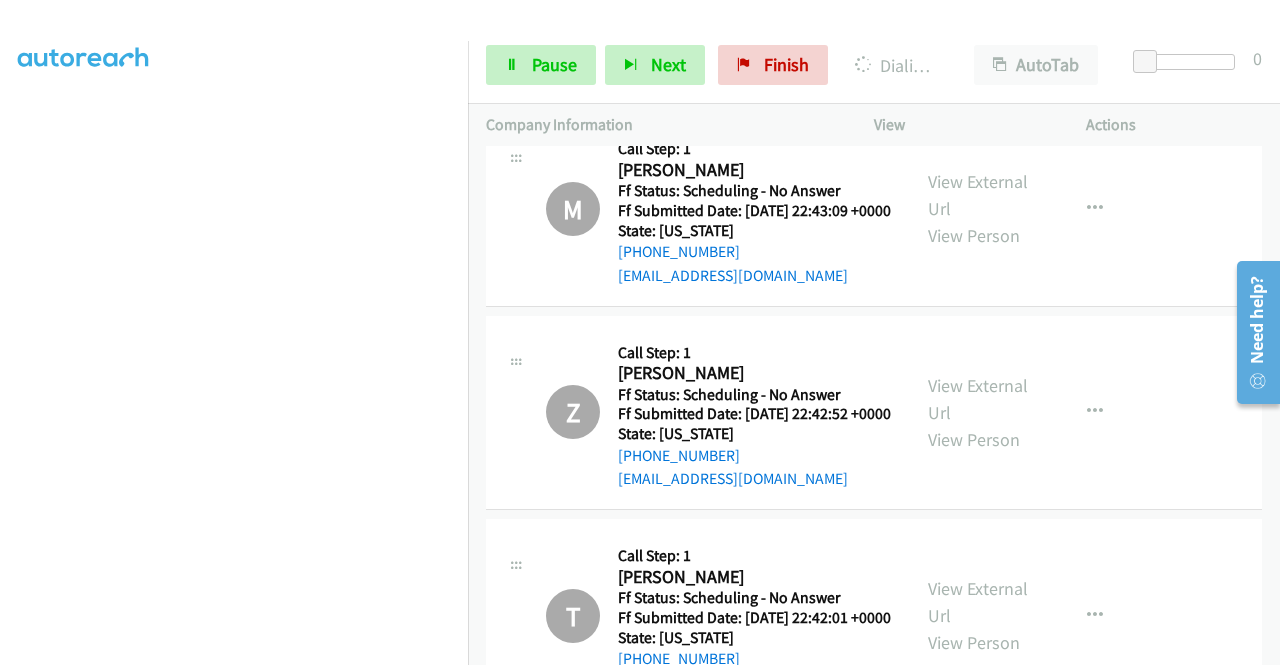 click on "View External Url
View Person" at bounding box center [980, -210] 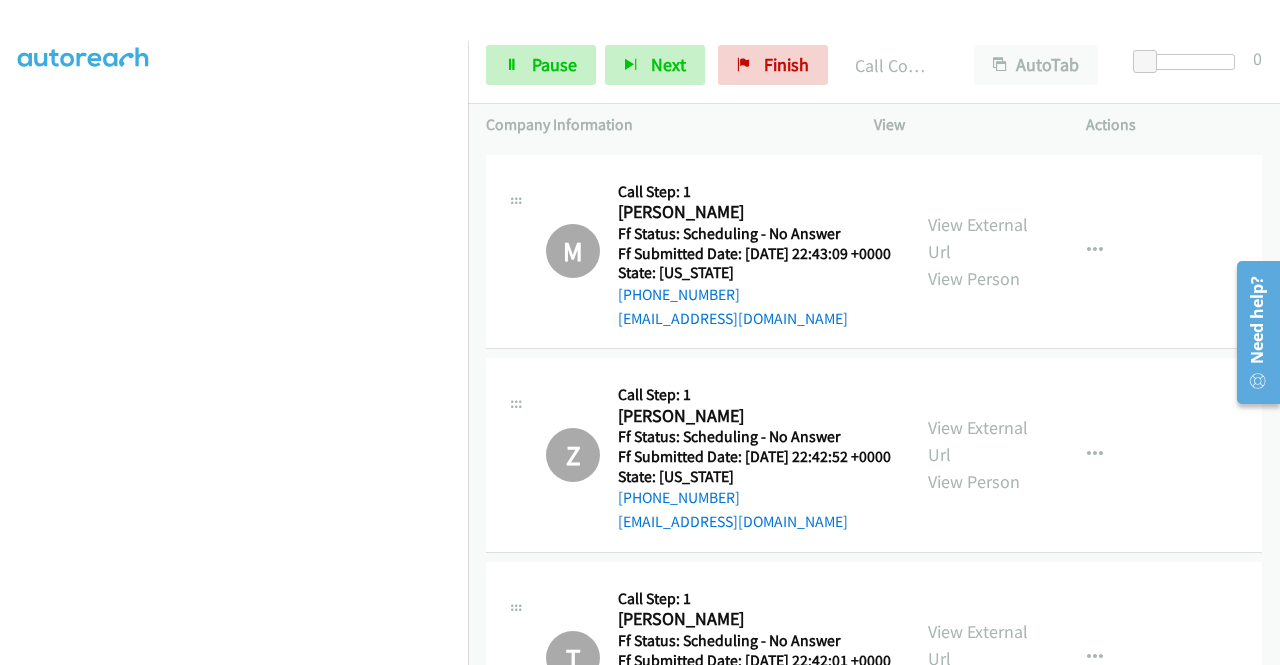 click on "View External Url" at bounding box center (978, -202) 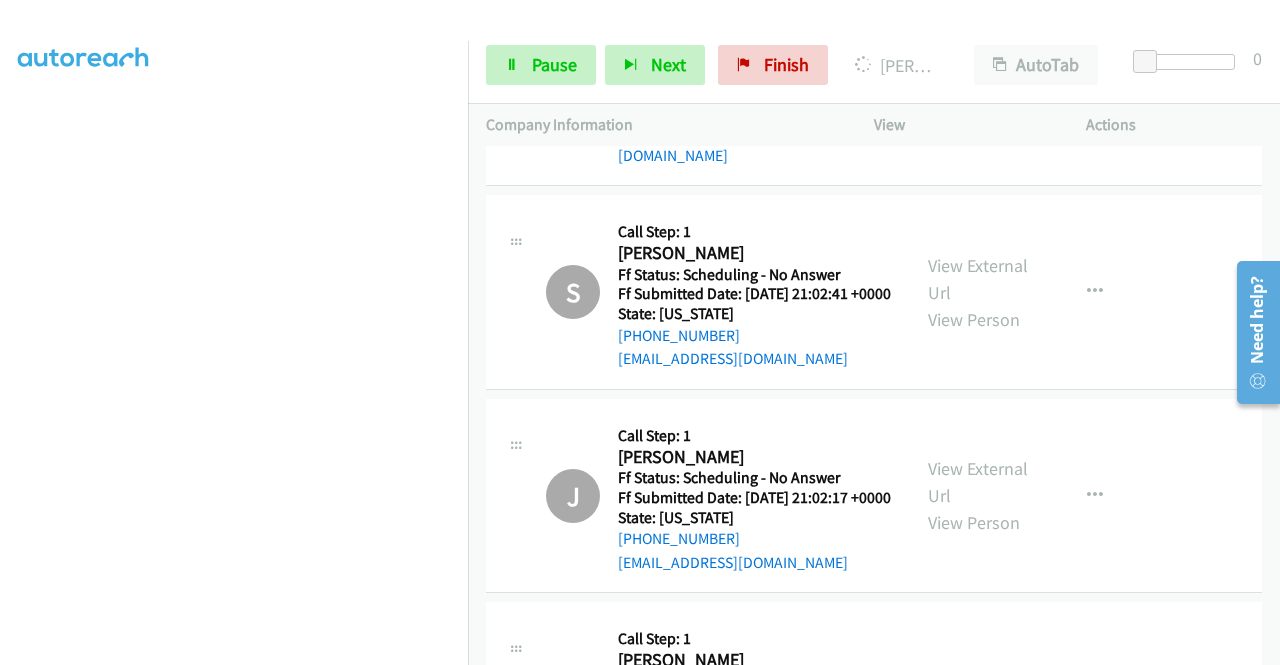 scroll, scrollTop: 12806, scrollLeft: 0, axis: vertical 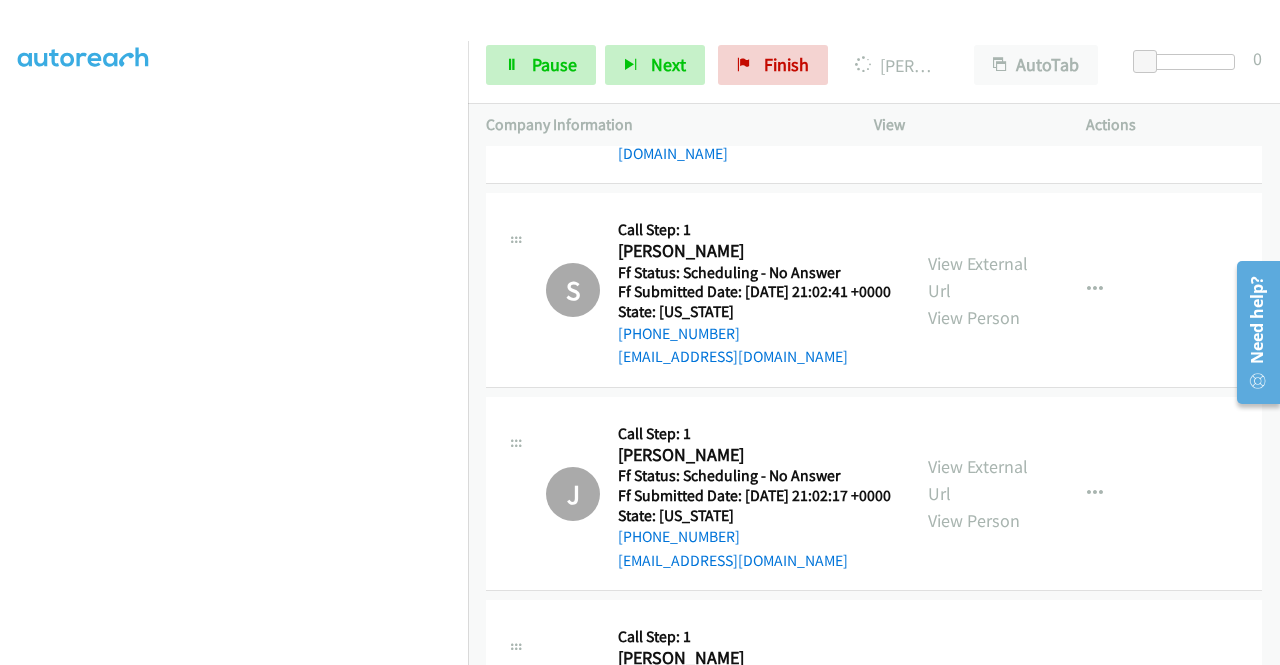 click on "View External Url" at bounding box center [978, -573] 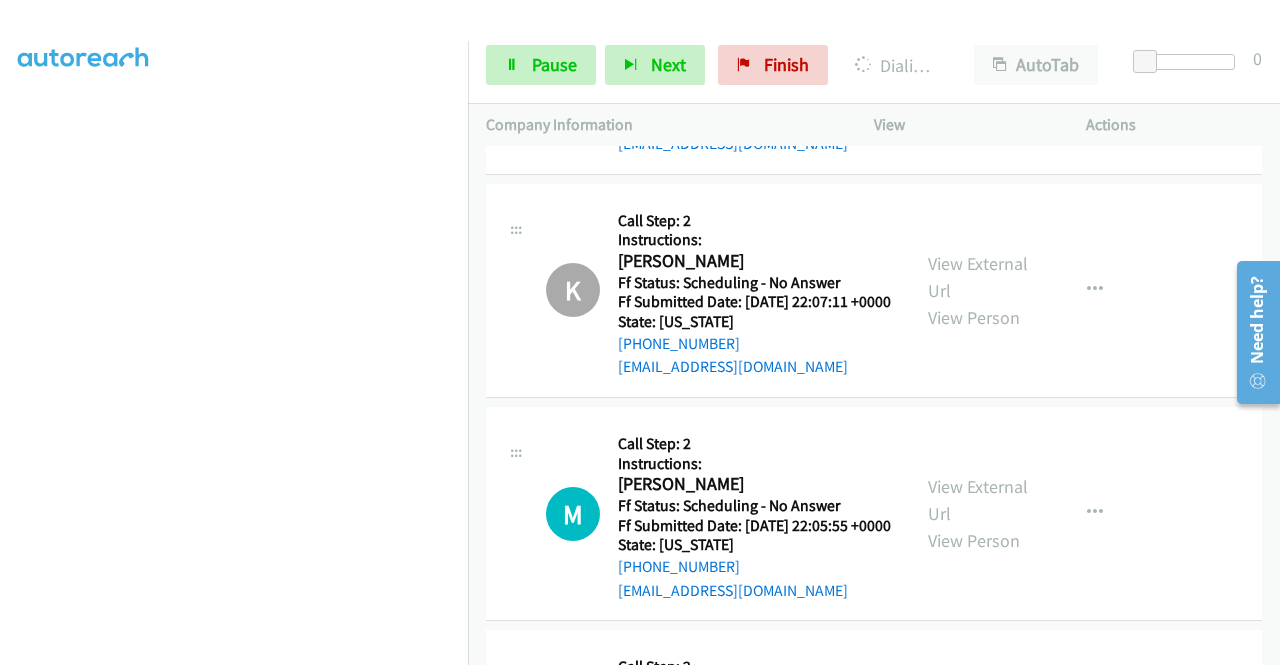 scroll, scrollTop: 14658, scrollLeft: 0, axis: vertical 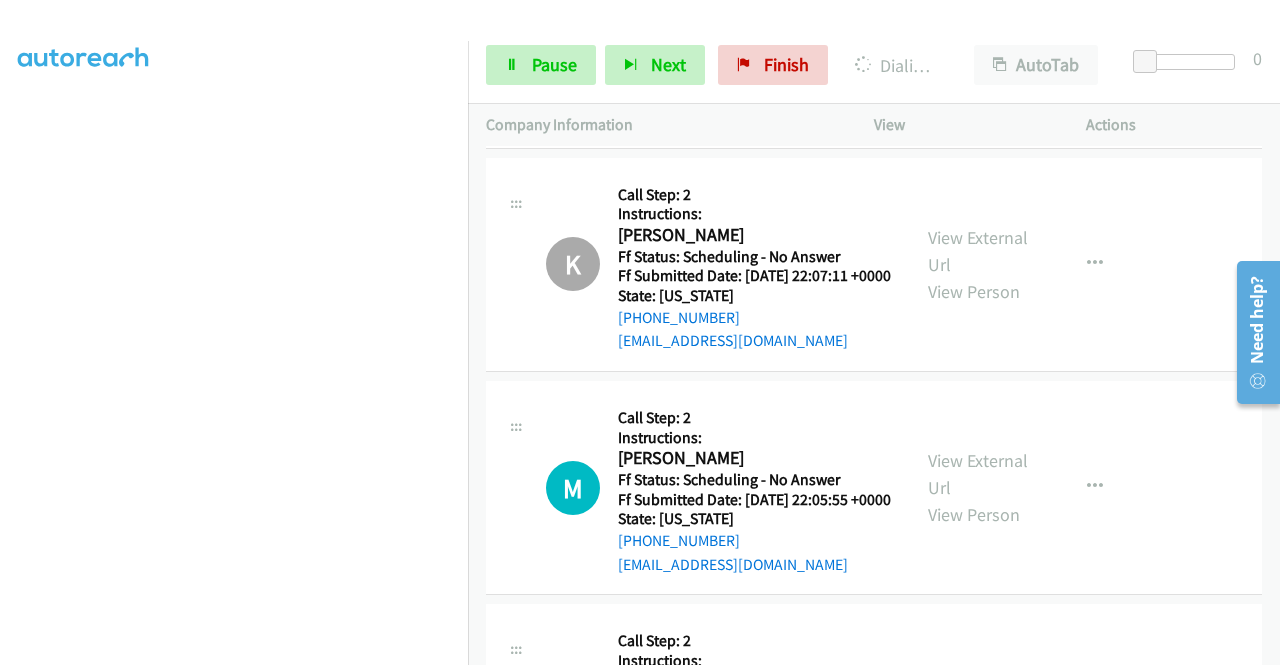 click on "View External Url" at bounding box center (978, -666) 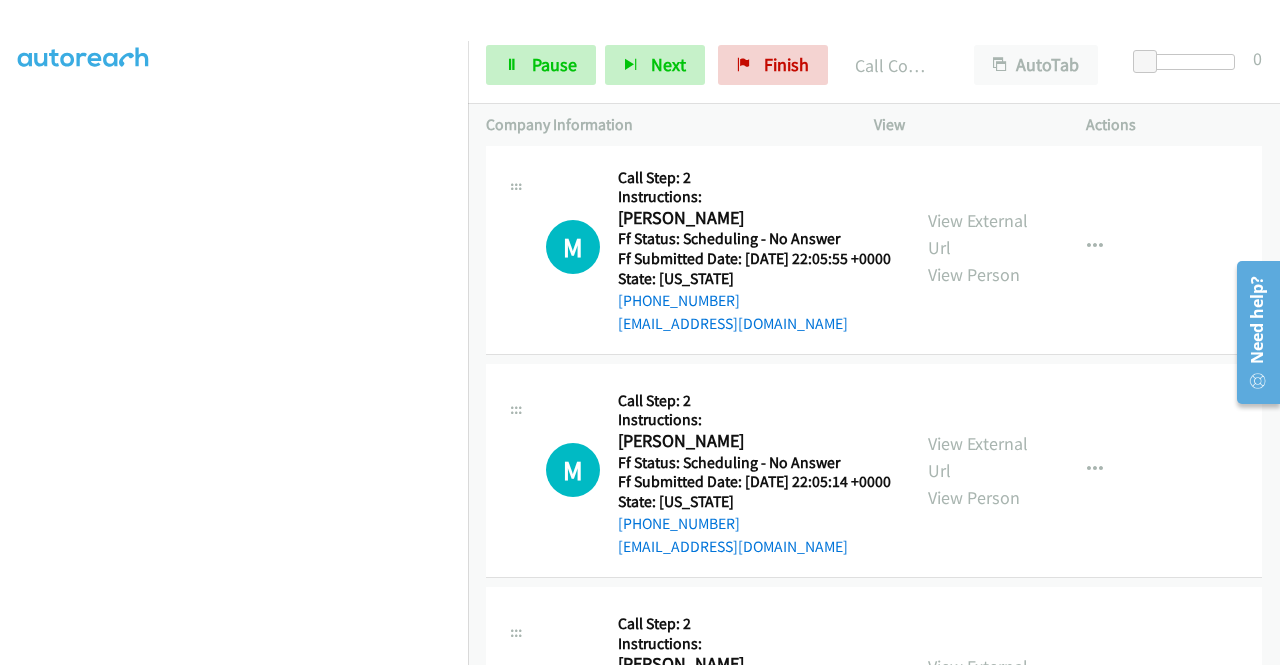 scroll, scrollTop: 14978, scrollLeft: 0, axis: vertical 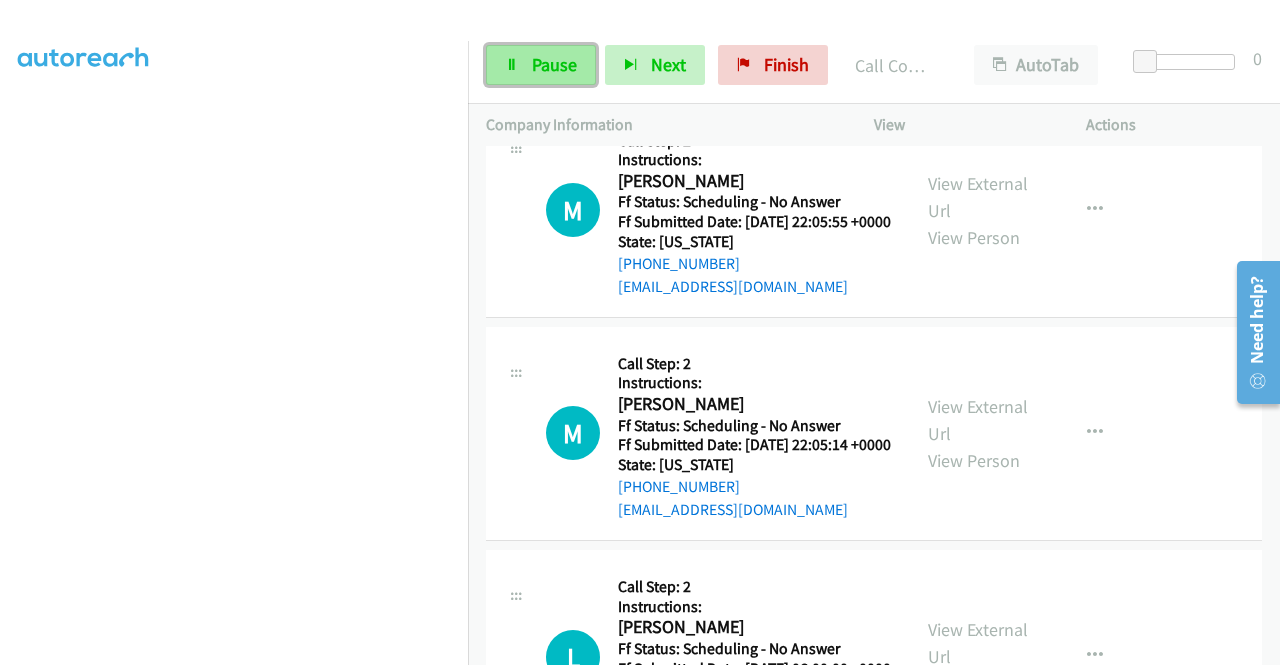 click on "Pause" at bounding box center [554, 64] 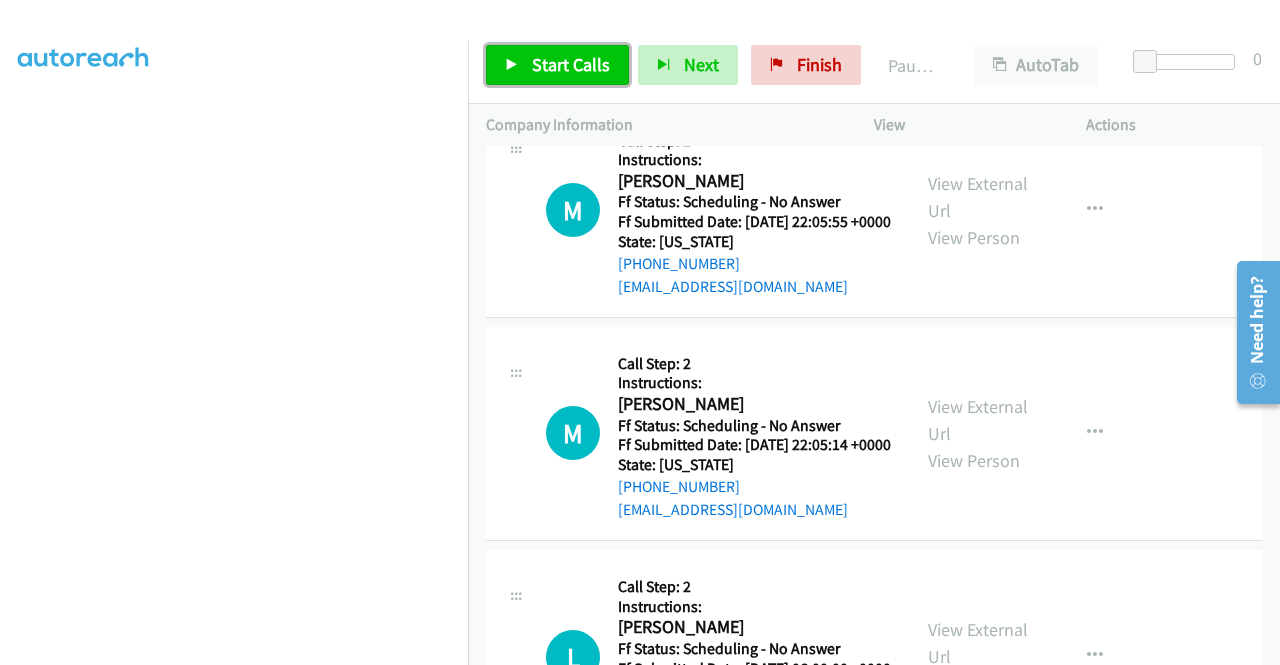 click on "Start Calls" at bounding box center [571, 64] 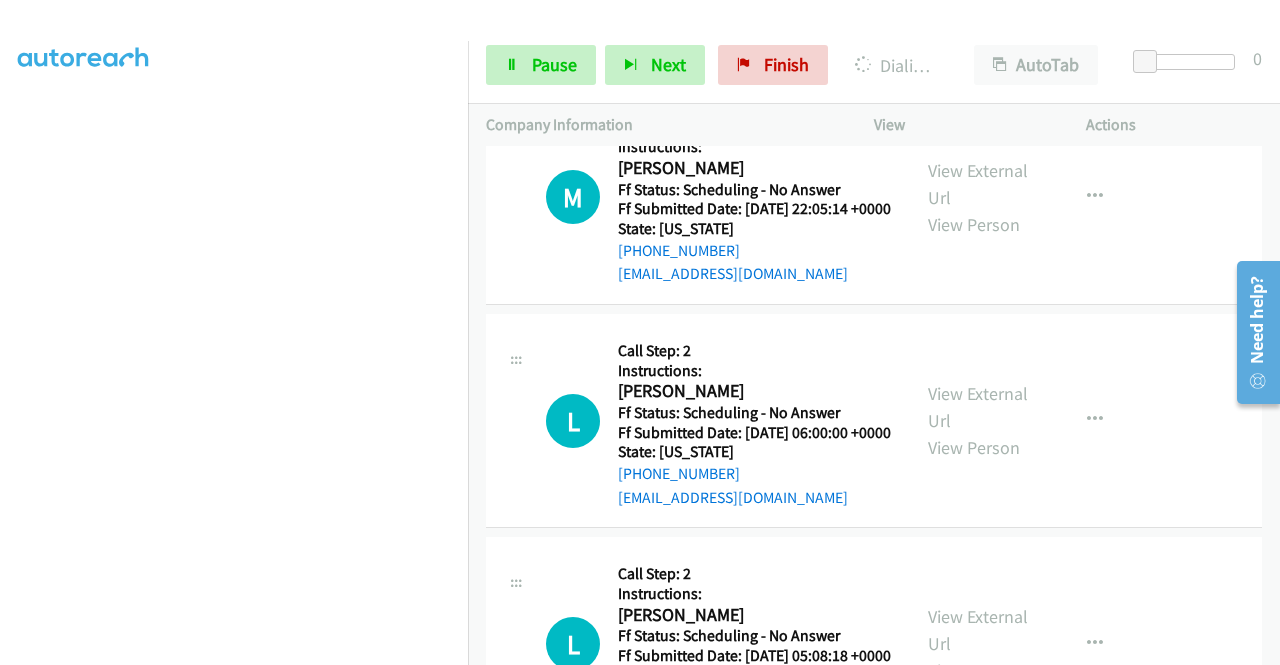 scroll, scrollTop: 15218, scrollLeft: 0, axis: vertical 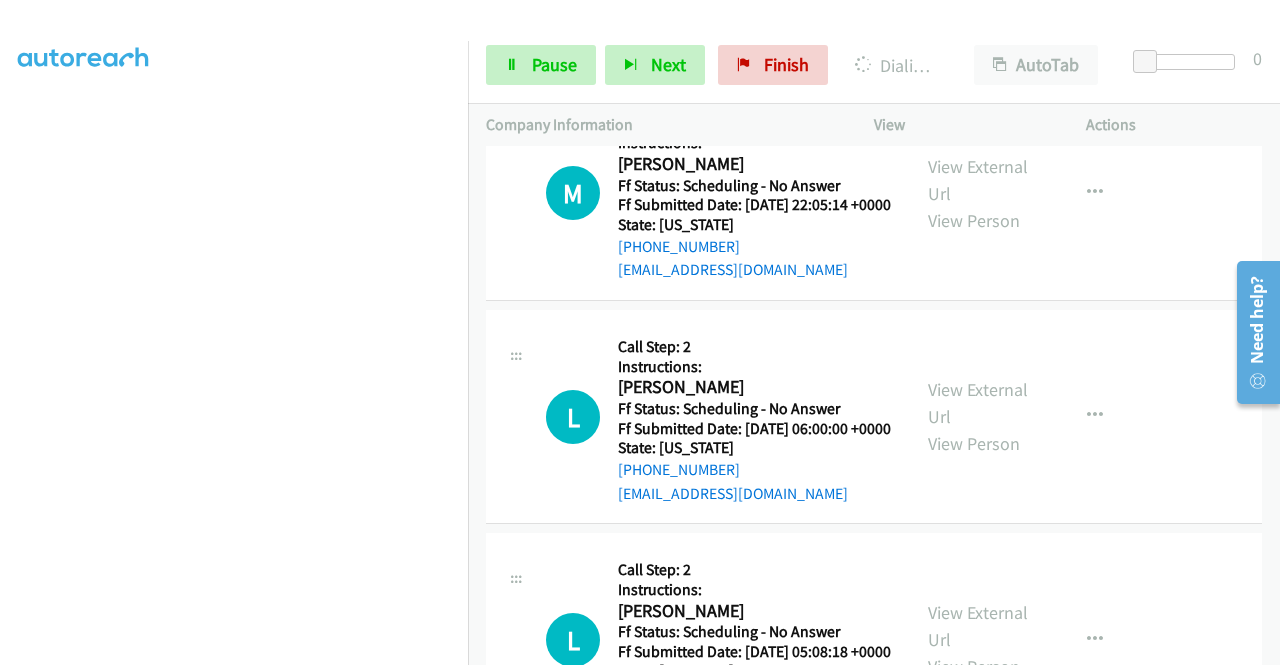 click on "View External Url" at bounding box center (978, -713) 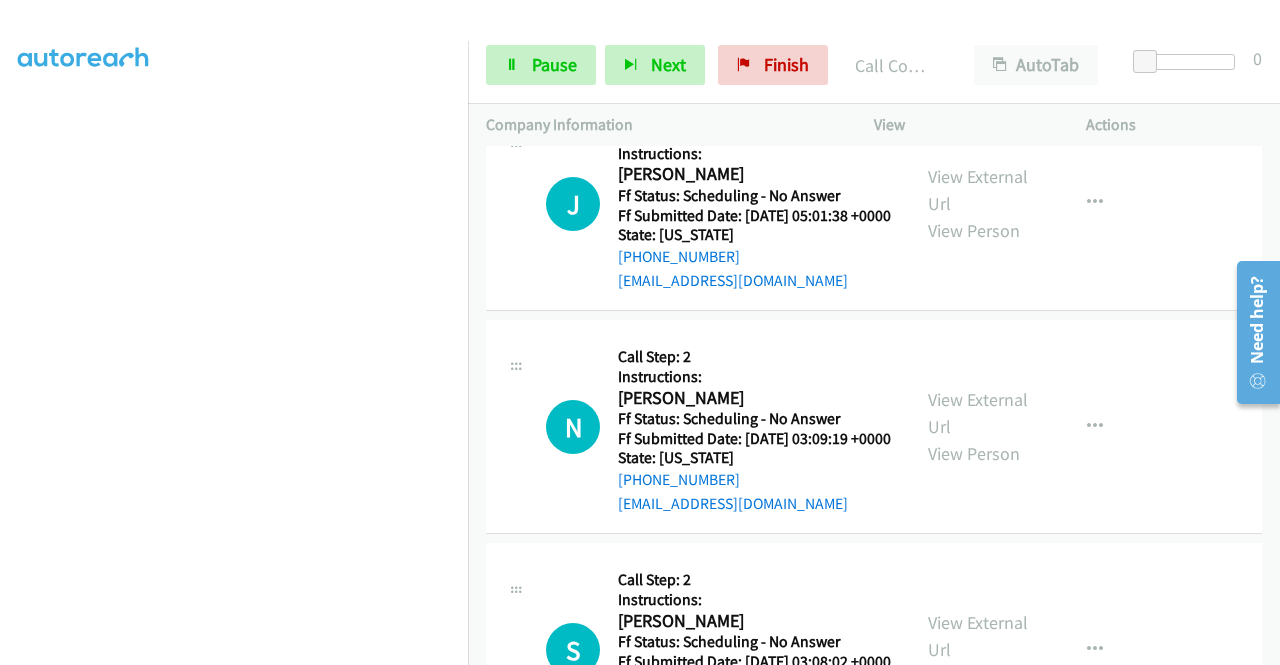 scroll, scrollTop: 15924, scrollLeft: 0, axis: vertical 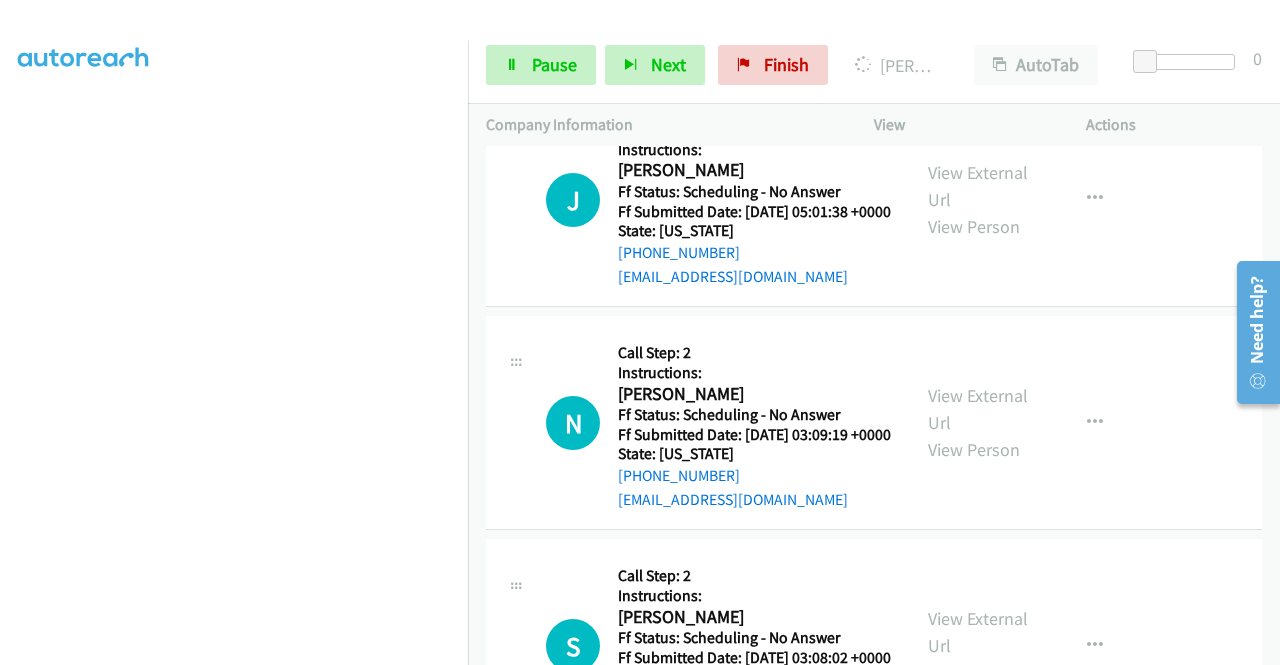 click on "View External Url" at bounding box center (978, -707) 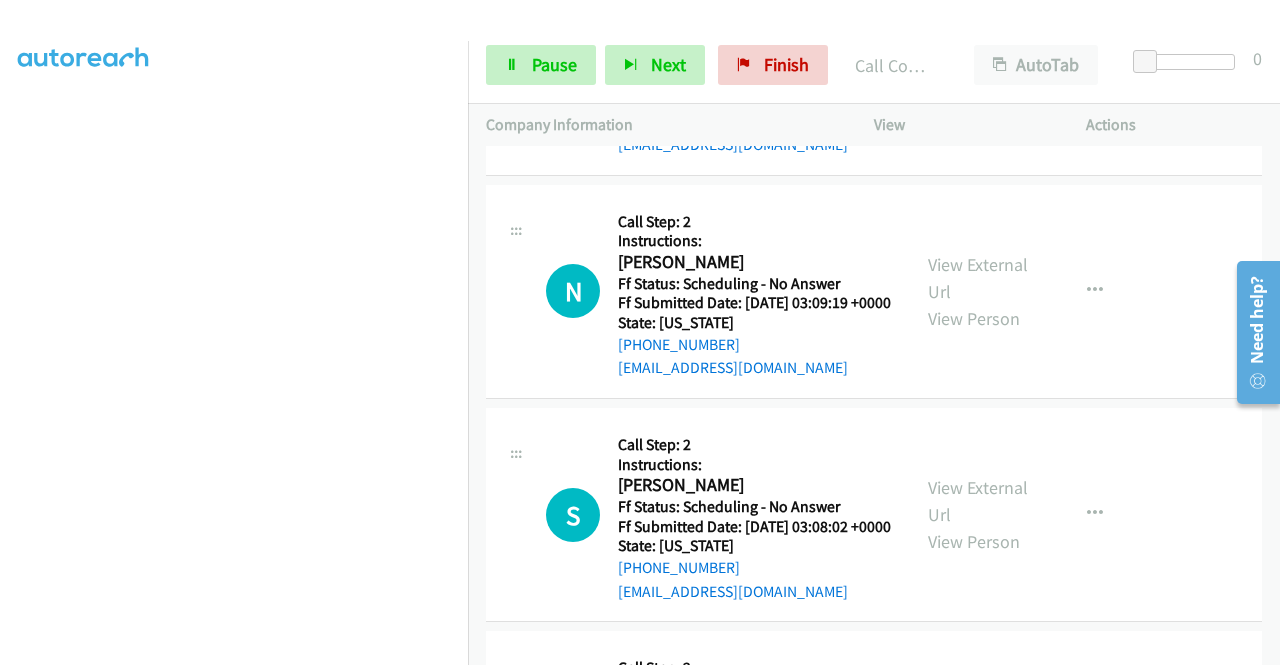 scroll, scrollTop: 16204, scrollLeft: 0, axis: vertical 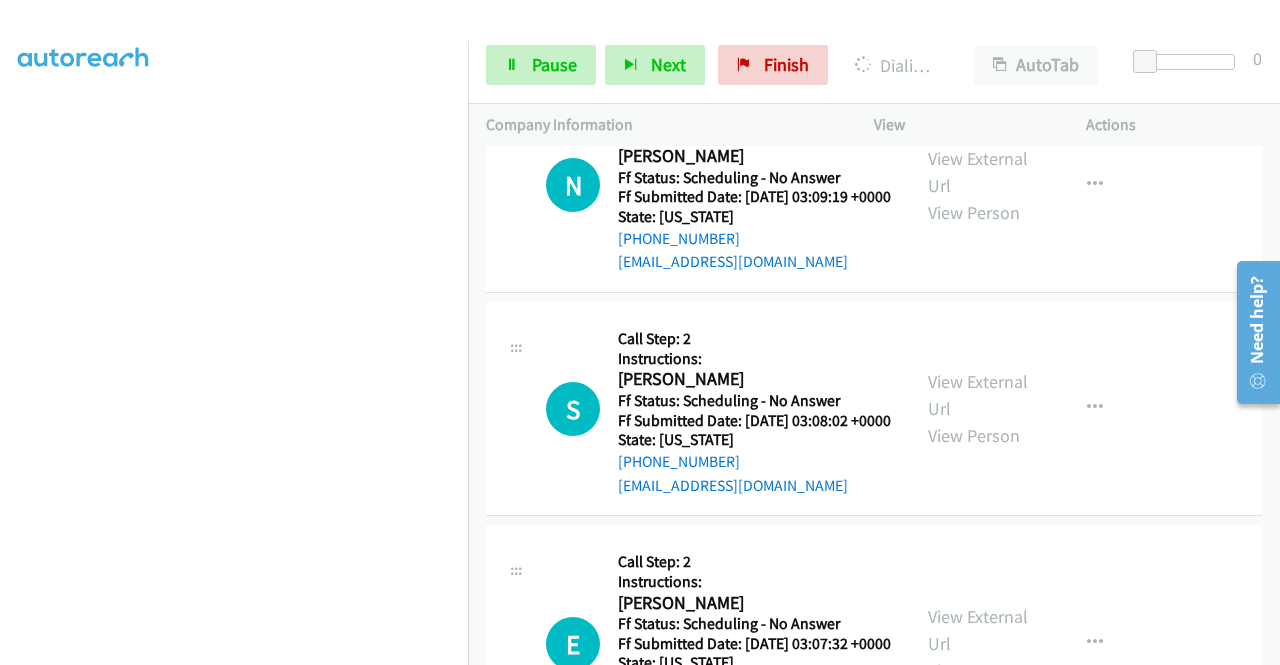 click on "View External Url" at bounding box center [978, -721] 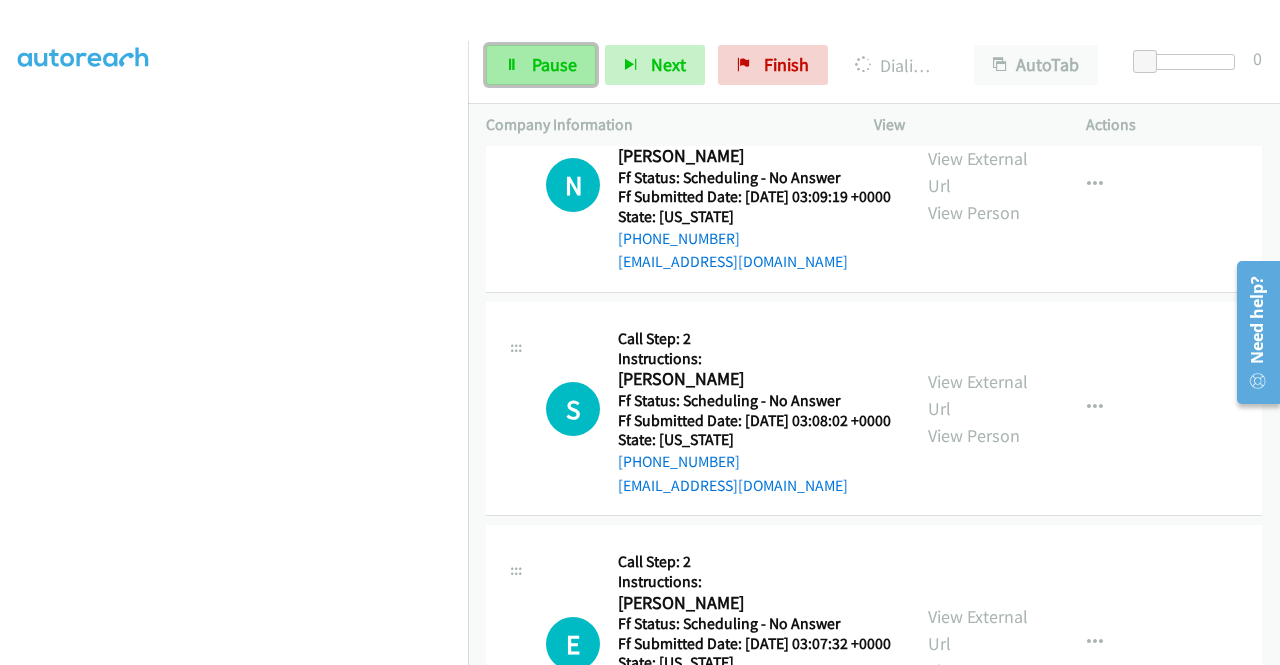click on "Pause" at bounding box center [554, 64] 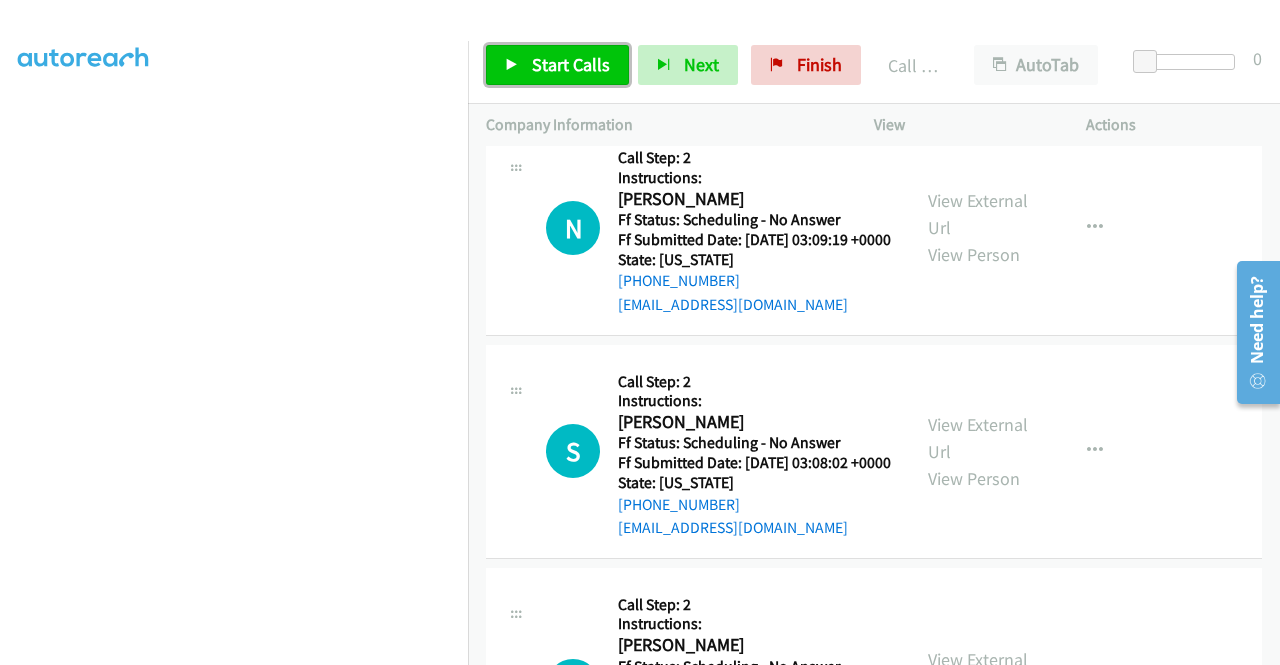 click on "Start Calls" at bounding box center [557, 65] 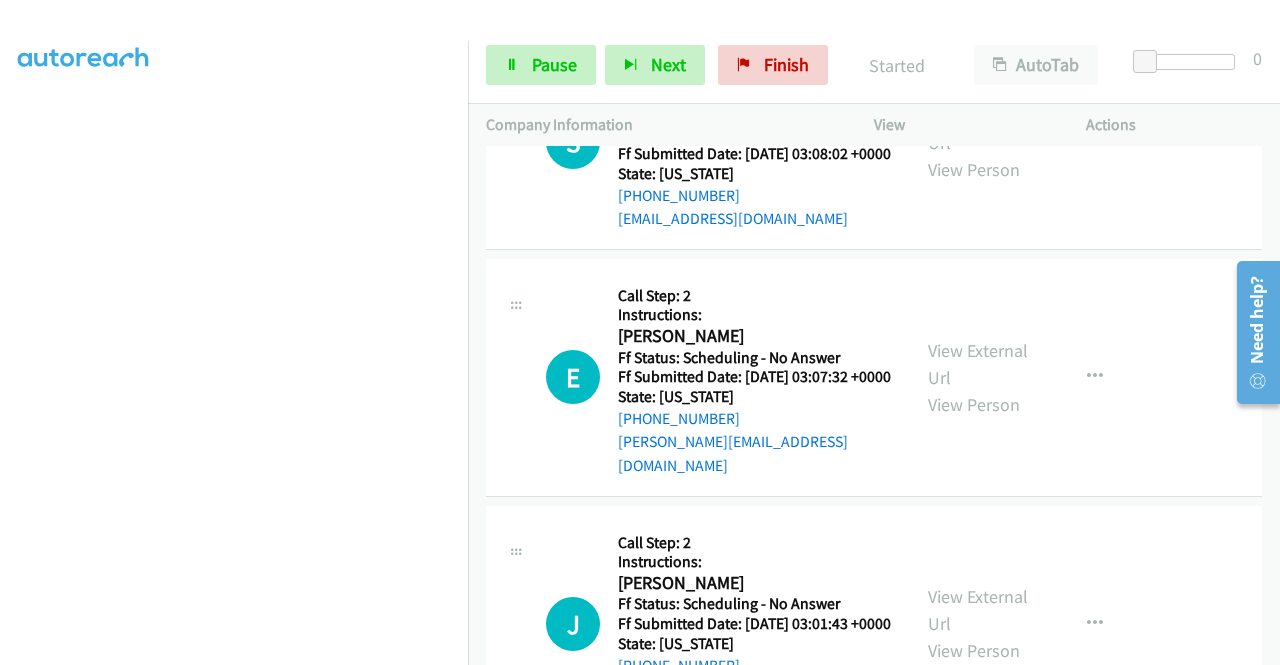 scroll, scrollTop: 16551, scrollLeft: 0, axis: vertical 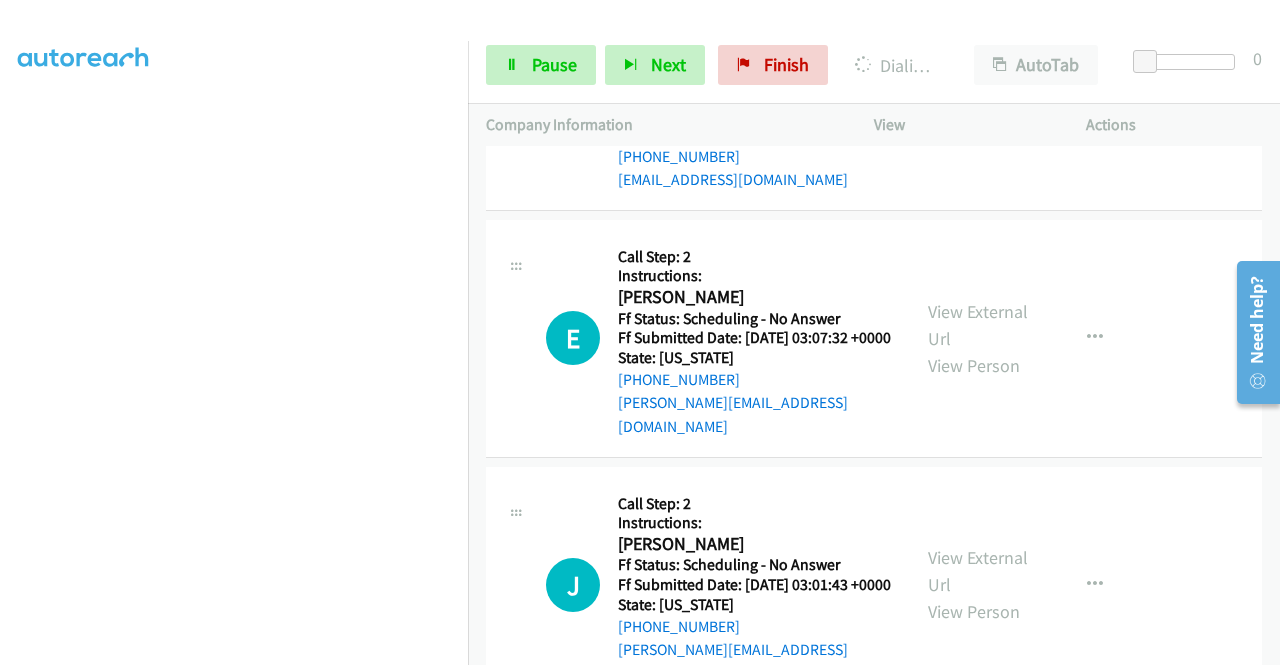 click on "View External Url
View Person
View External Url
Email
Schedule/Manage Callback
Skip Call
Add to do not call list" at bounding box center [1025, -790] 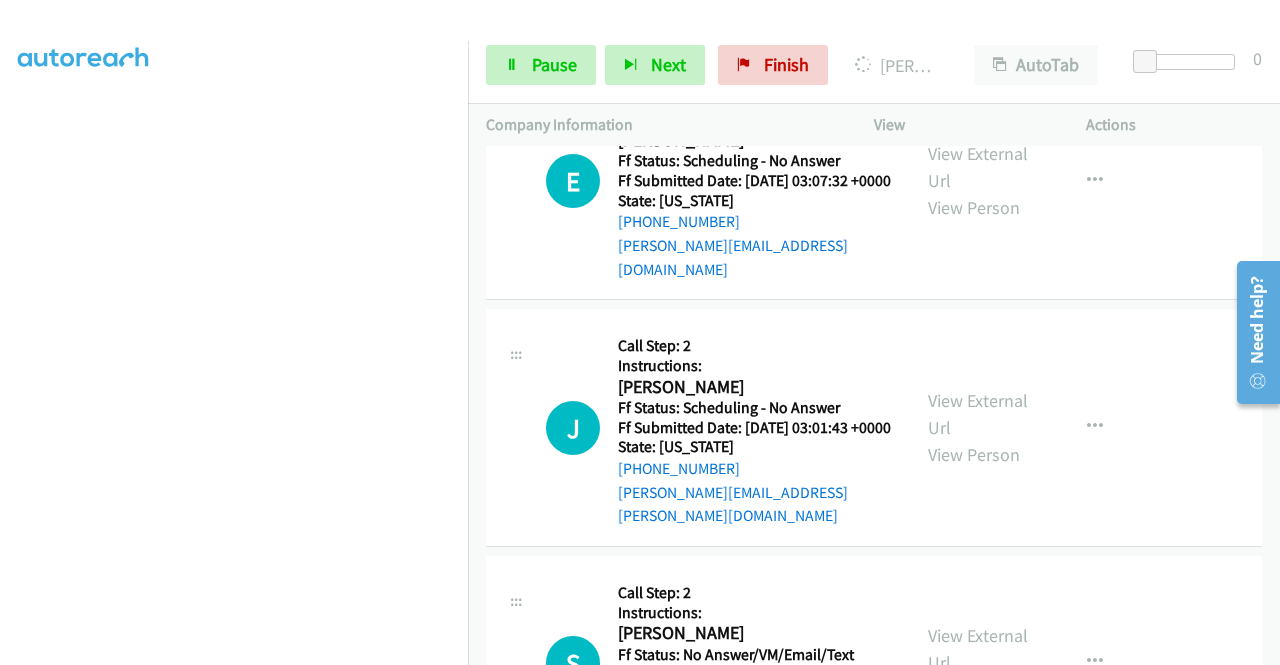 scroll, scrollTop: 16832, scrollLeft: 0, axis: vertical 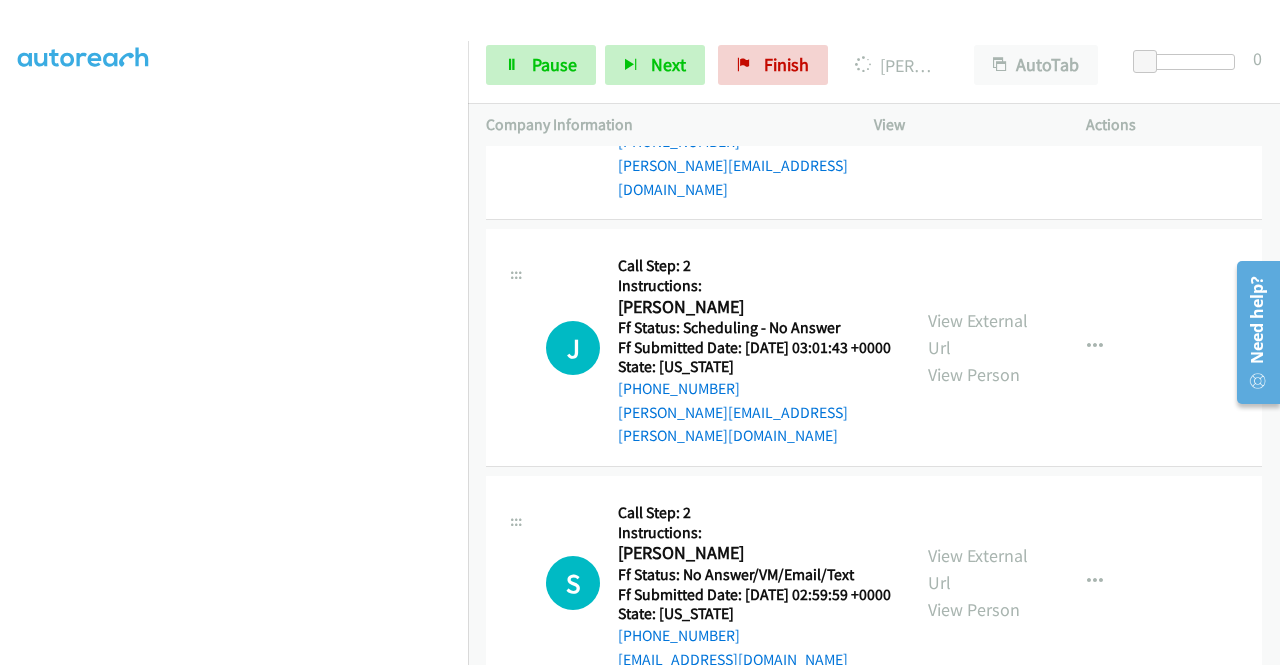 click on "View External Url" at bounding box center (978, -817) 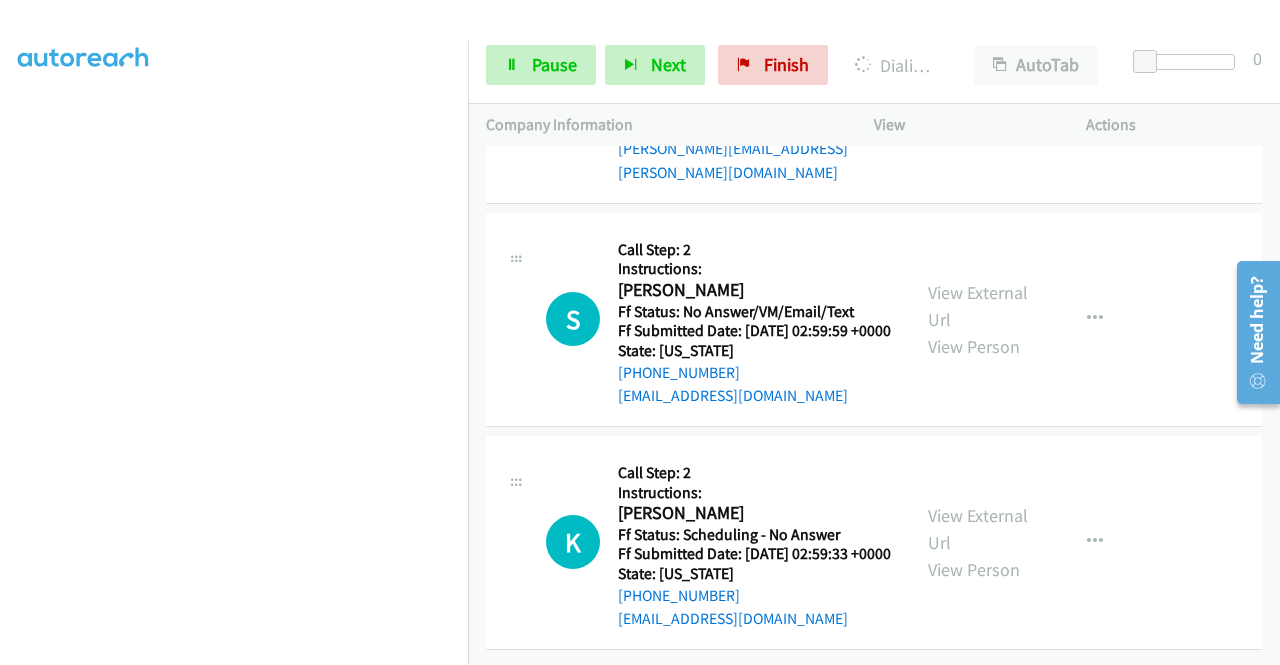 scroll, scrollTop: 17138, scrollLeft: 0, axis: vertical 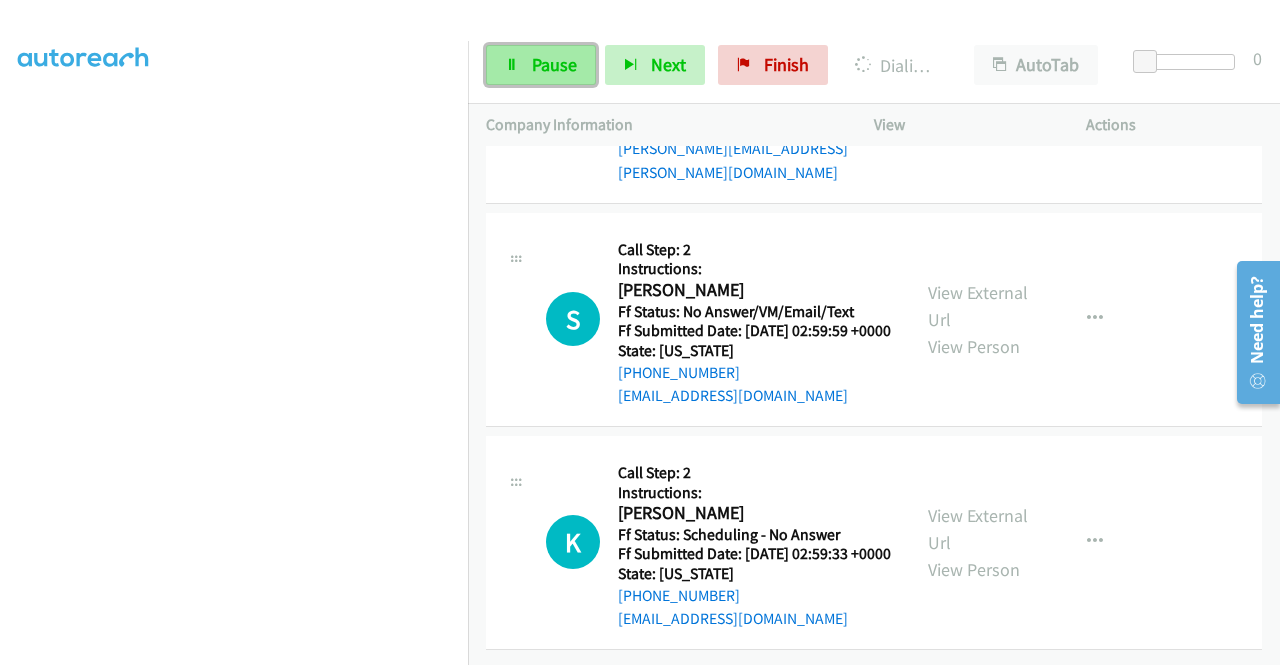 click on "Pause" at bounding box center (541, 65) 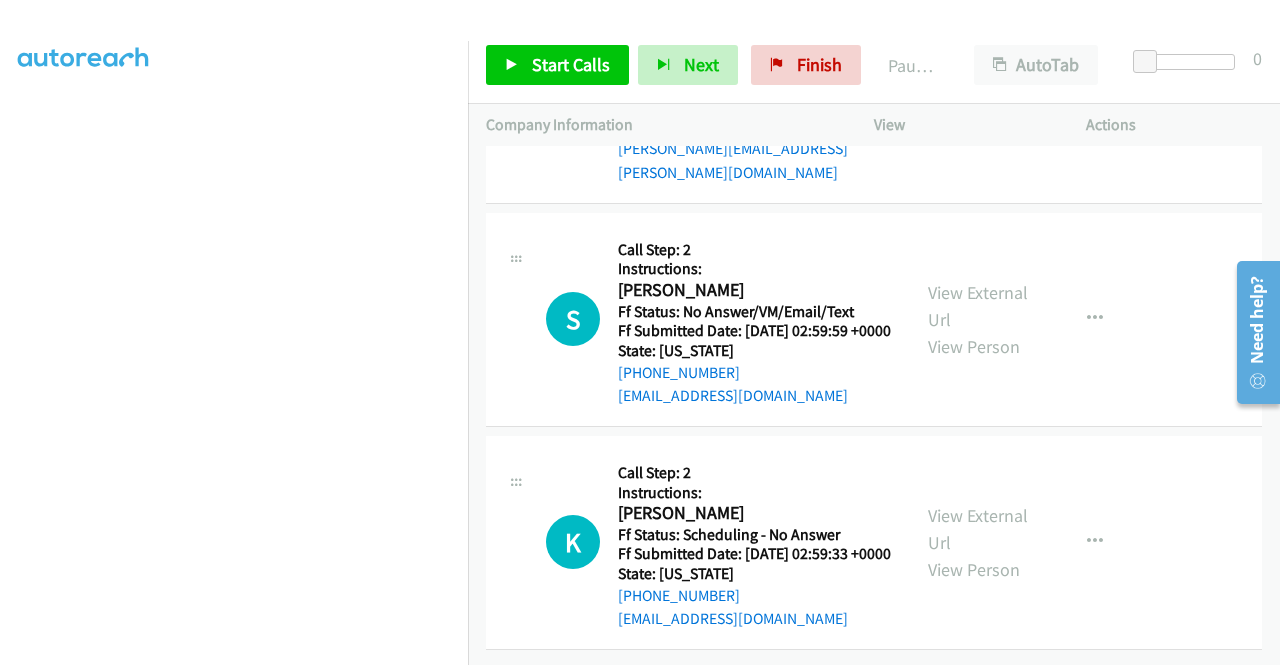 scroll, scrollTop: 0, scrollLeft: 0, axis: both 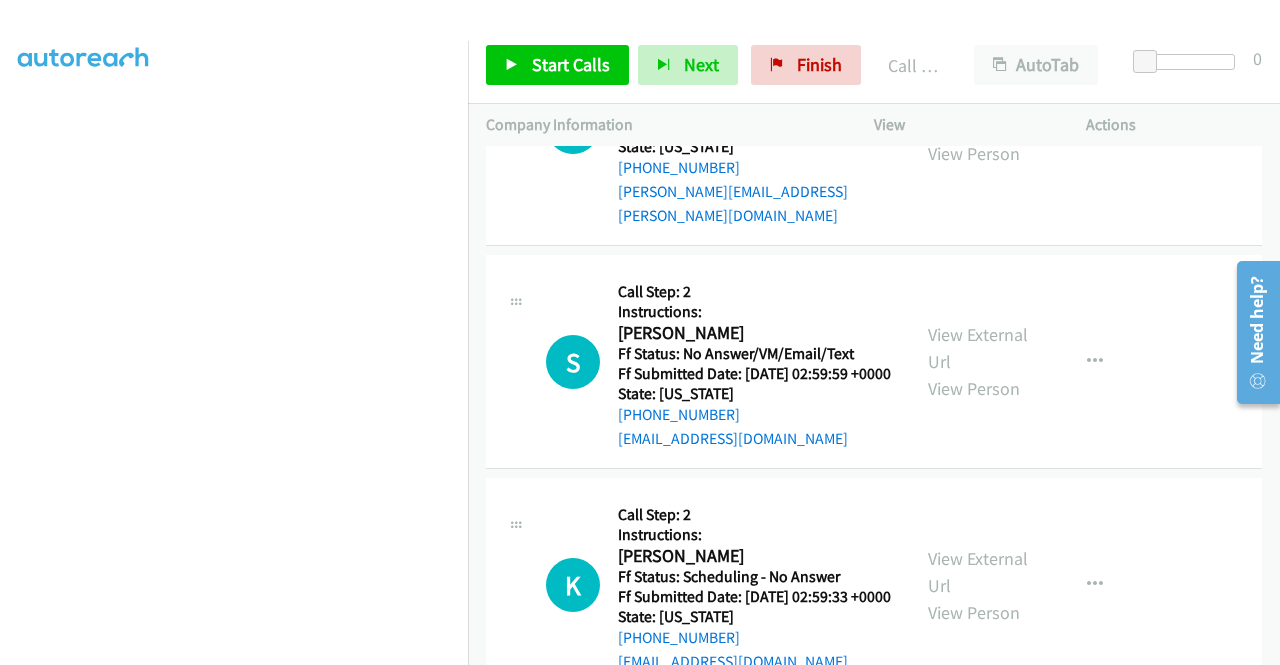 click on "Start Calls
Pause
Next
Finish
Call Completed
AutoTab
AutoTab
0" at bounding box center [874, 65] 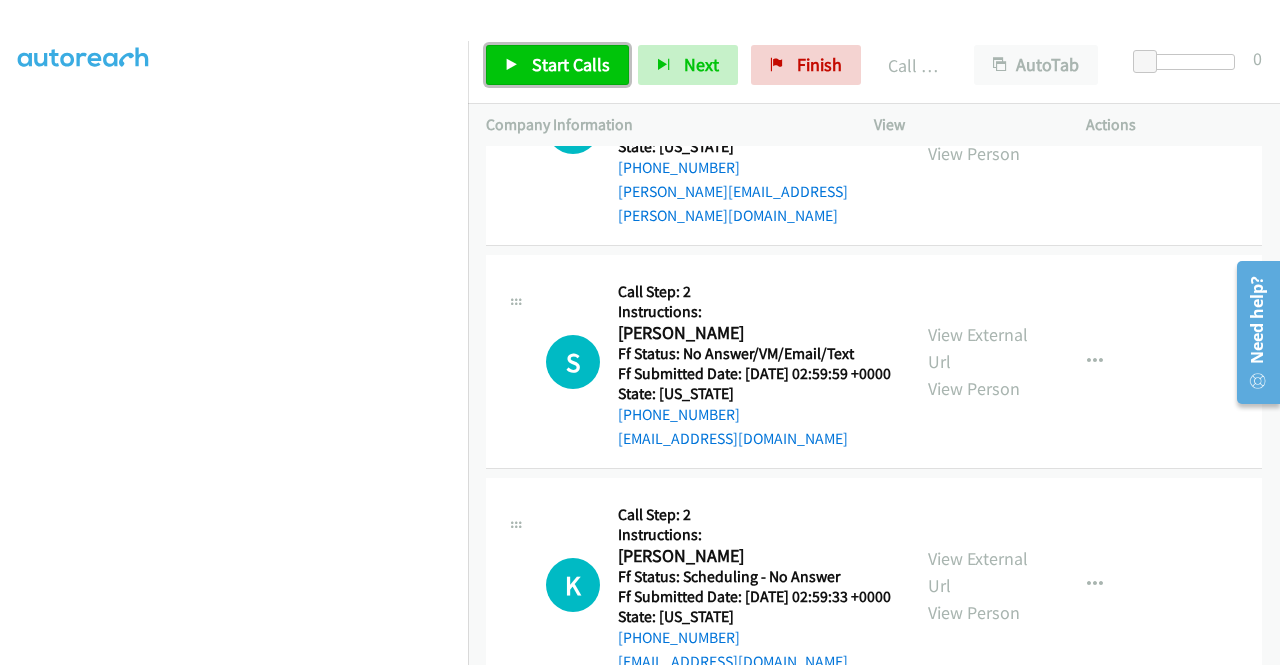 click on "Start Calls" at bounding box center [557, 65] 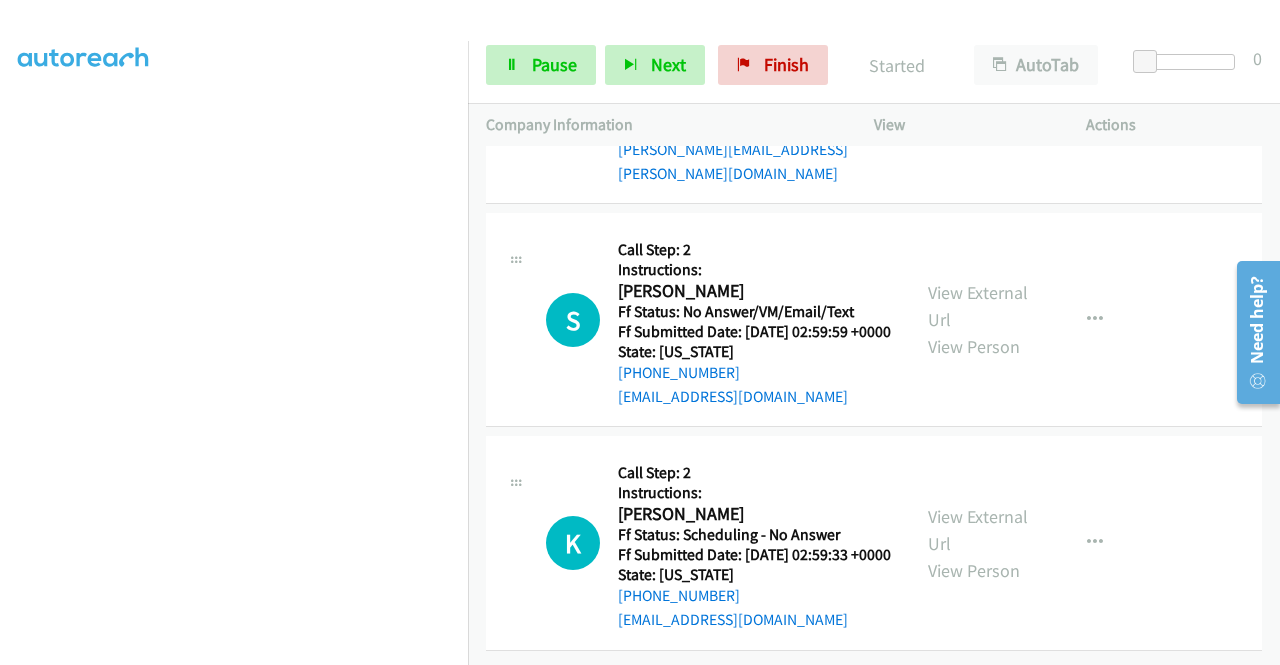 scroll, scrollTop: 17418, scrollLeft: 0, axis: vertical 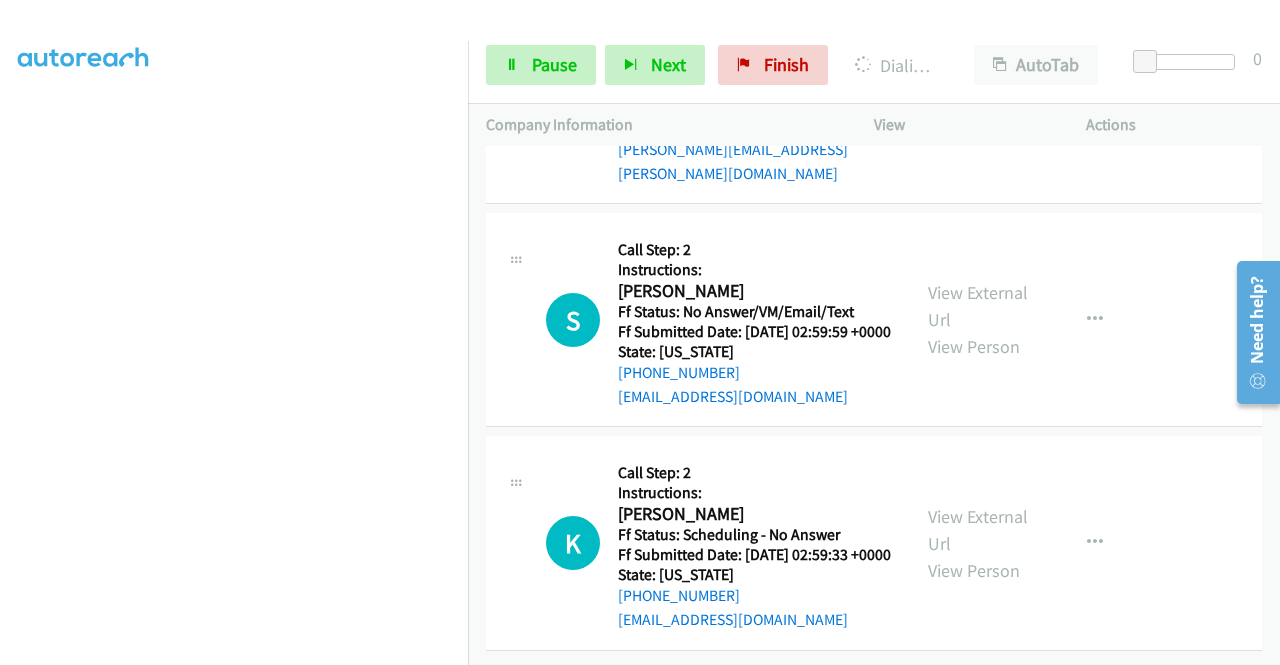 click on "View External Url" at bounding box center [978, -634] 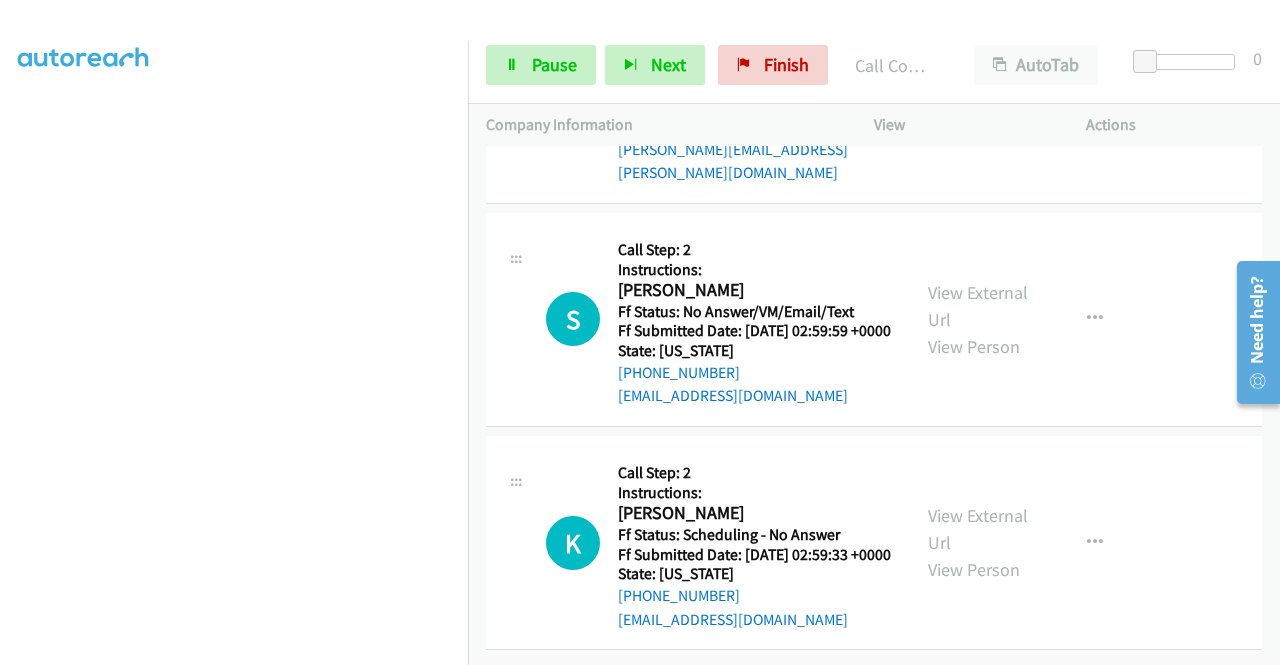 scroll, scrollTop: 17684, scrollLeft: 0, axis: vertical 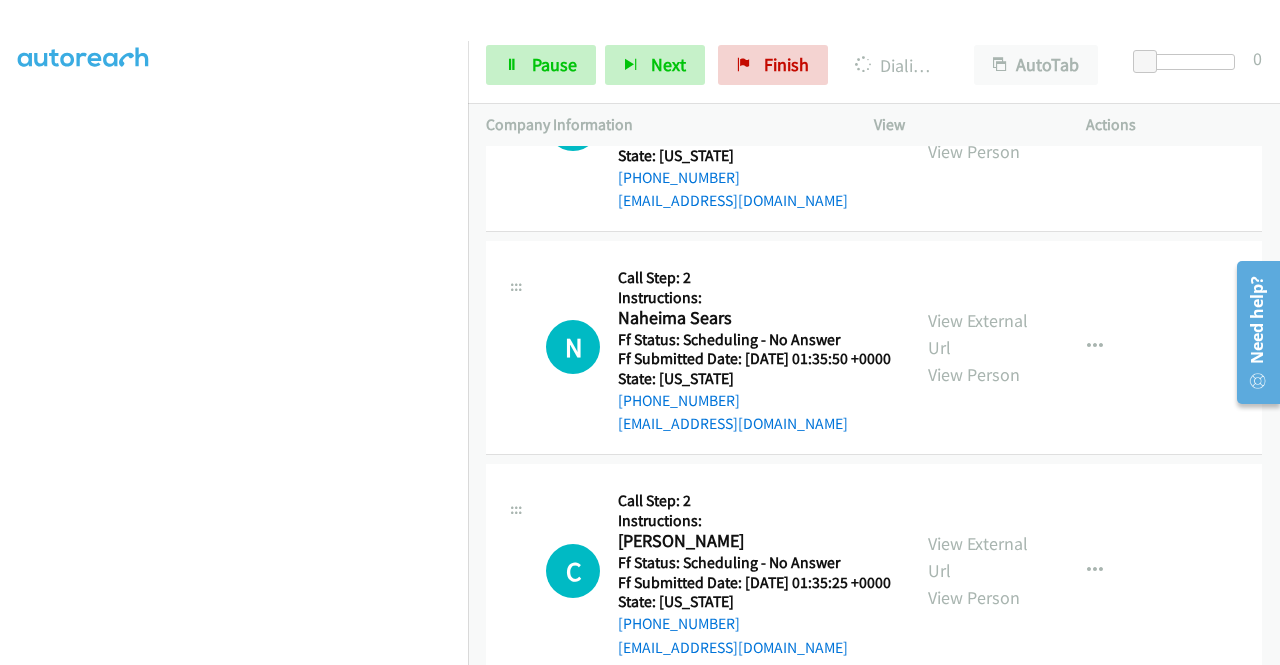 click on "View External Url" at bounding box center [978, -594] 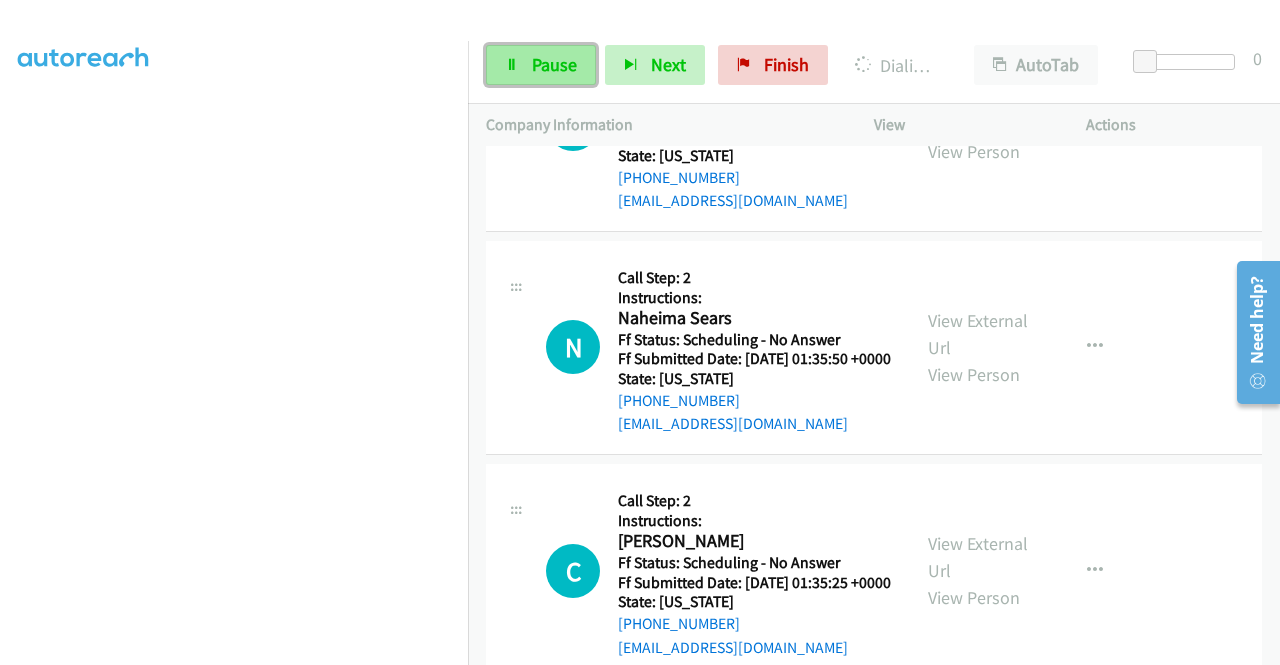 click on "Pause" at bounding box center (541, 65) 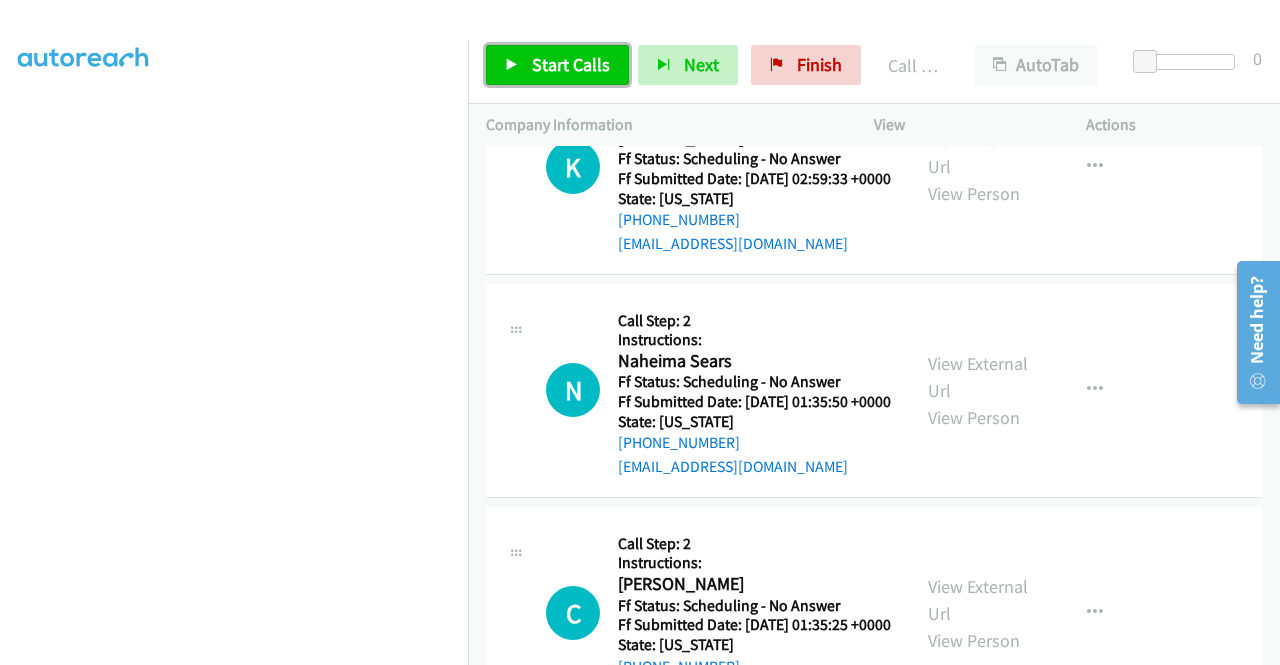 click on "Start Calls" at bounding box center (571, 64) 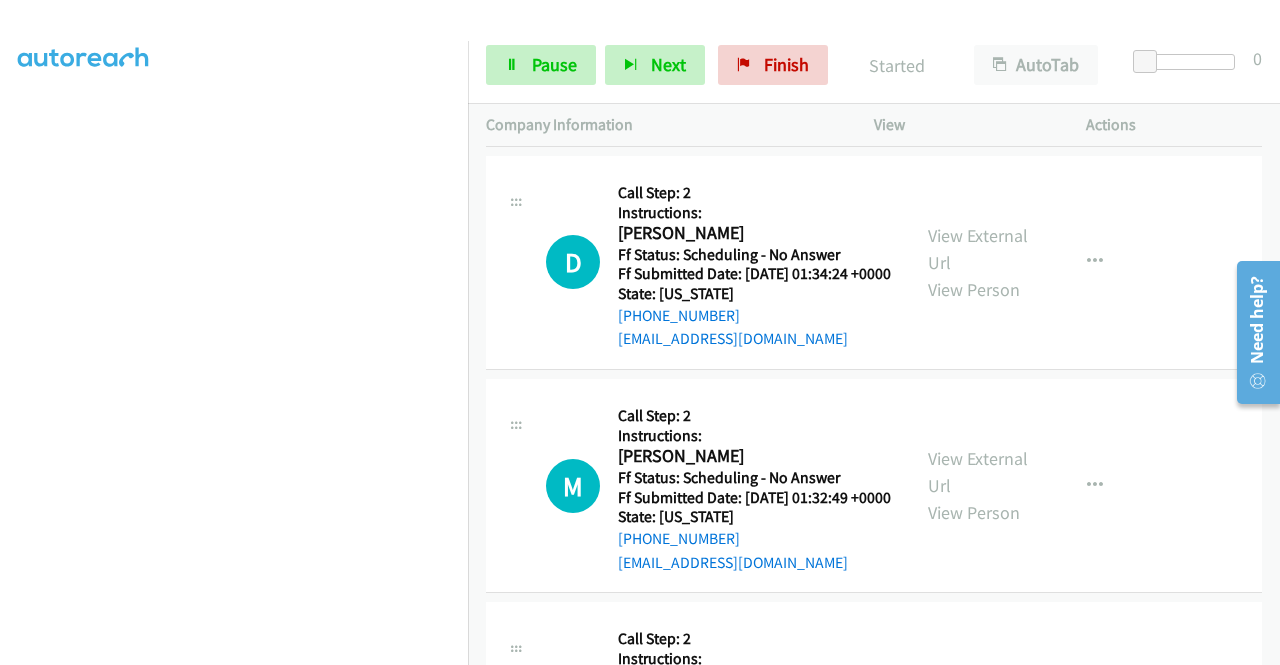 scroll, scrollTop: 18284, scrollLeft: 0, axis: vertical 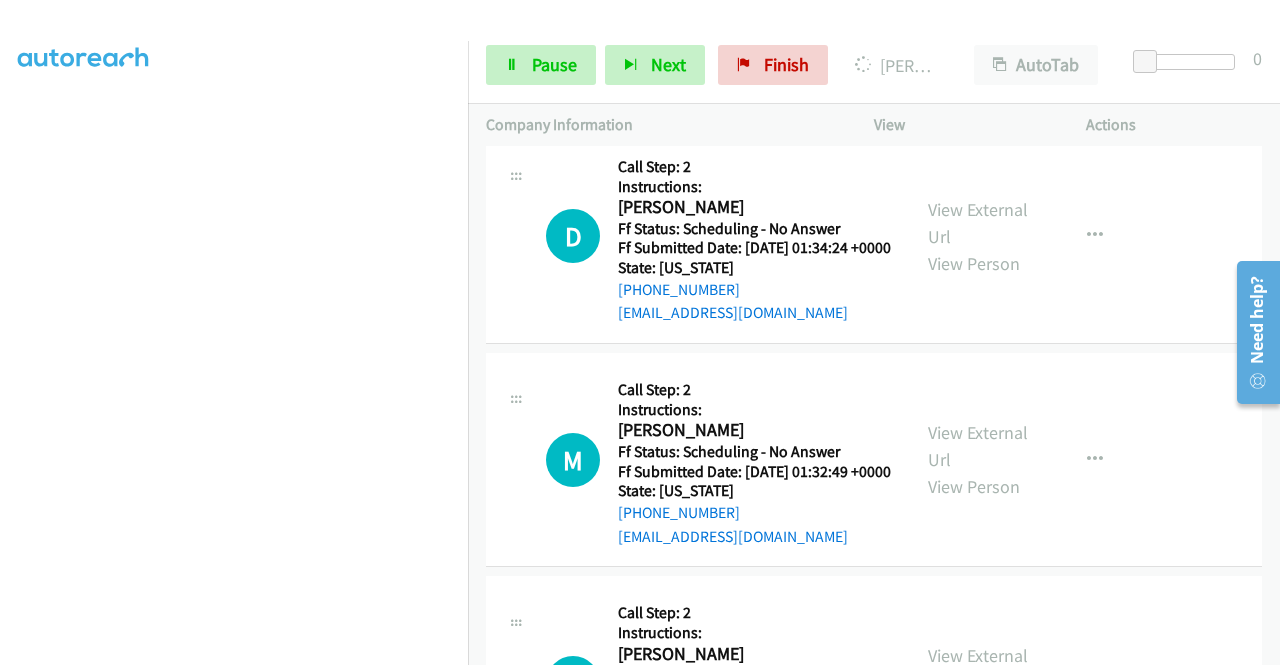 click on "View External Url" at bounding box center [978, -905] 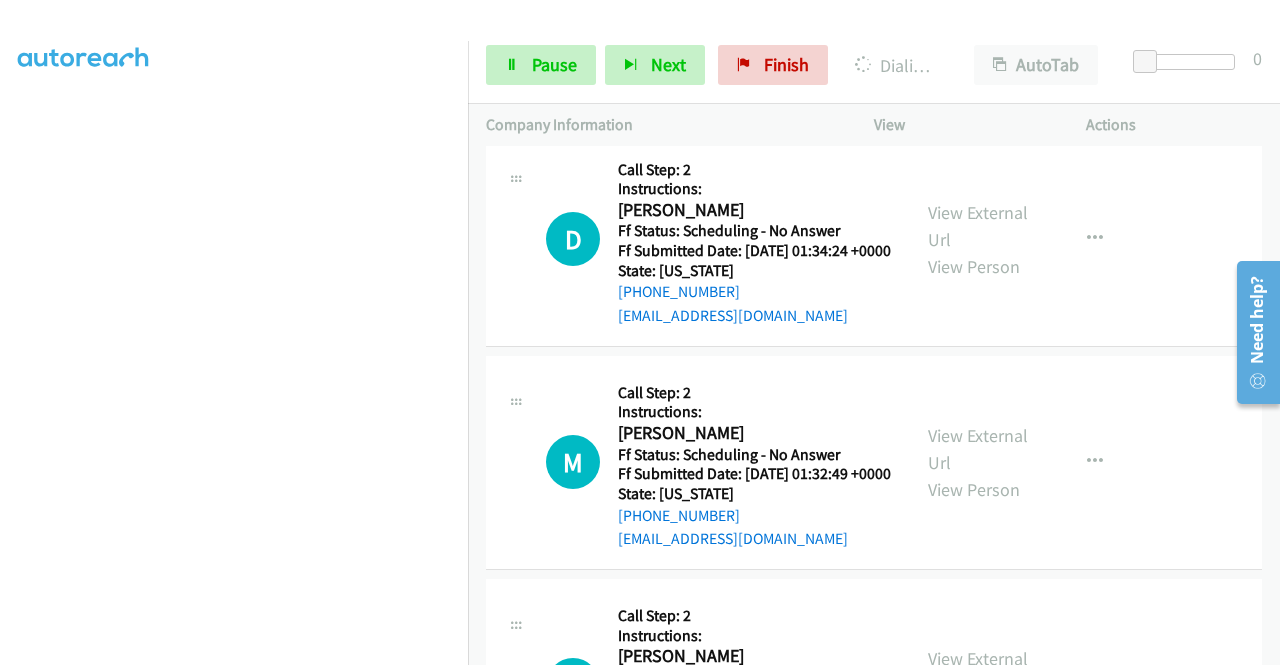 scroll, scrollTop: 18458, scrollLeft: 0, axis: vertical 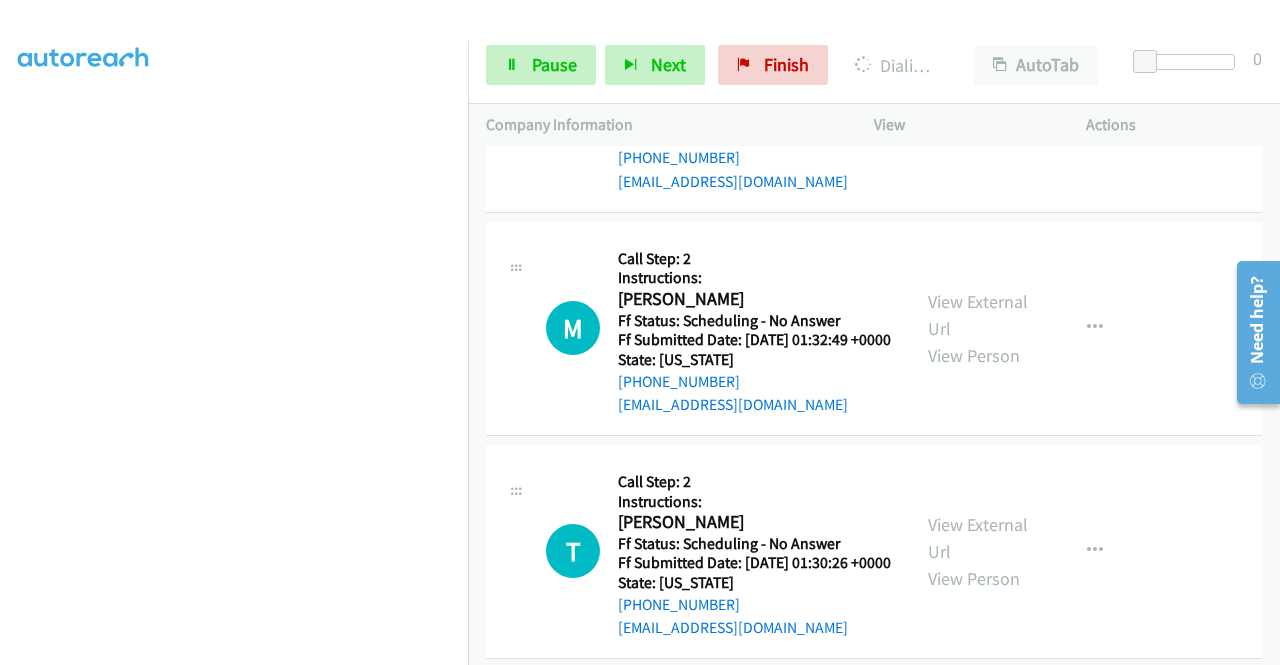 click on "View External Url" at bounding box center [978, -801] 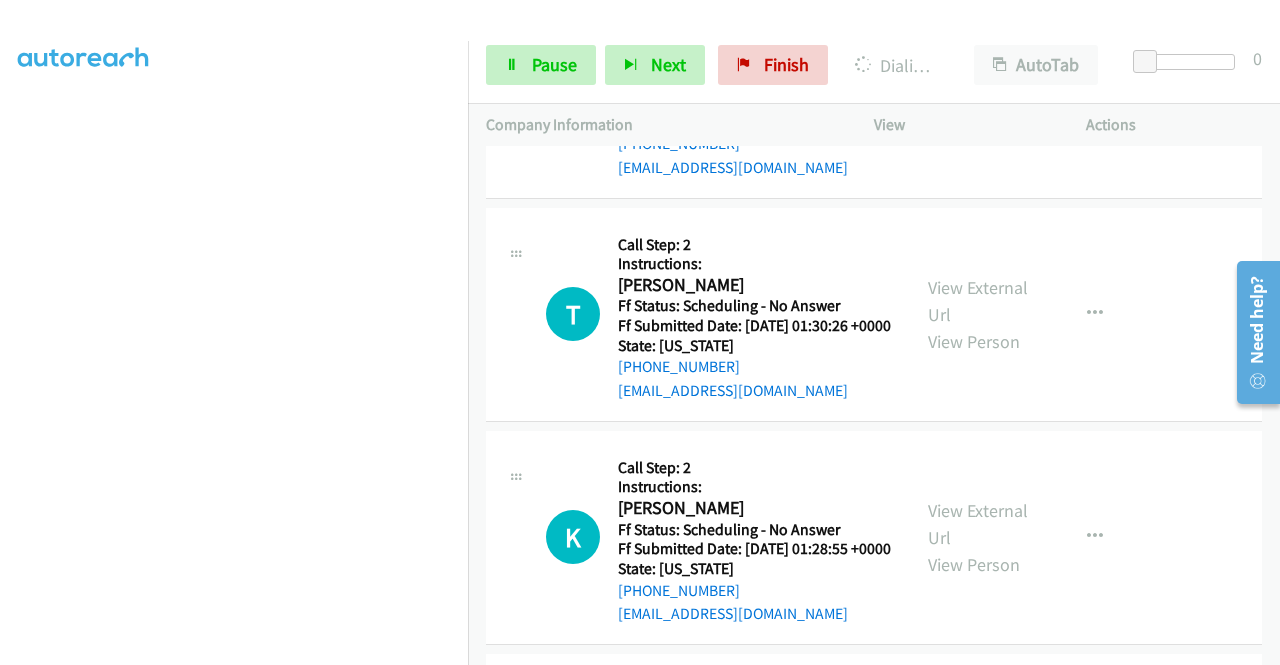 scroll, scrollTop: 18778, scrollLeft: 0, axis: vertical 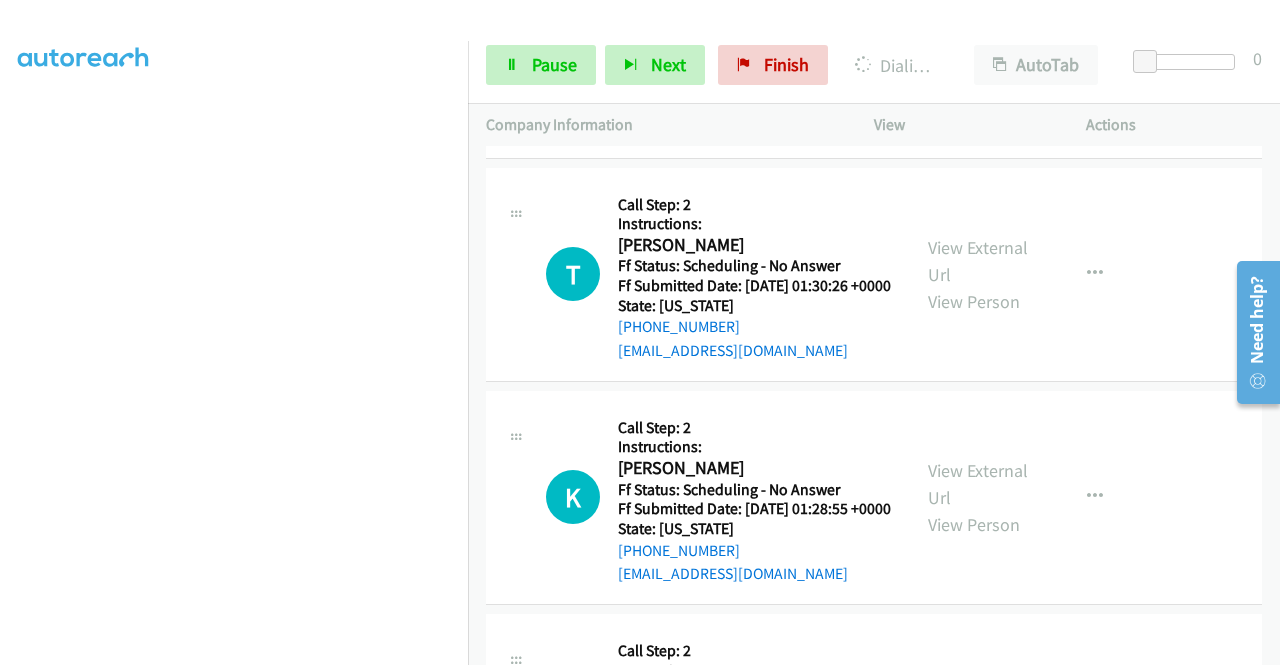 click on "View External Url
View Person
View External Url
Email
Schedule/Manage Callback
Skip Call
Add to do not call list" at bounding box center (1025, -842) 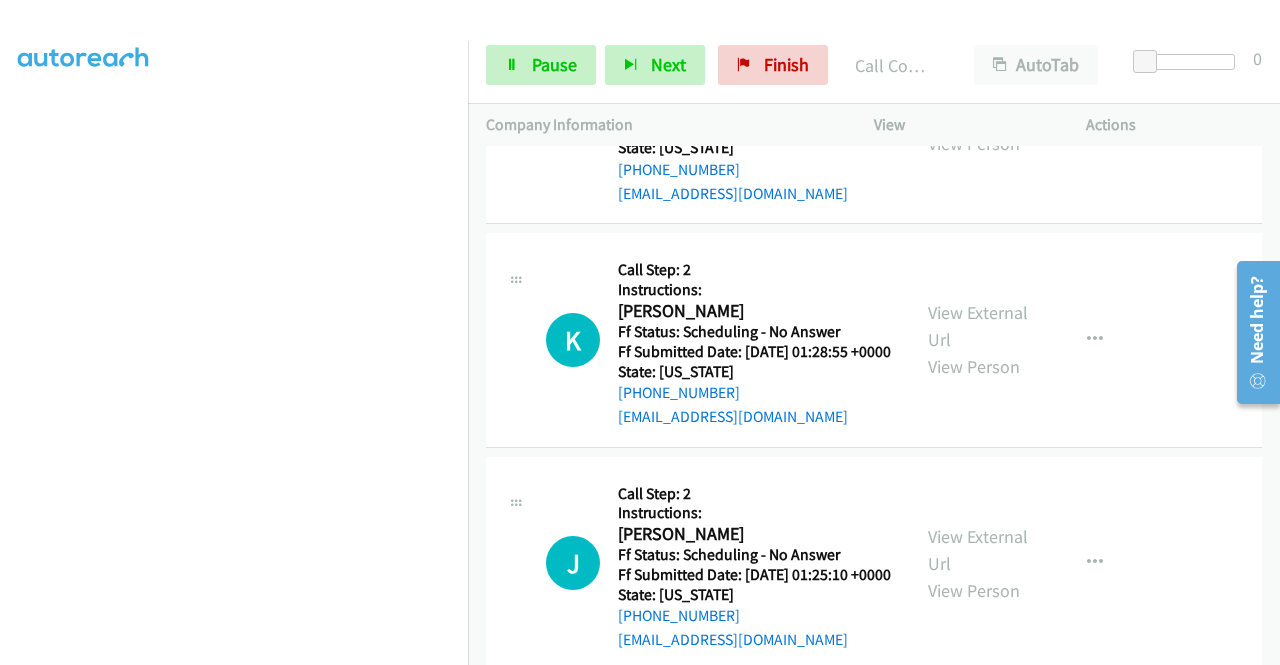 scroll, scrollTop: 19071, scrollLeft: 0, axis: vertical 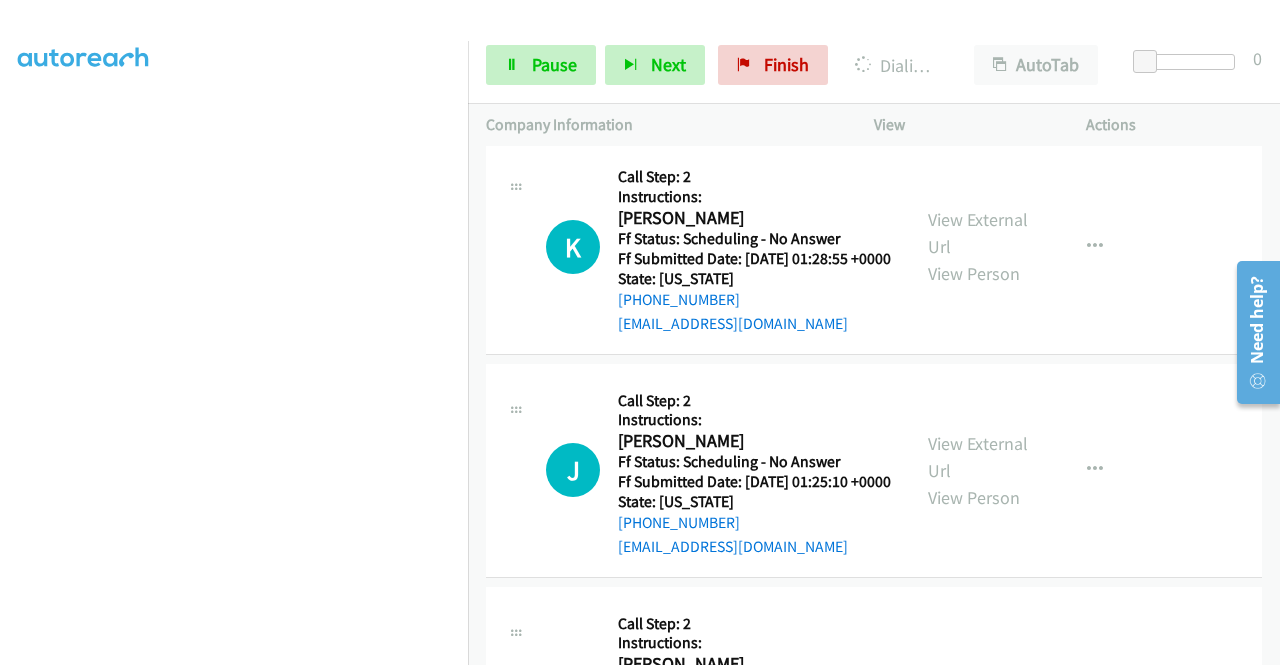 click on "View External Url" at bounding box center (978, -883) 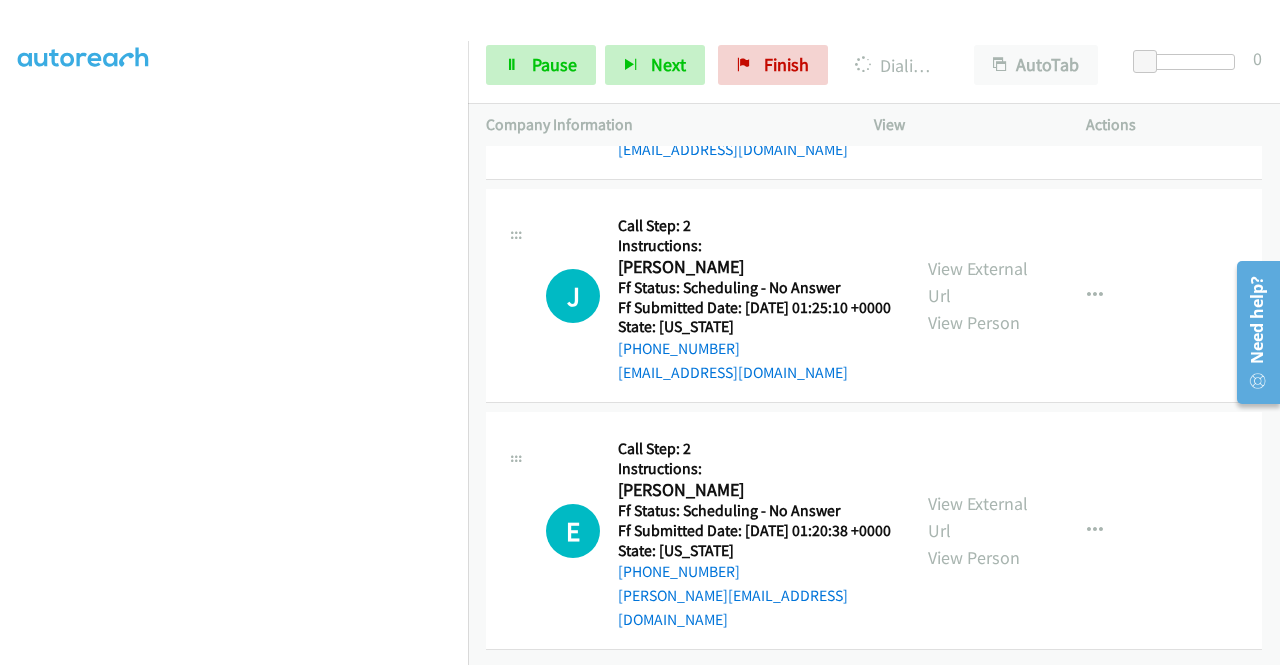 scroll, scrollTop: 19364, scrollLeft: 0, axis: vertical 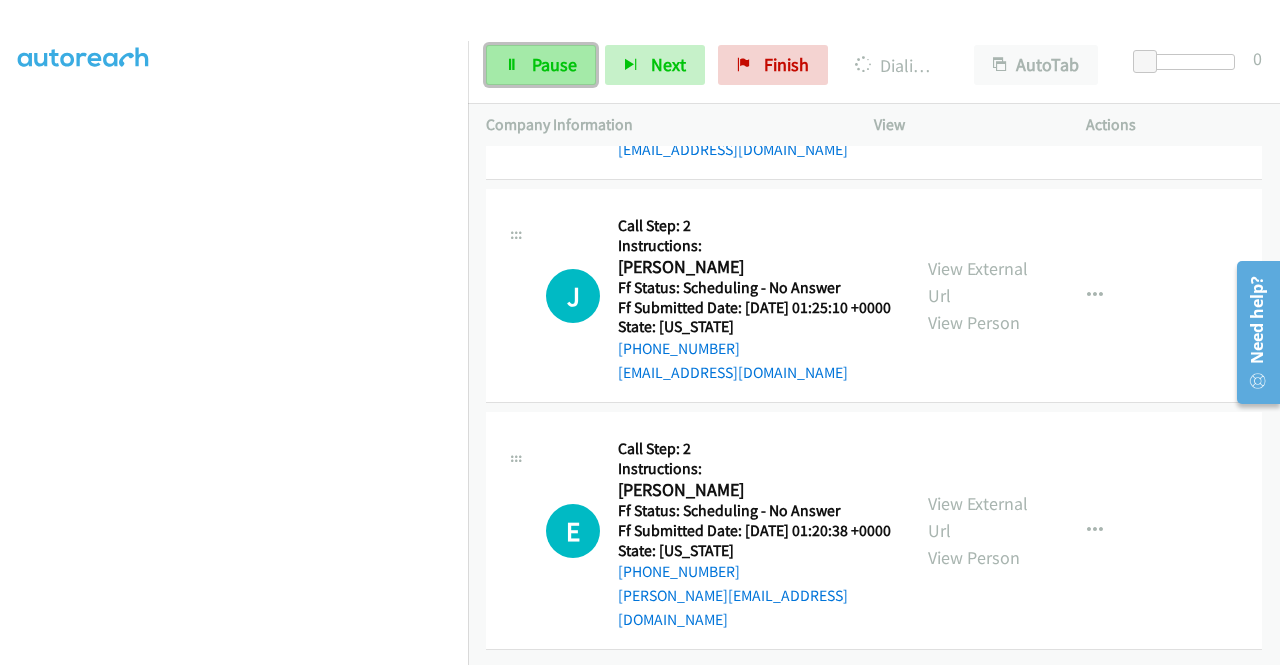 click on "Pause" at bounding box center (554, 64) 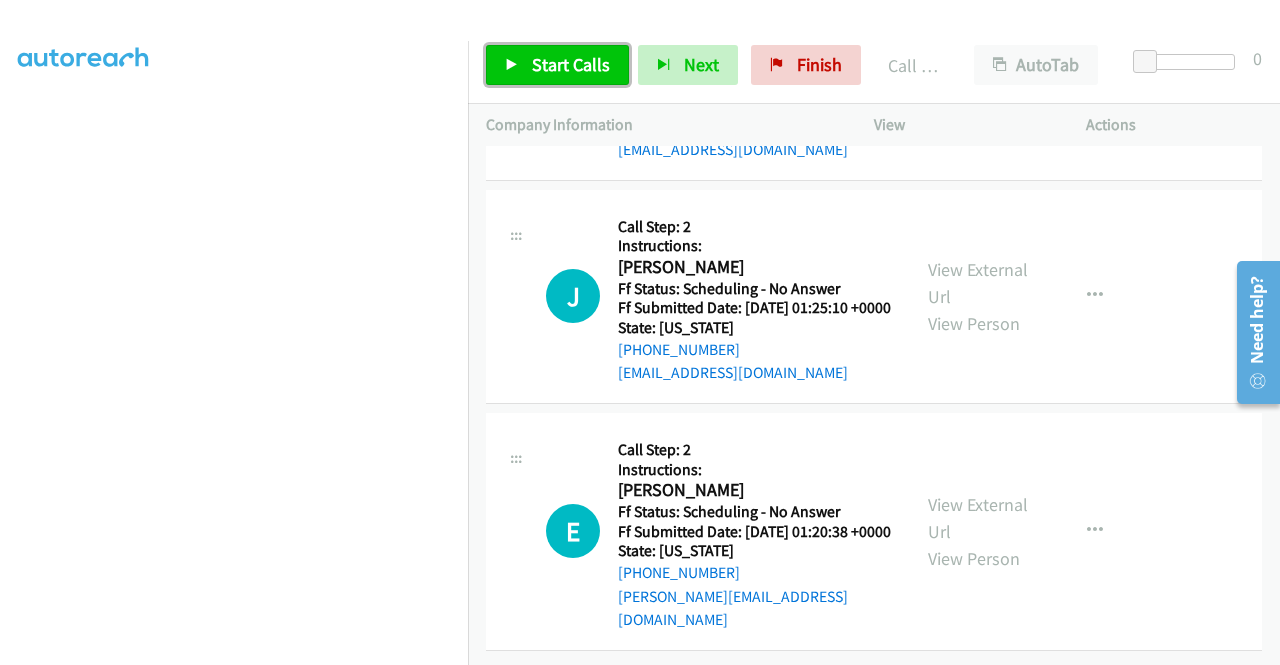 click on "Start Calls" at bounding box center (571, 64) 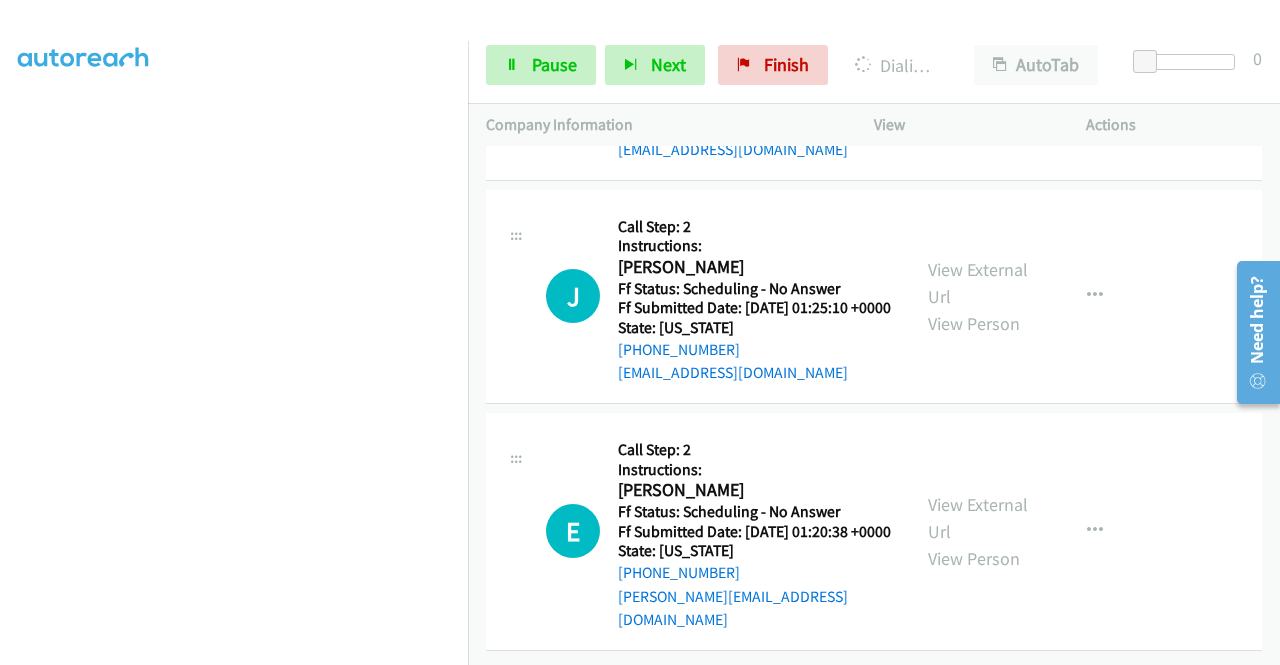 scroll, scrollTop: 19671, scrollLeft: 0, axis: vertical 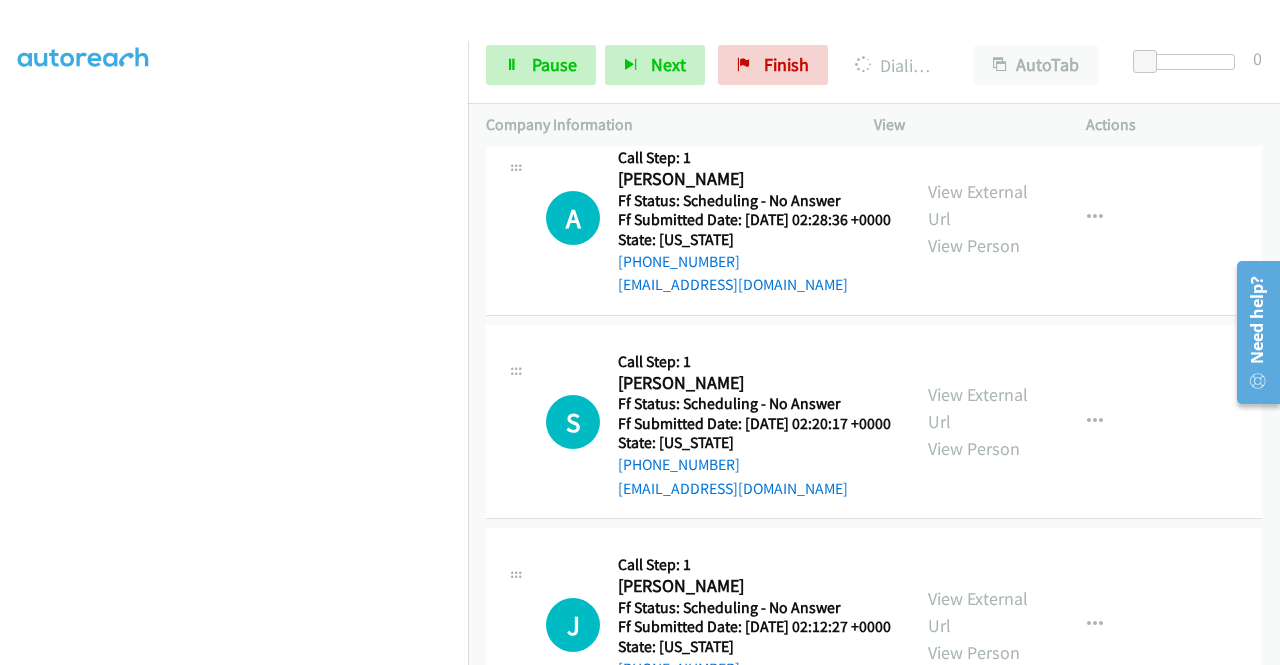 click on "View External Url" at bounding box center [978, -925] 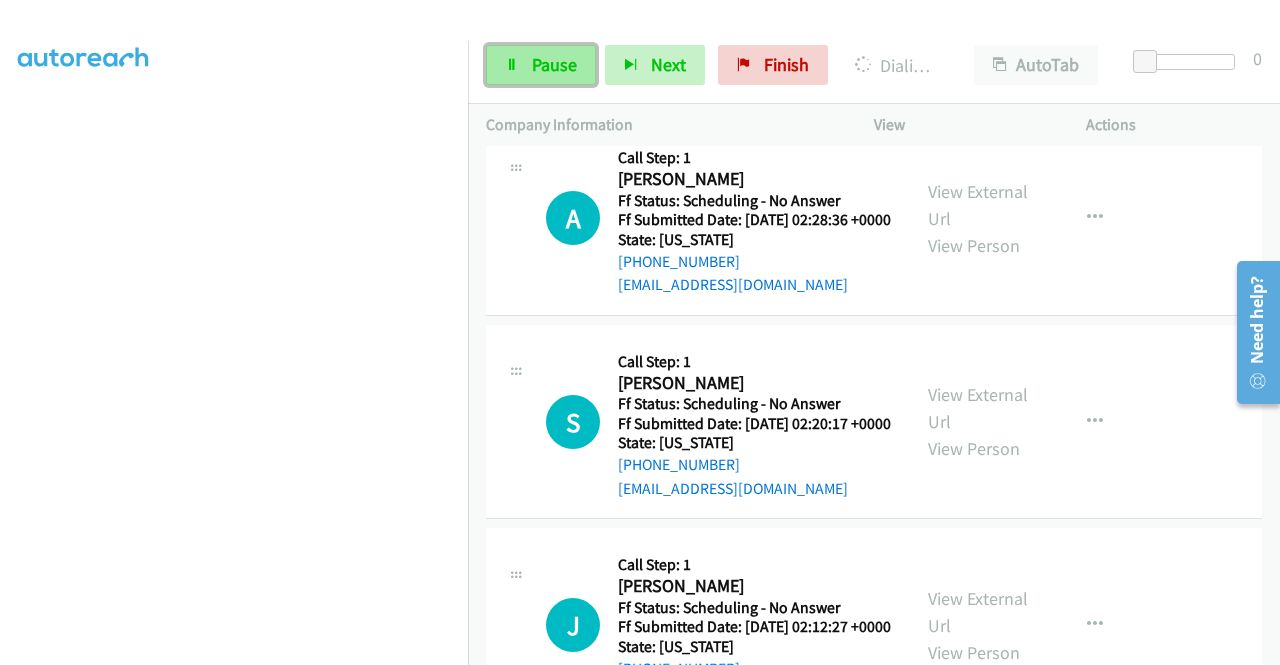 click on "Pause" at bounding box center (541, 65) 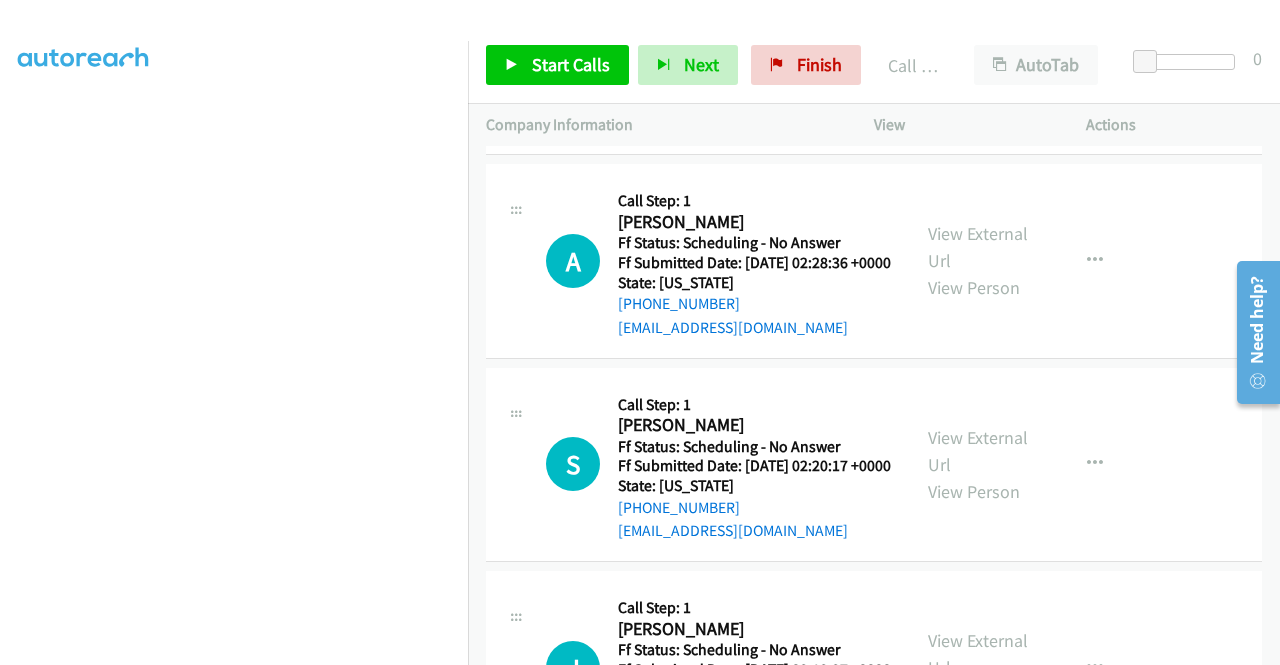 click on "Call was successful?" at bounding box center [685, -793] 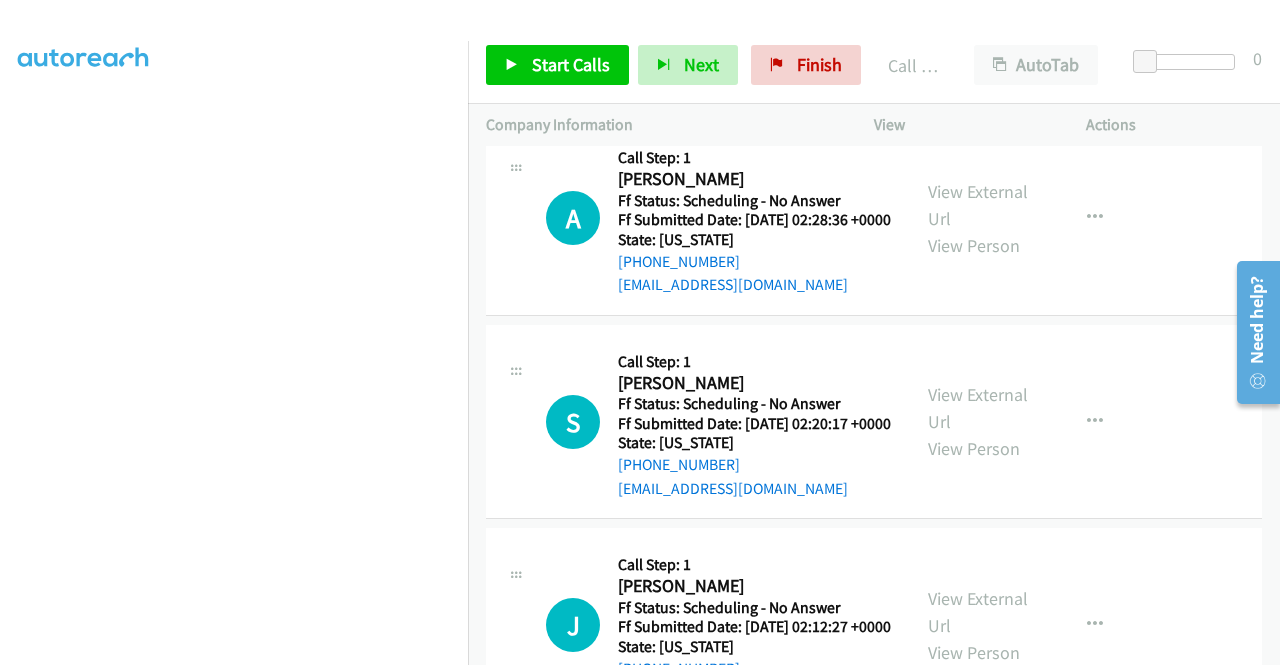 click at bounding box center [1095, -912] 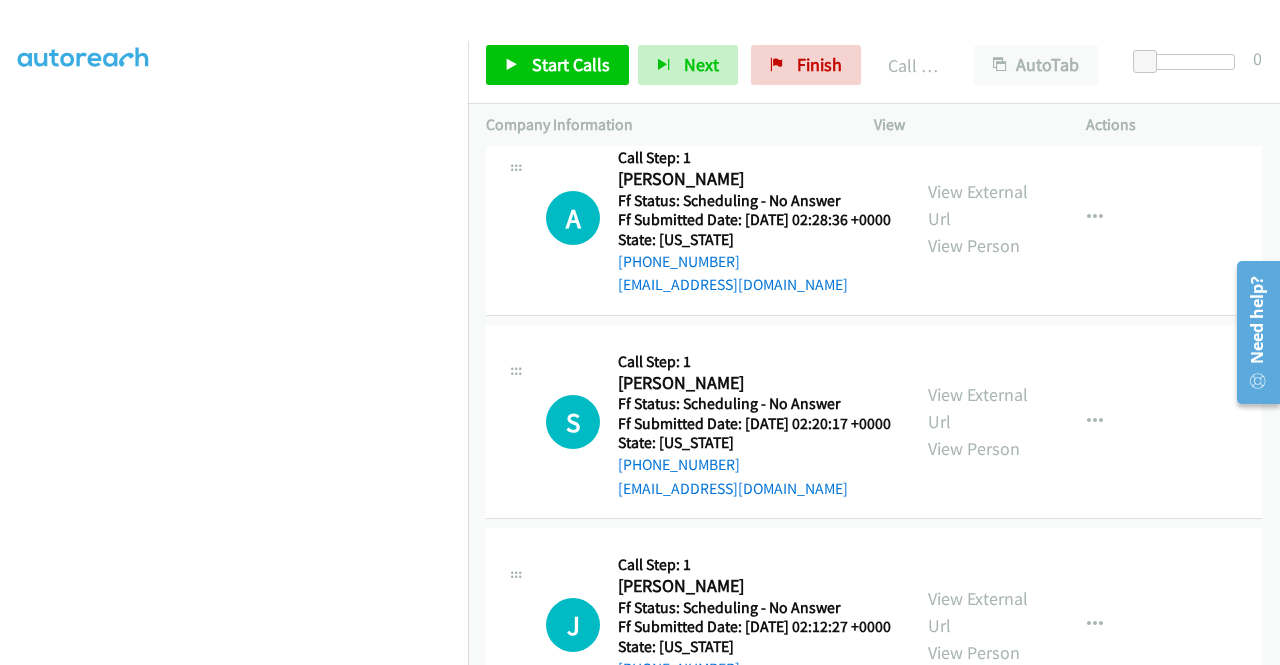 click on "Add to do not call list" at bounding box center [988, -741] 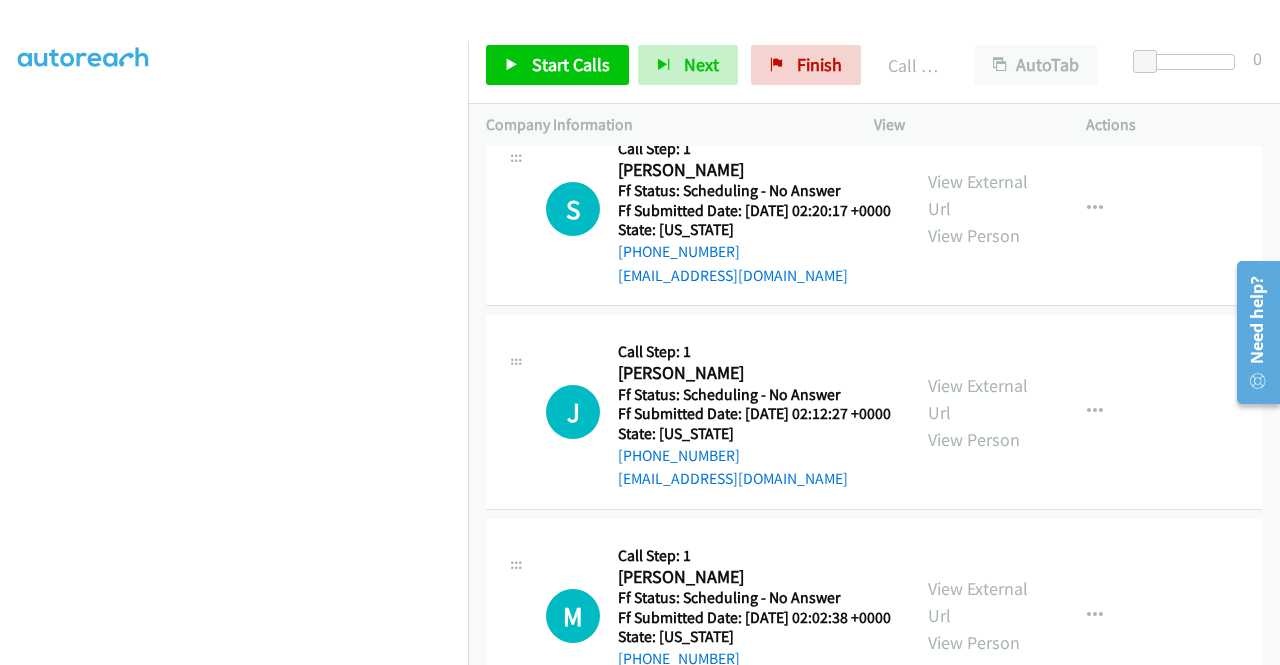 scroll, scrollTop: 20178, scrollLeft: 0, axis: vertical 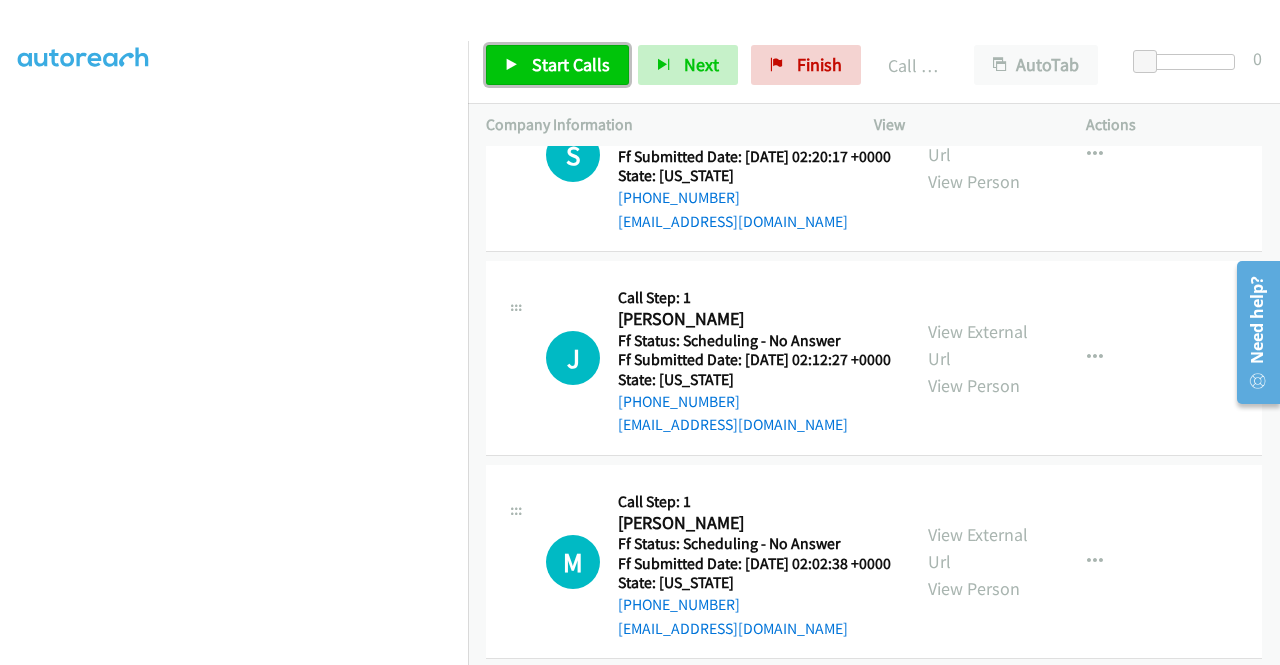click on "Start Calls" at bounding box center [571, 64] 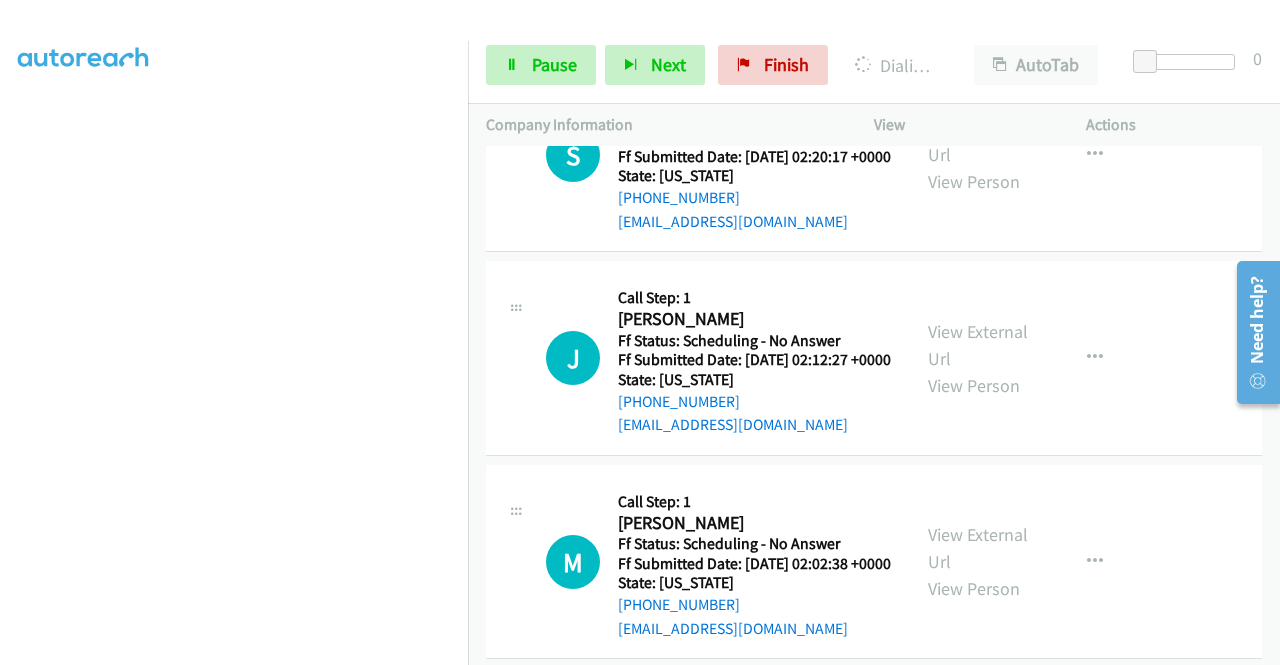 click on "View External Url" at bounding box center [978, -969] 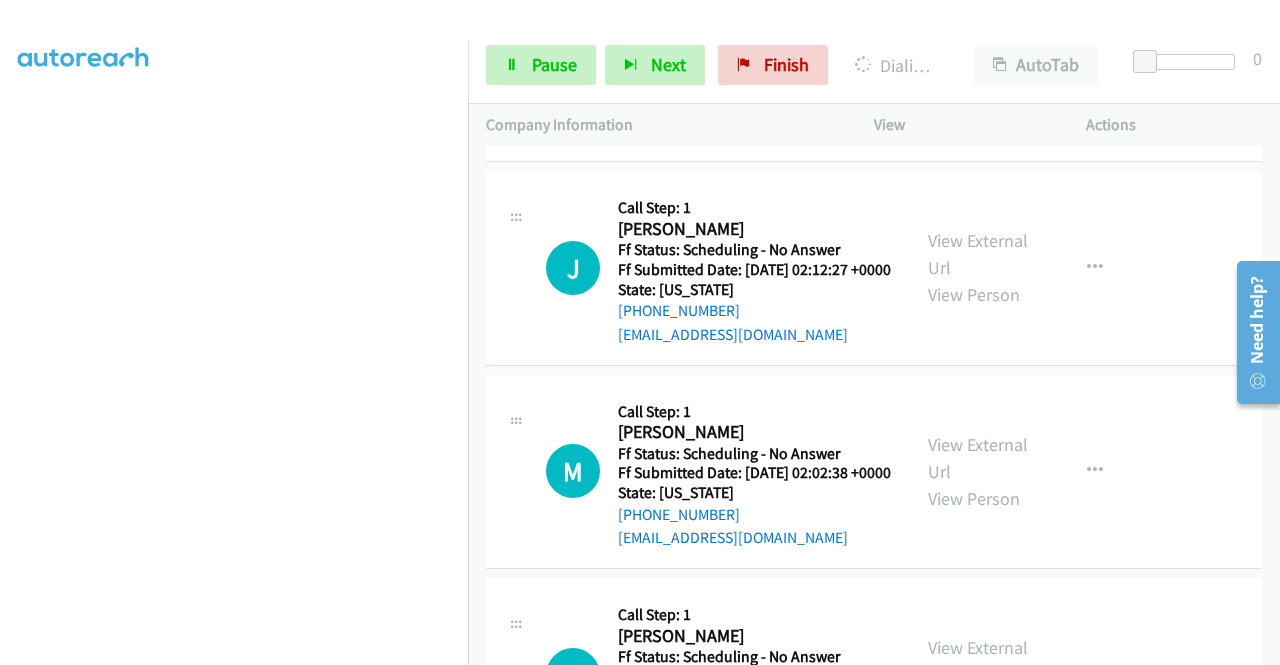 scroll, scrollTop: 20378, scrollLeft: 0, axis: vertical 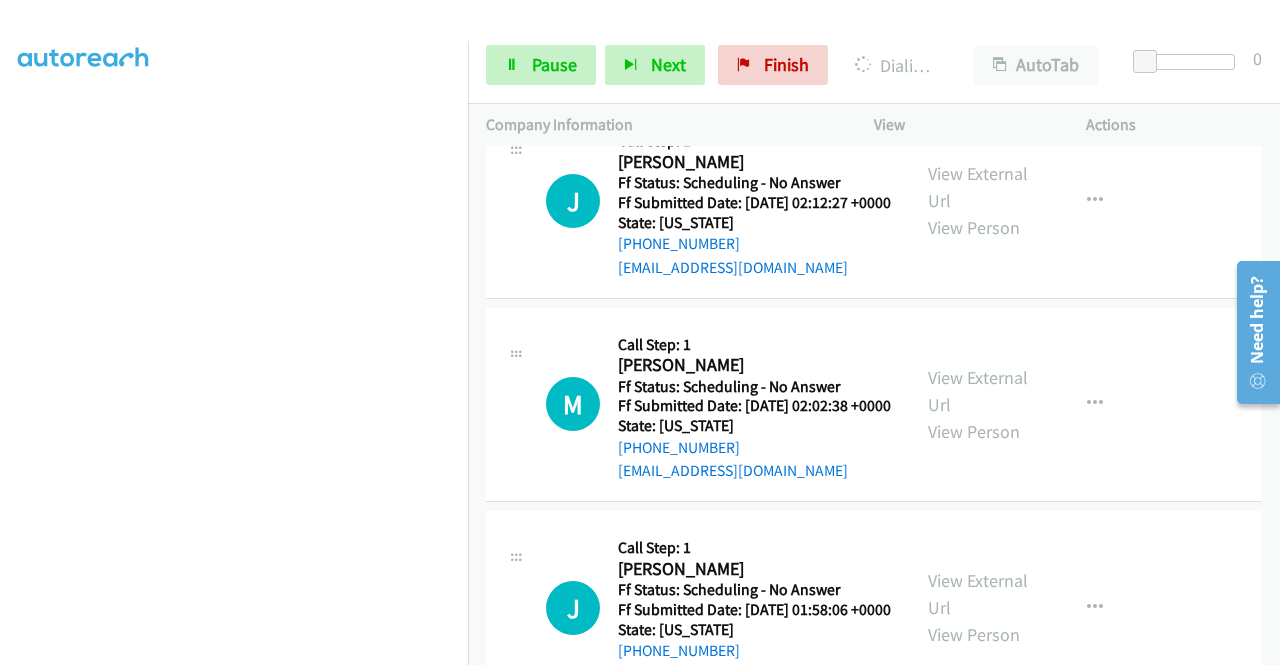 click on "View External Url" at bounding box center [978, -903] 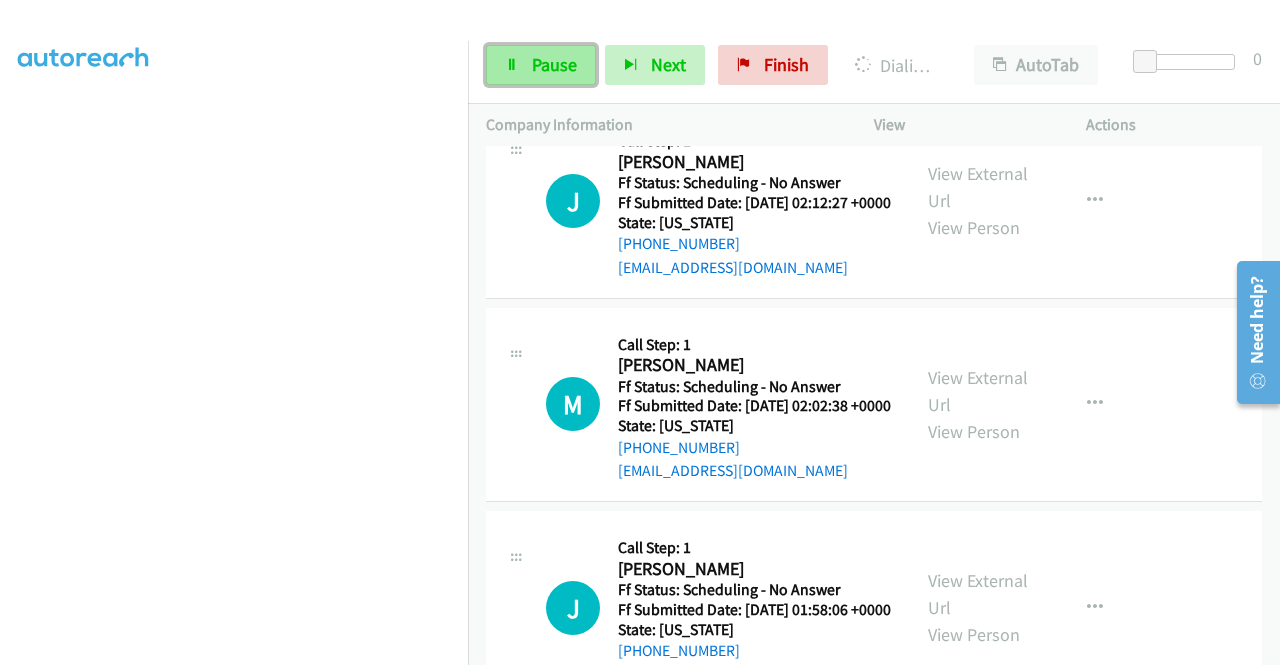 click on "Pause" at bounding box center [541, 65] 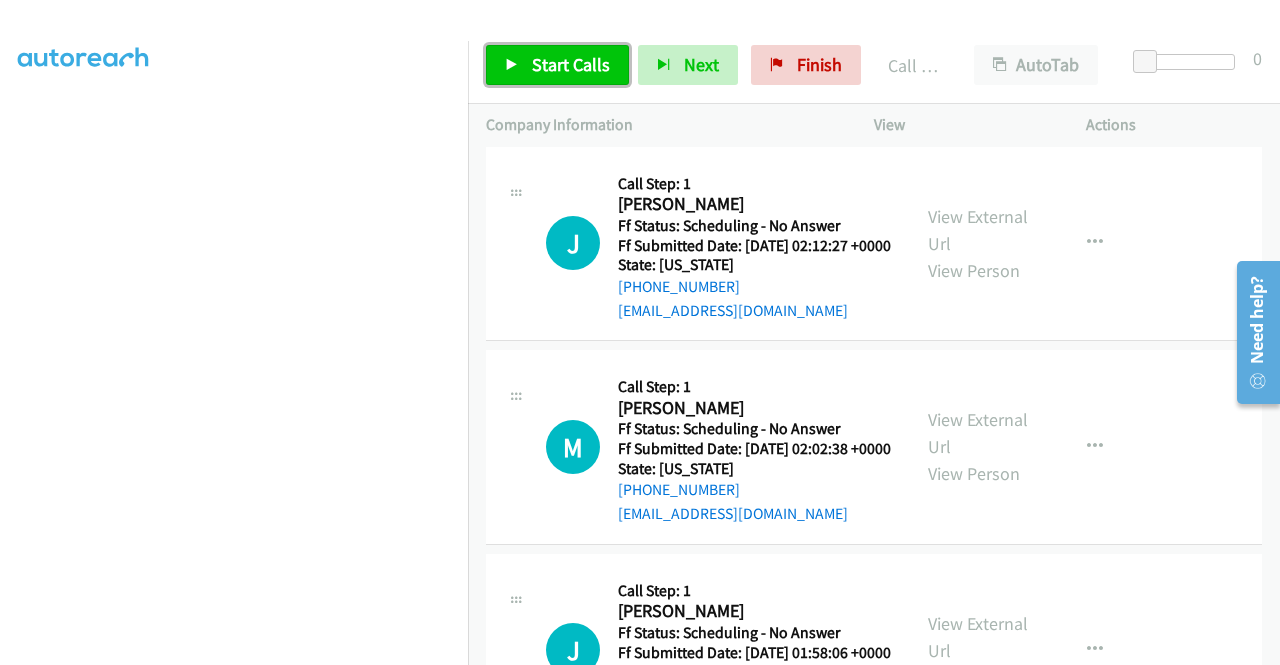click on "Start Calls" at bounding box center [557, 65] 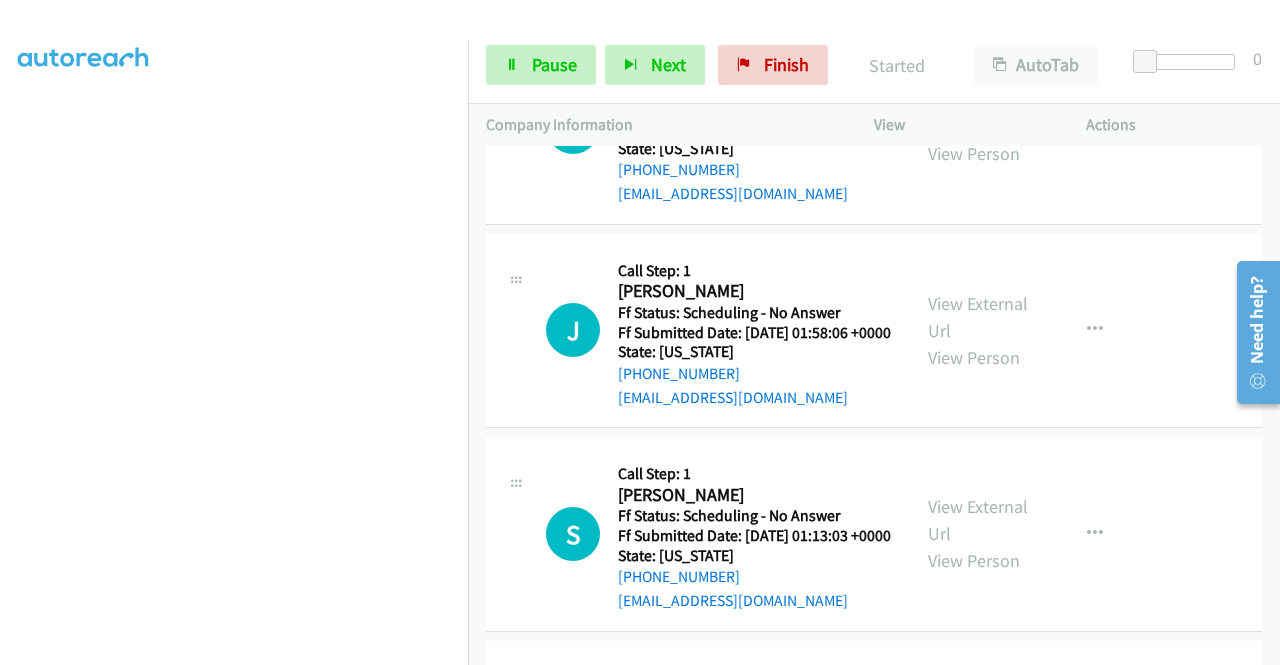 scroll, scrollTop: 20791, scrollLeft: 0, axis: vertical 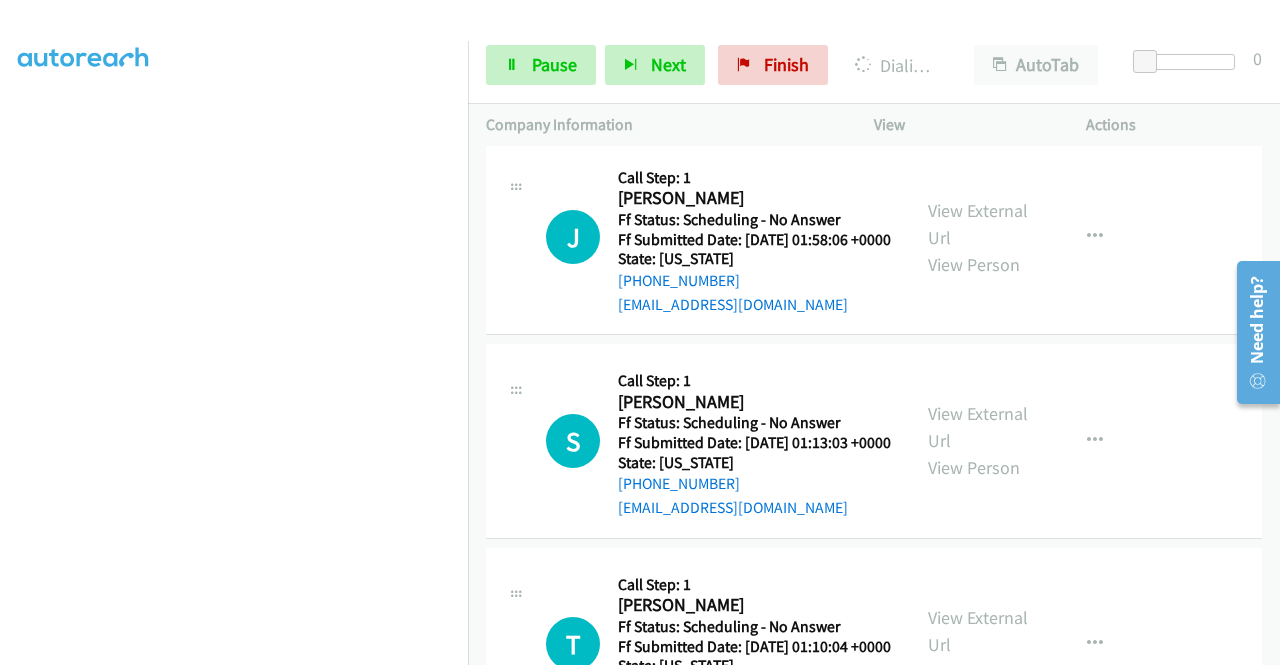 click on "View External Url" at bounding box center [978, -1050] 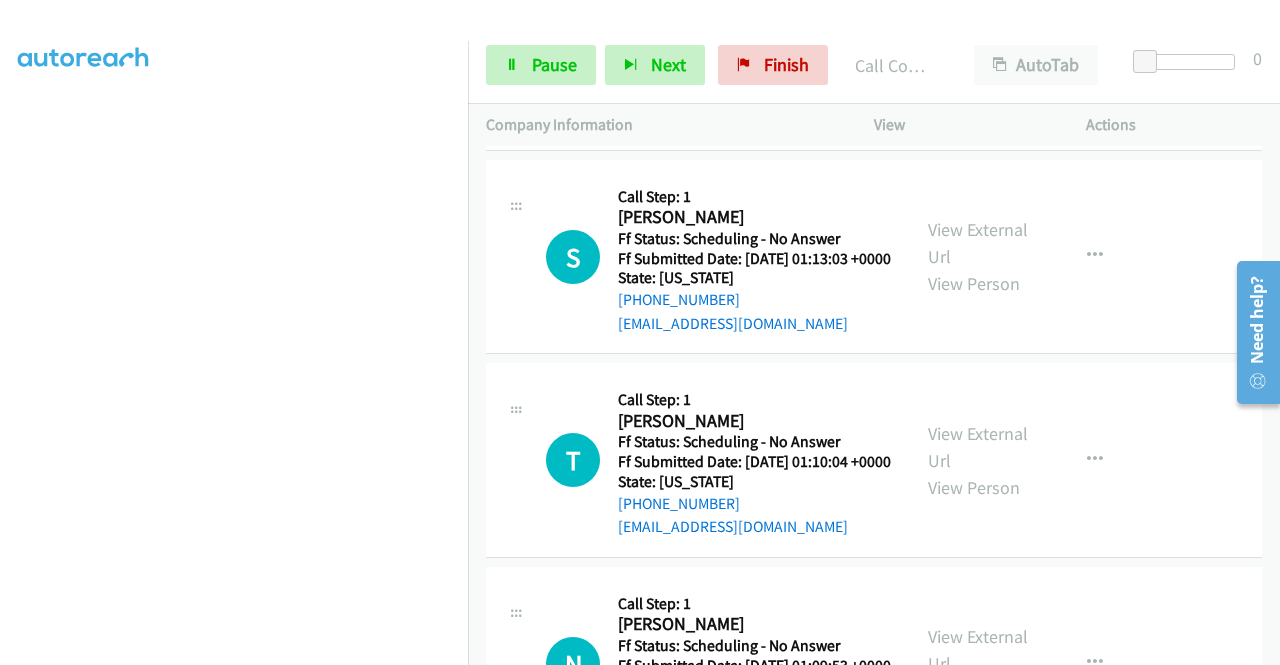 scroll, scrollTop: 21058, scrollLeft: 0, axis: vertical 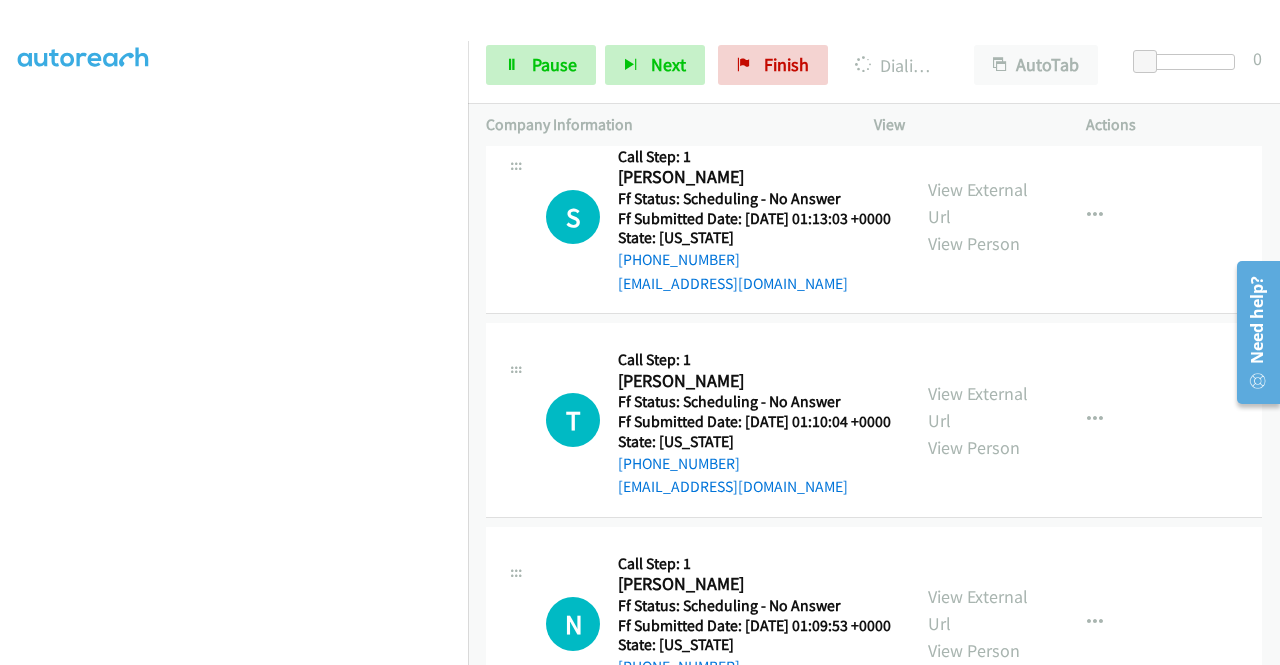 click on "View External Url" at bounding box center (978, -1040) 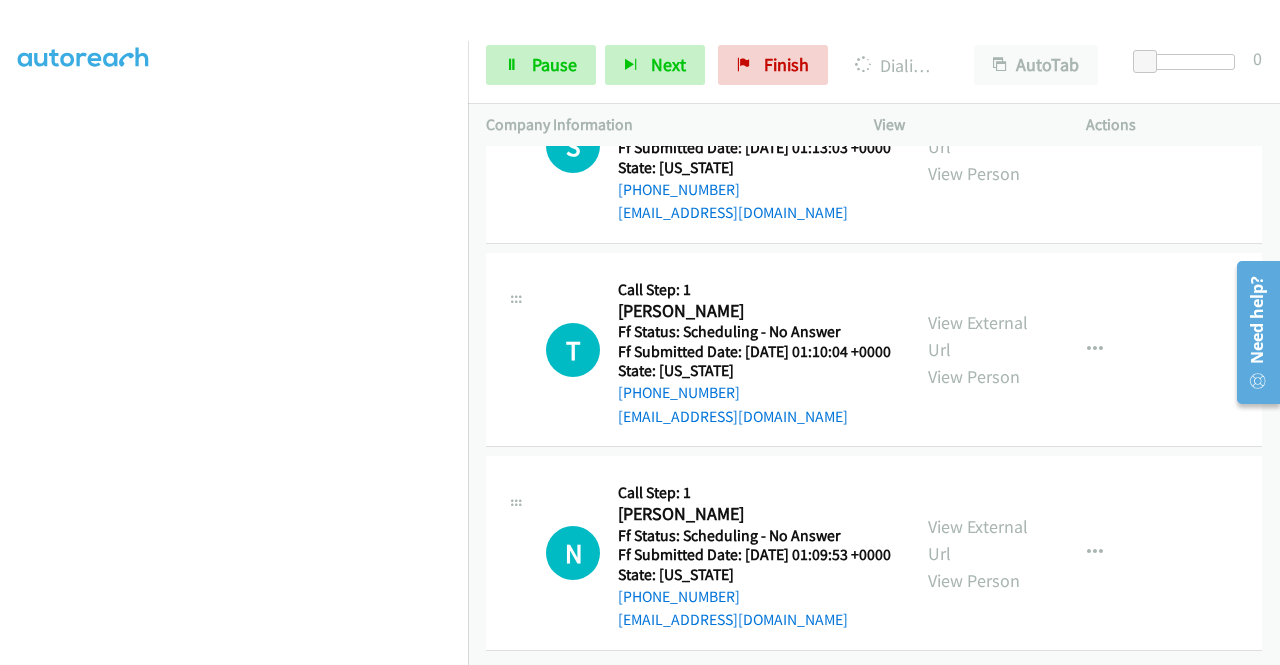 scroll, scrollTop: 21391, scrollLeft: 0, axis: vertical 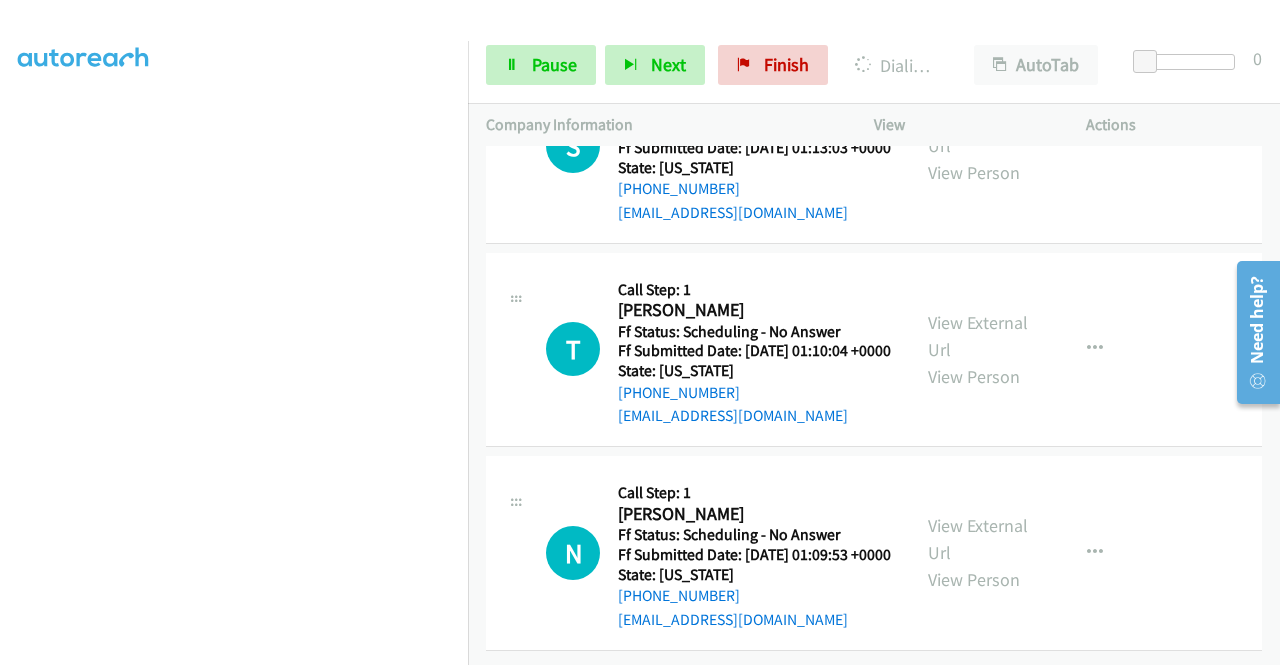 click on "View External Url" at bounding box center (978, -682) 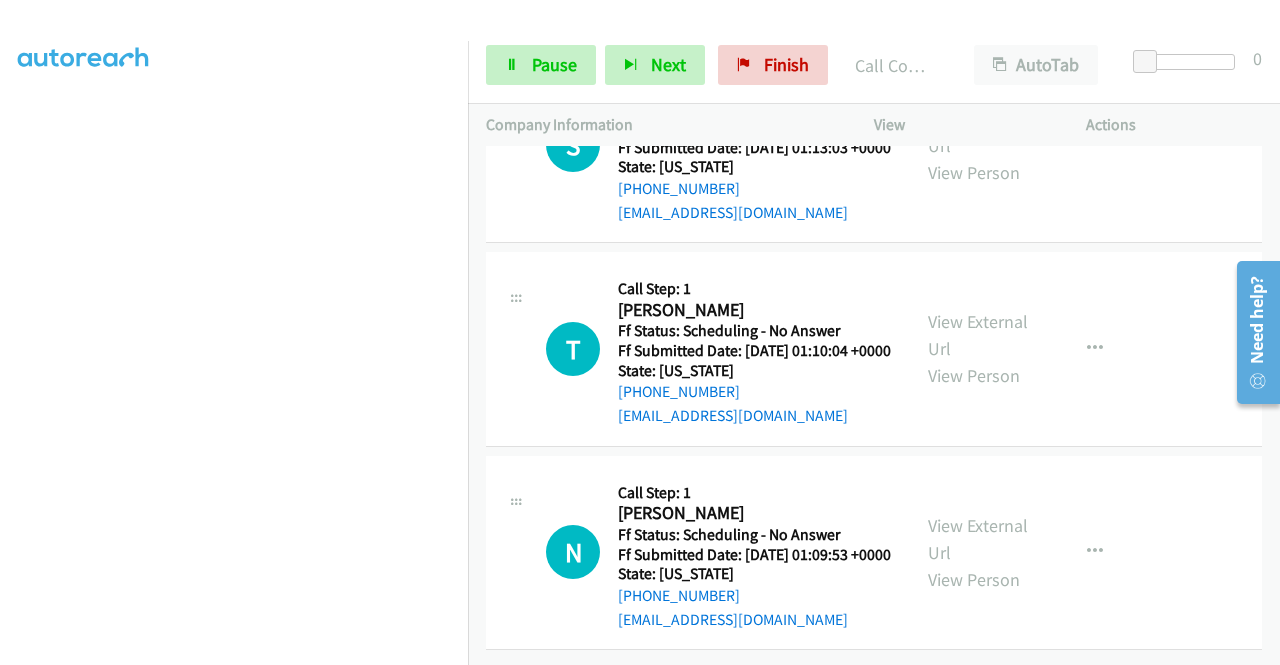 scroll, scrollTop: 21898, scrollLeft: 0, axis: vertical 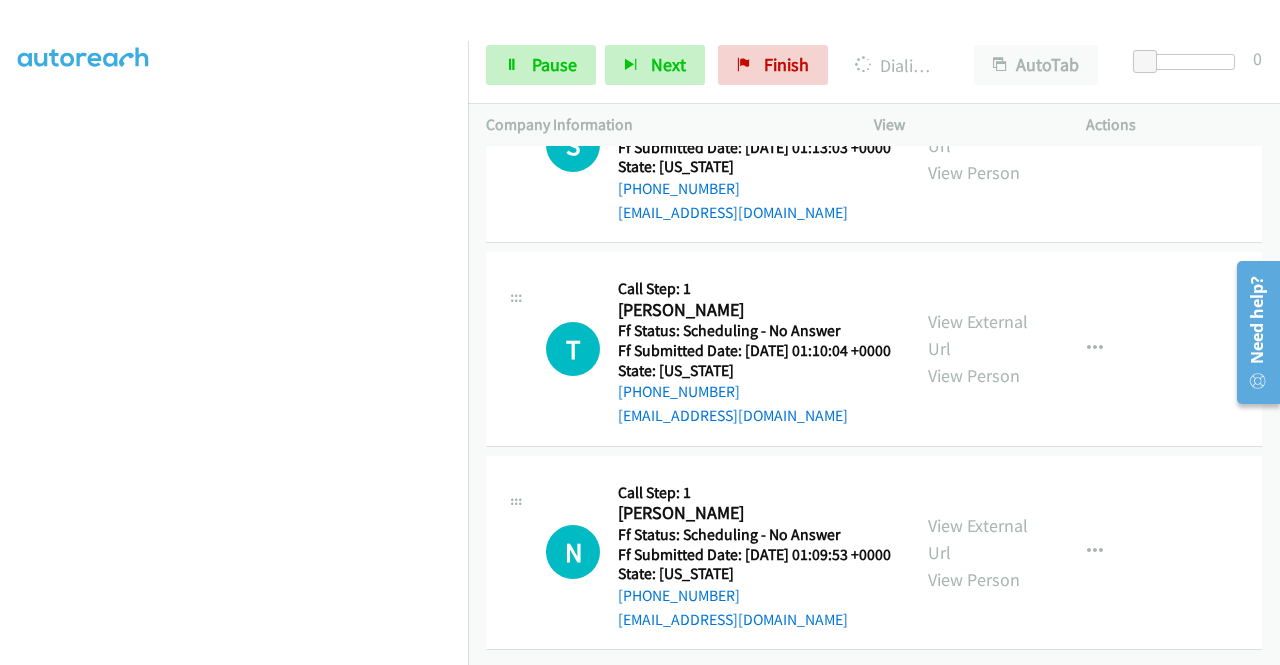 click on "View External Url" at bounding box center (978, -479) 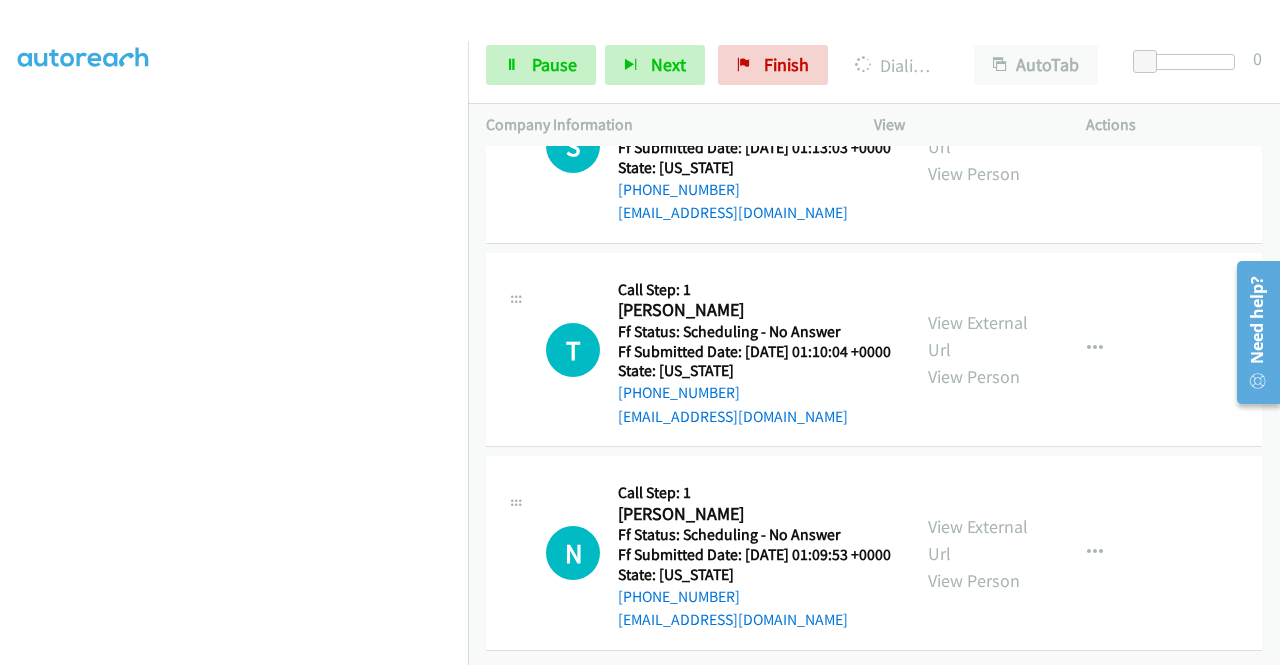 scroll, scrollTop: 22058, scrollLeft: 0, axis: vertical 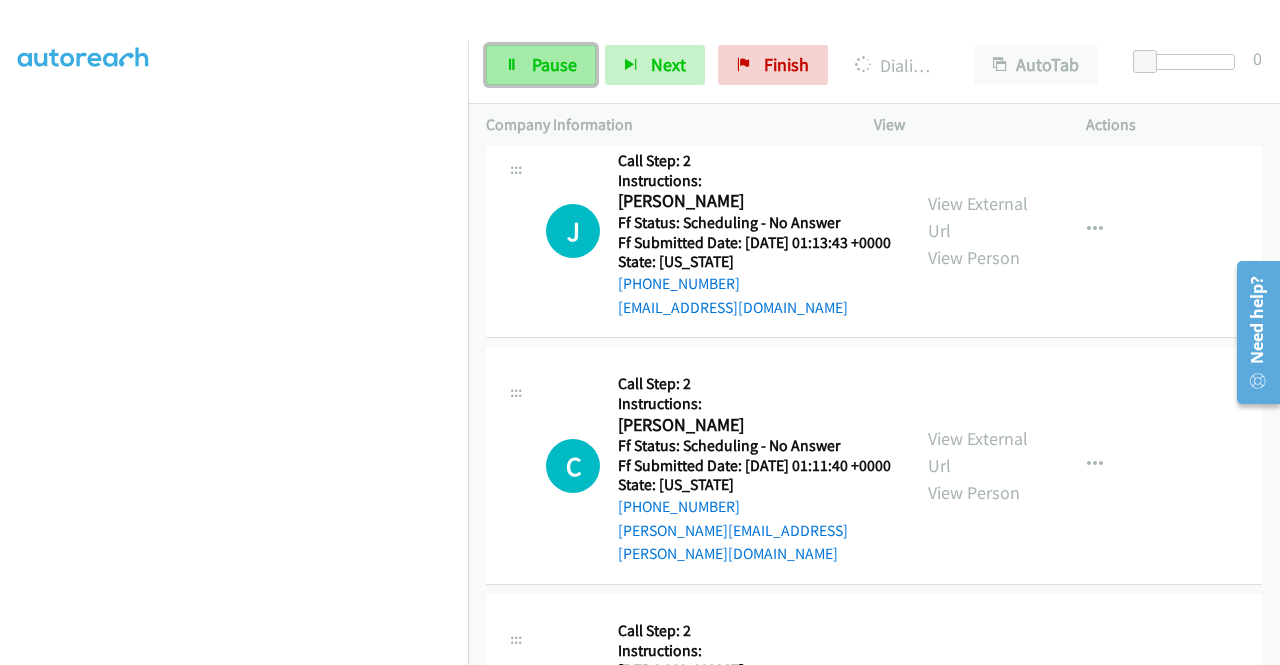 click on "Pause" at bounding box center (554, 64) 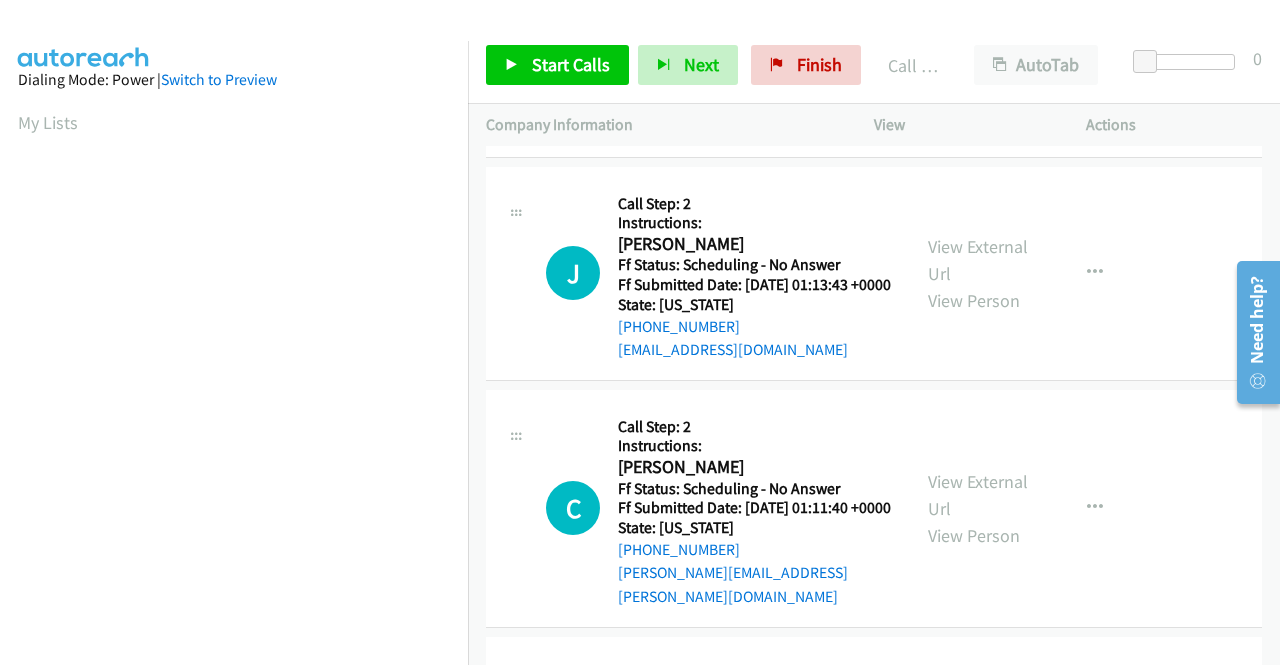 scroll, scrollTop: 456, scrollLeft: 0, axis: vertical 